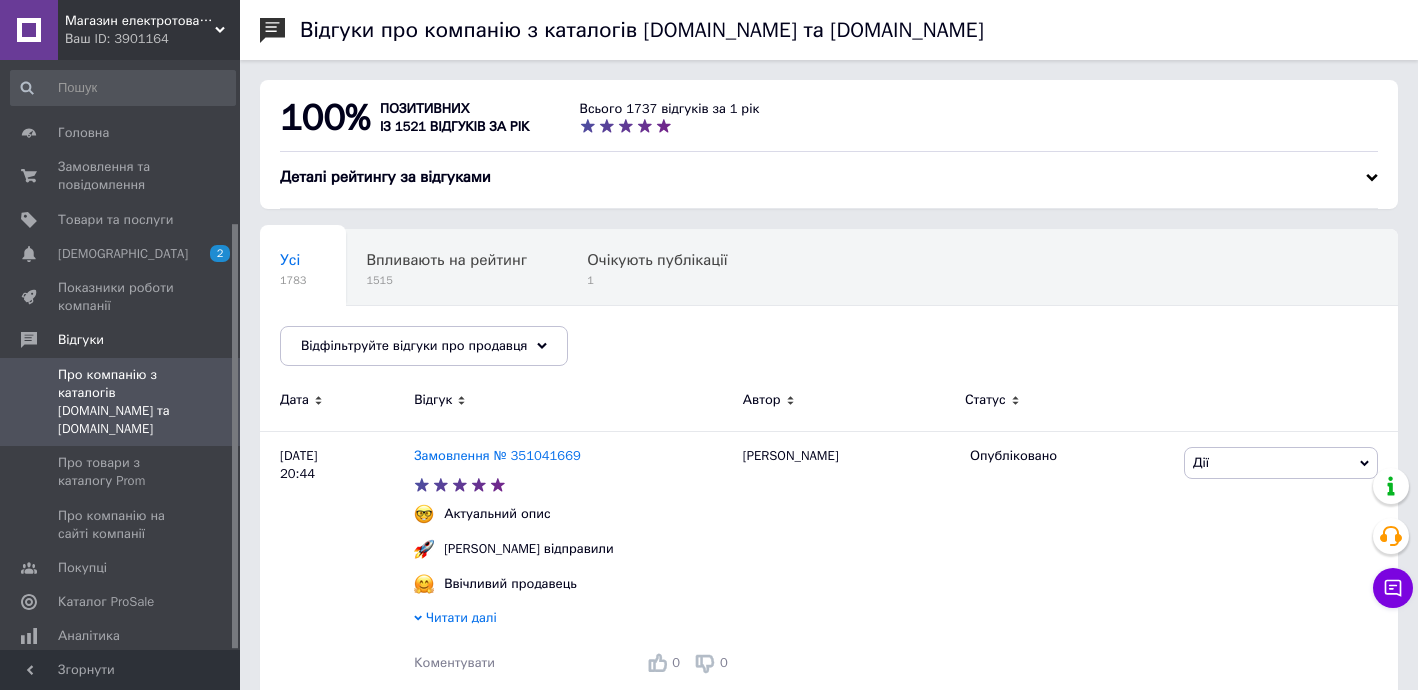 scroll, scrollTop: 121, scrollLeft: 0, axis: vertical 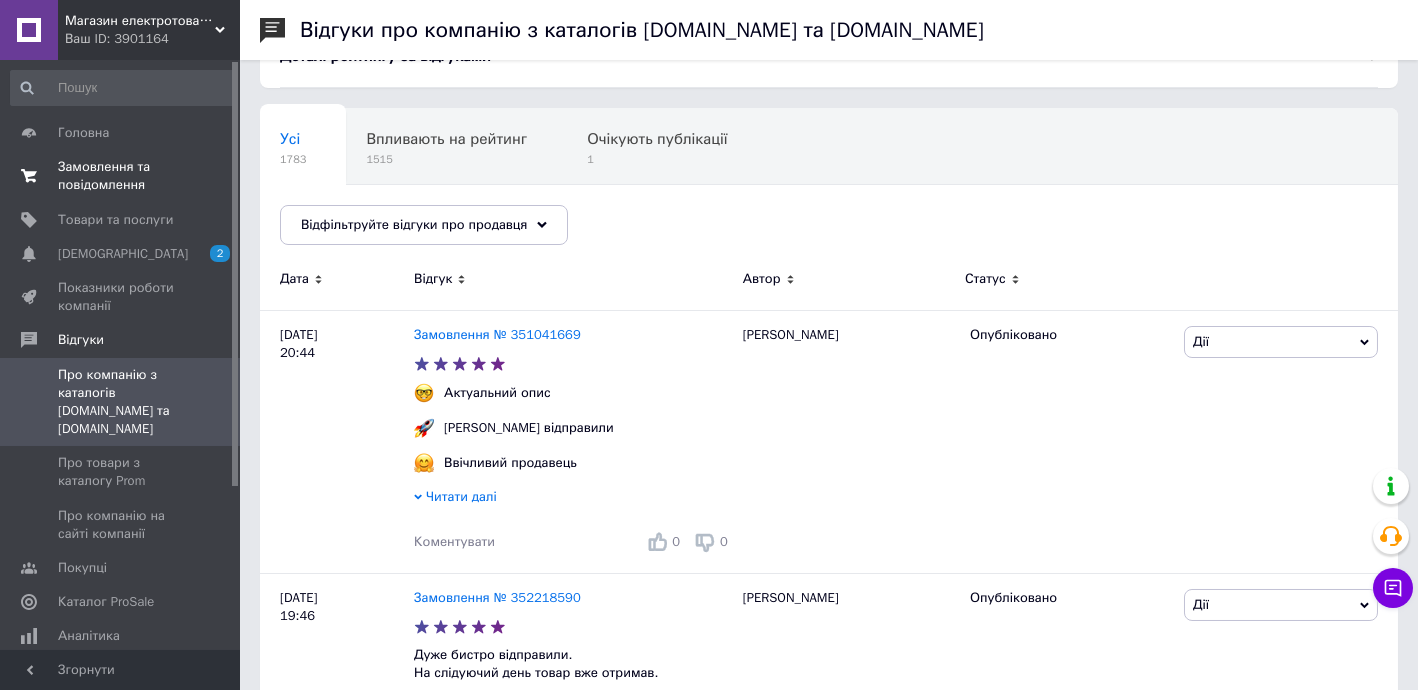 click on "Замовлення та повідомлення" at bounding box center (121, 176) 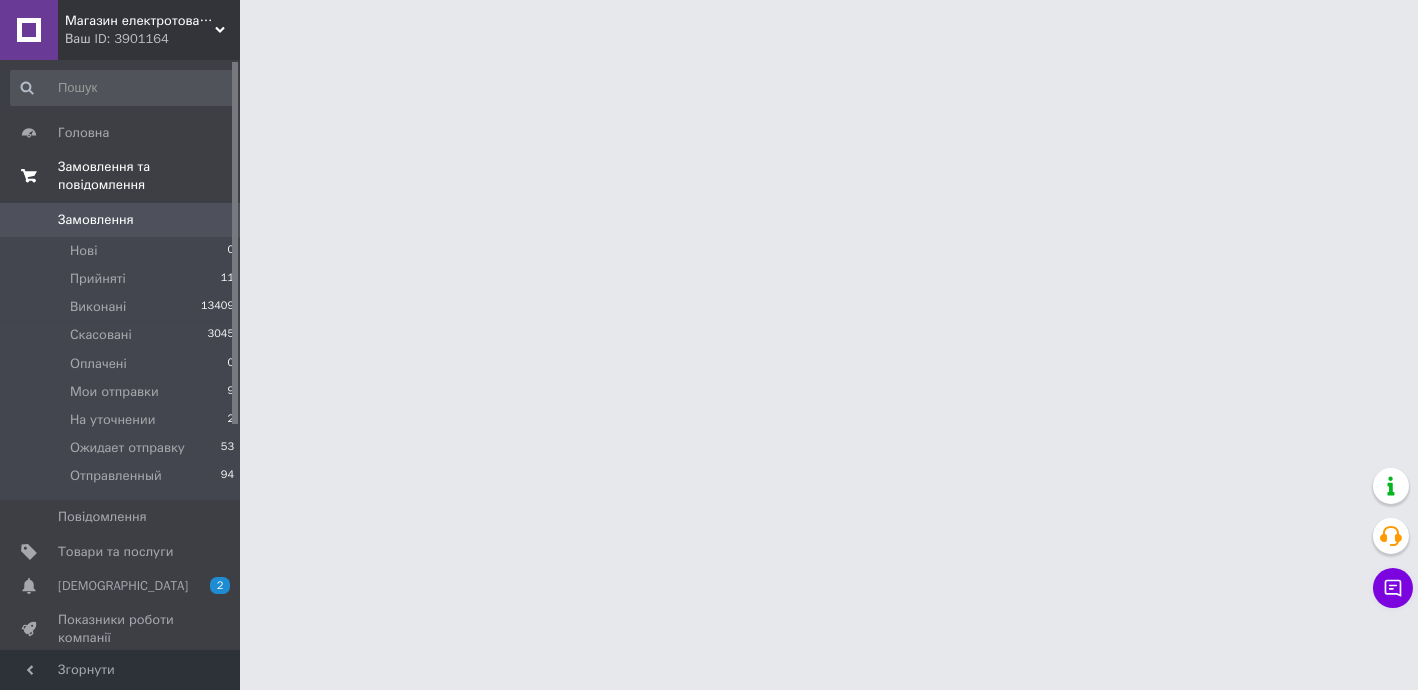 scroll, scrollTop: 0, scrollLeft: 0, axis: both 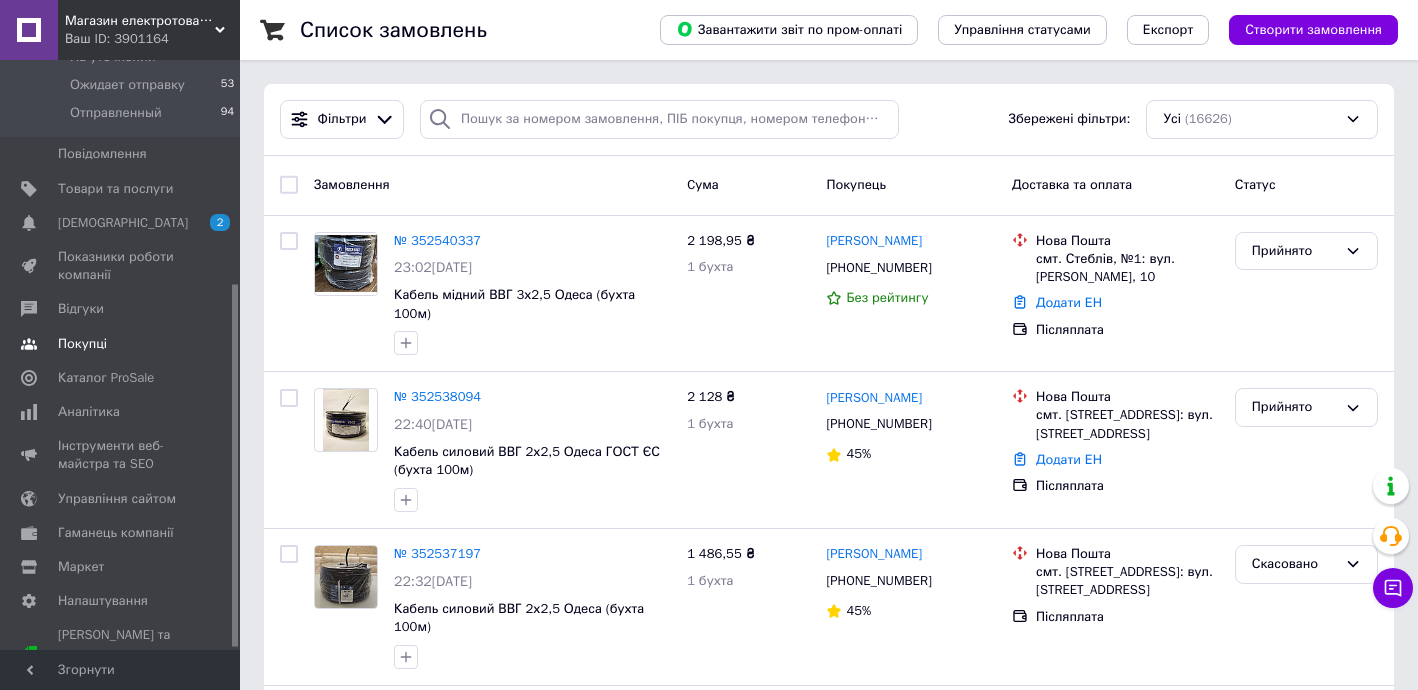 click on "Покупці" at bounding box center [121, 344] 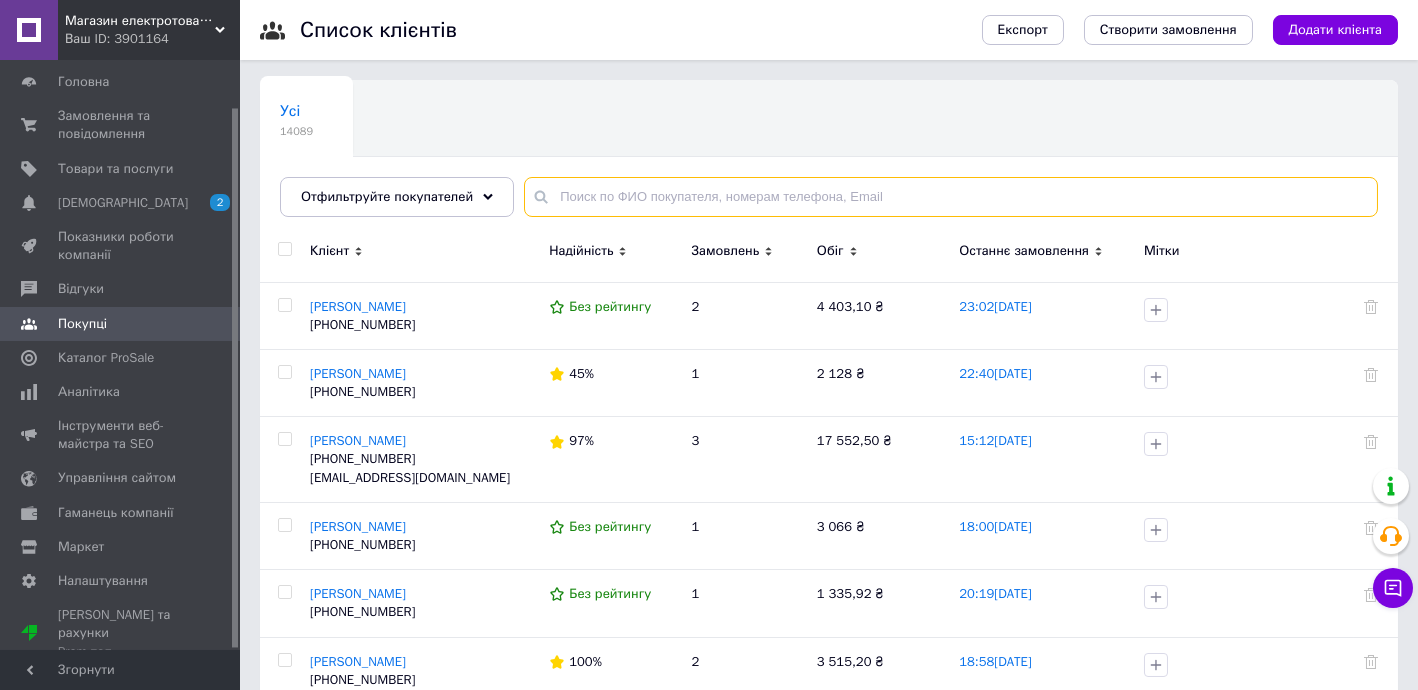 drag, startPoint x: 584, startPoint y: 186, endPoint x: 569, endPoint y: 190, distance: 15.524175 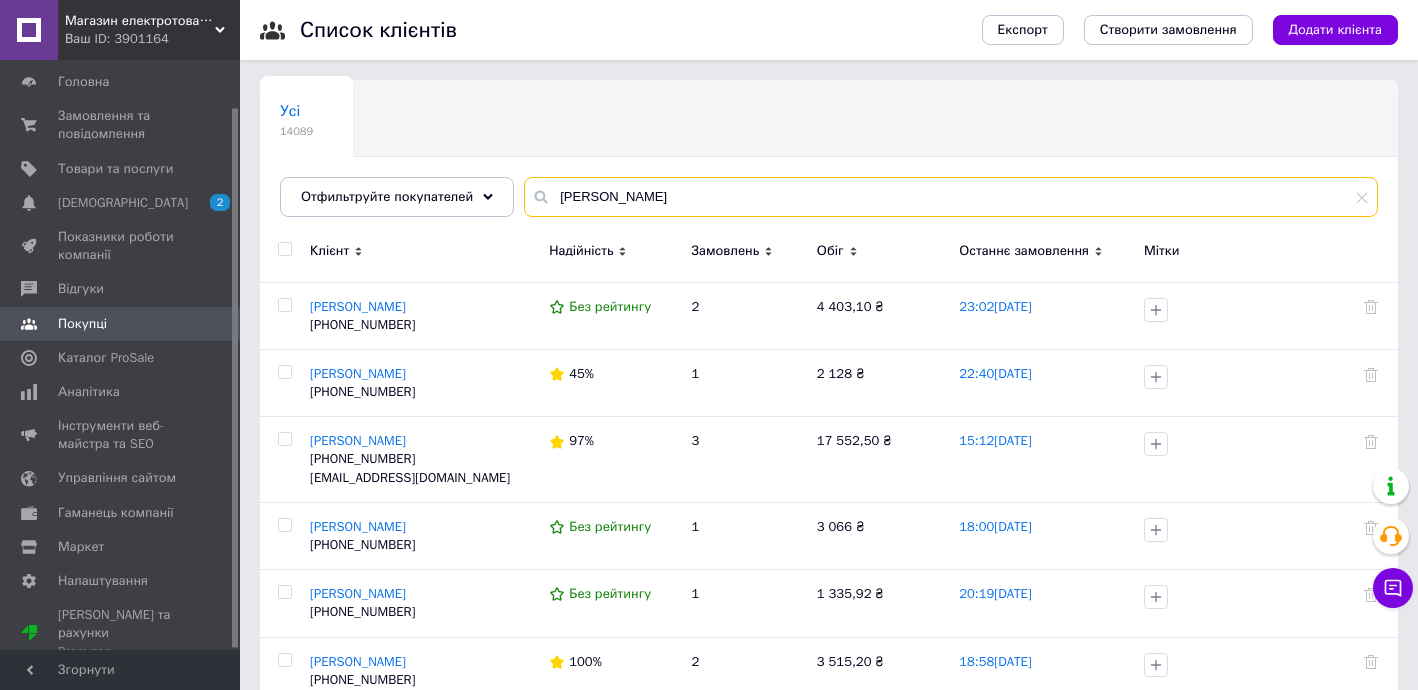 type on "[PERSON_NAME]" 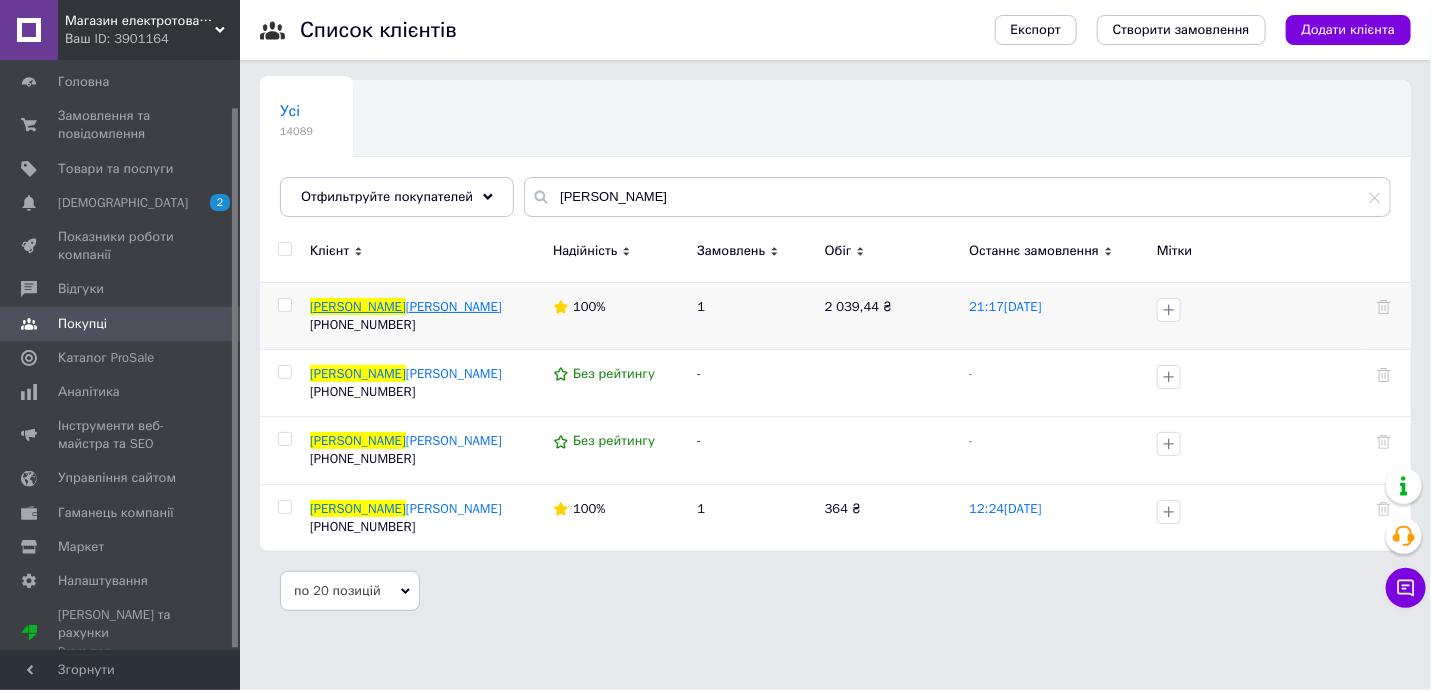 click on "[PERSON_NAME]" at bounding box center [358, 306] 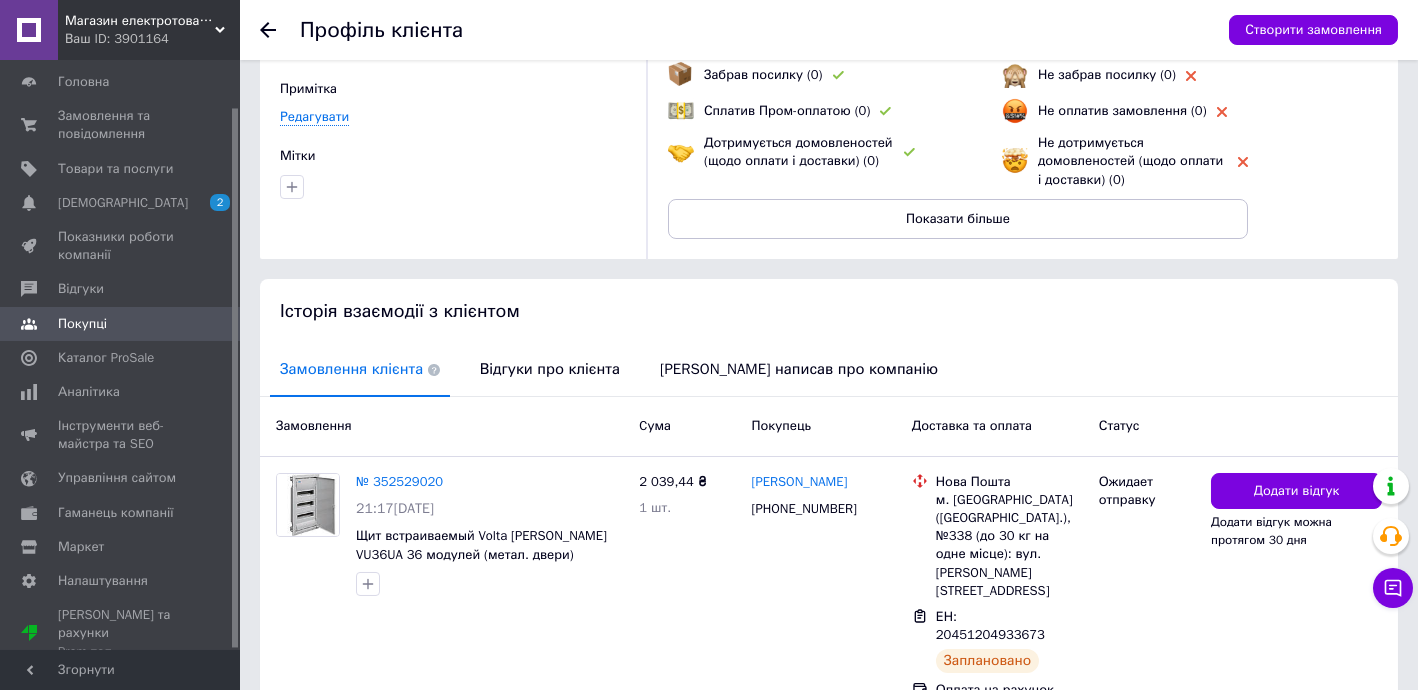 scroll, scrollTop: 225, scrollLeft: 0, axis: vertical 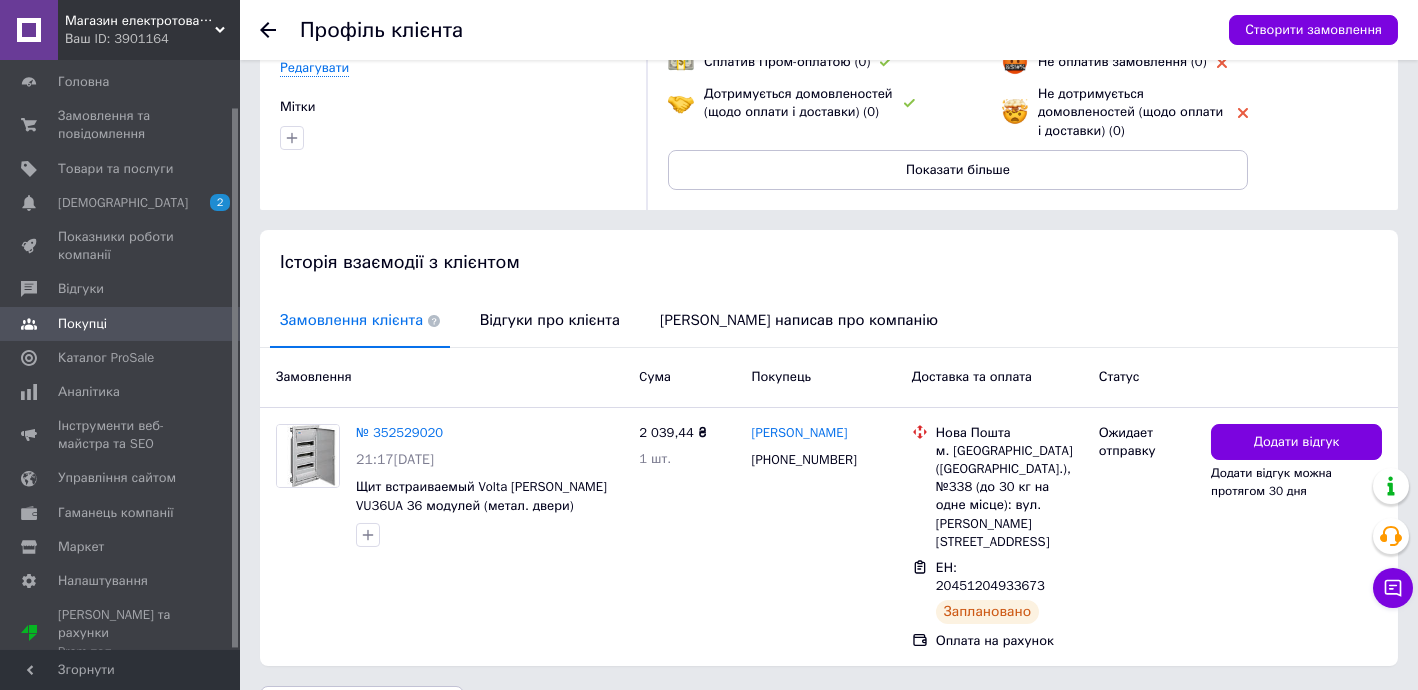 click on "Покупці" at bounding box center (121, 324) 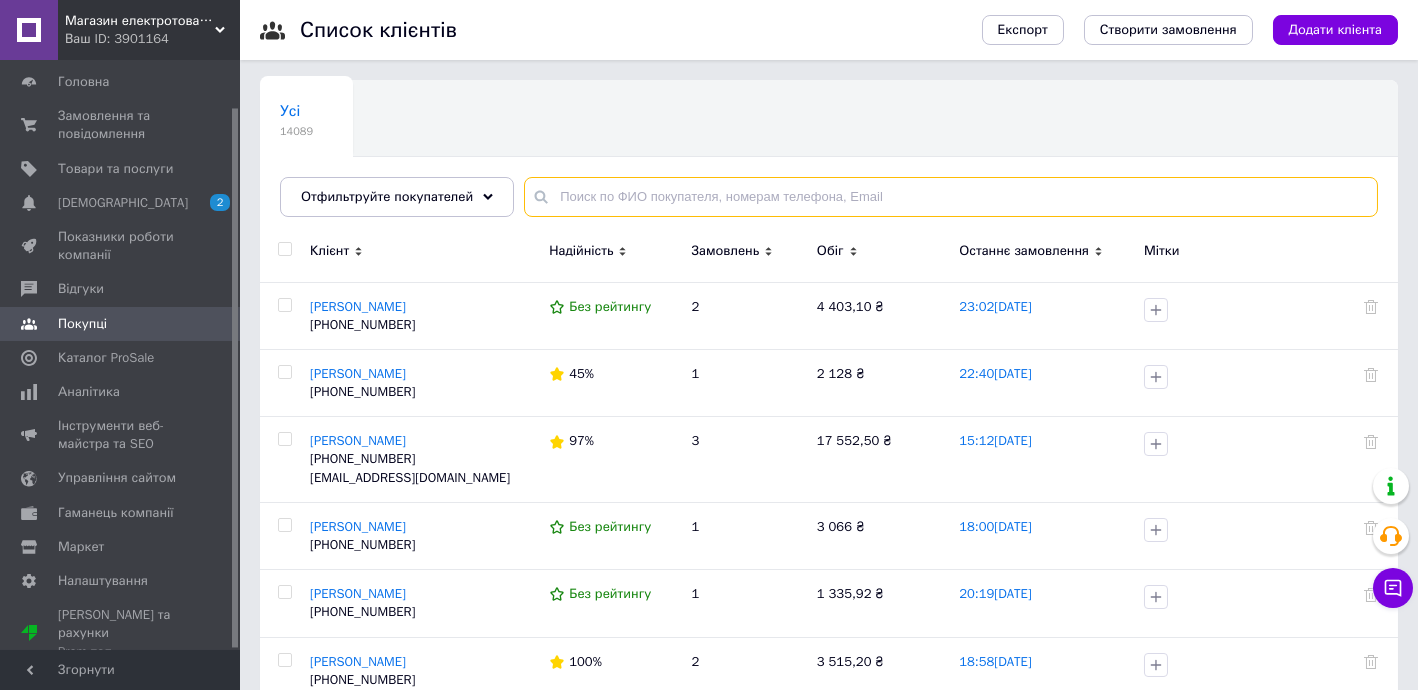 drag, startPoint x: 652, startPoint y: 196, endPoint x: 595, endPoint y: 201, distance: 57.21888 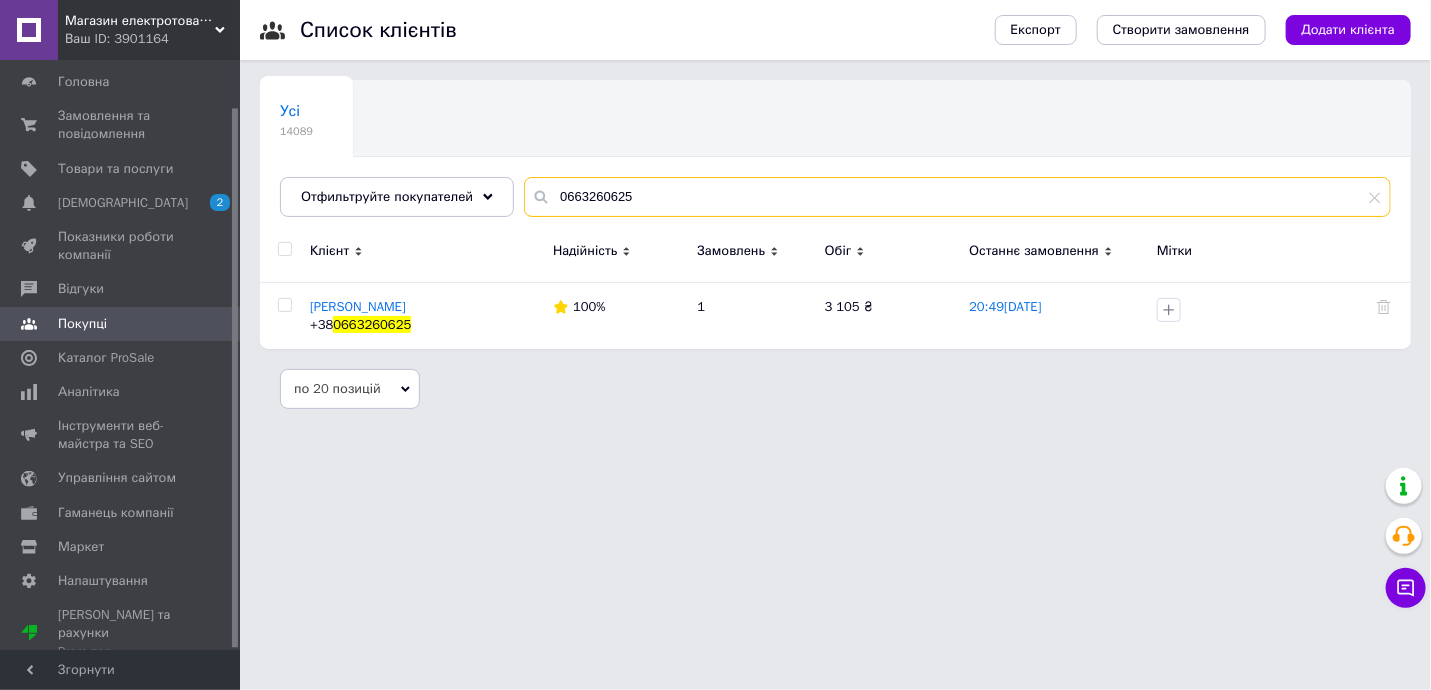 type on "0663260625" 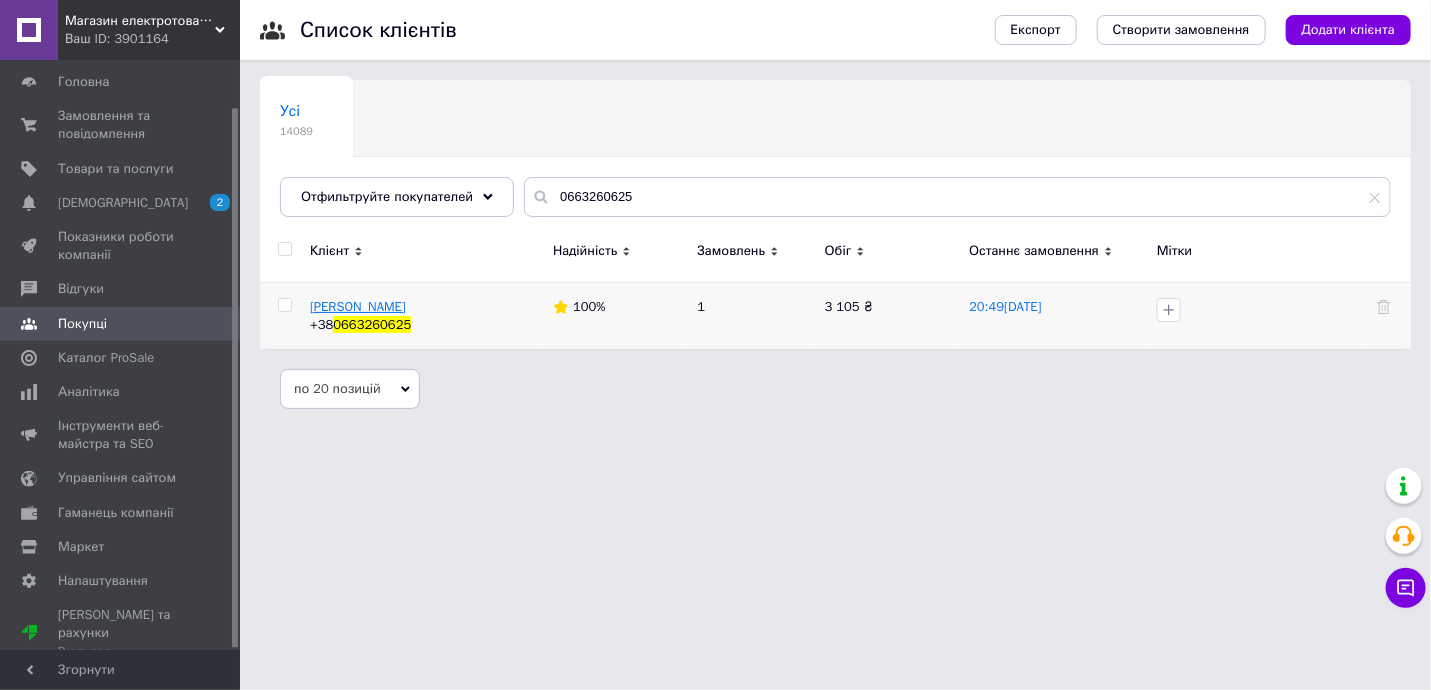 click on "[PERSON_NAME]" at bounding box center (358, 306) 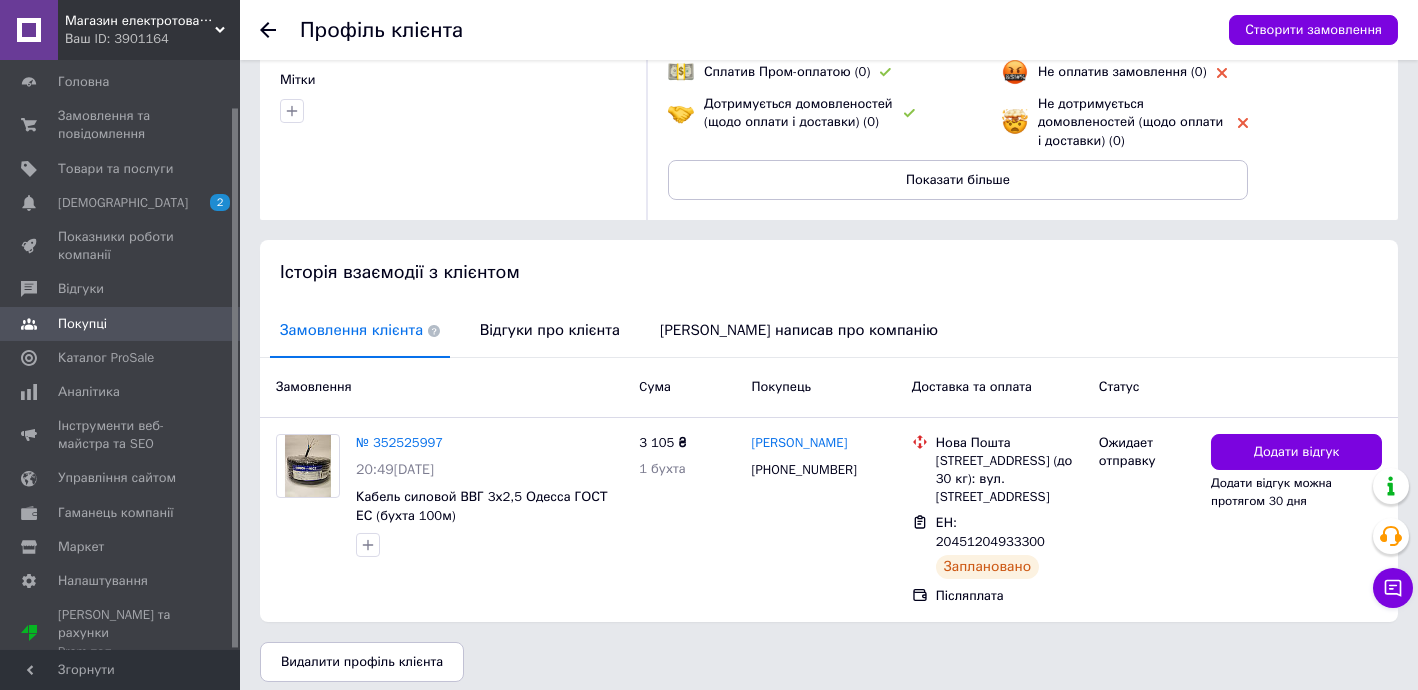 scroll, scrollTop: 225, scrollLeft: 0, axis: vertical 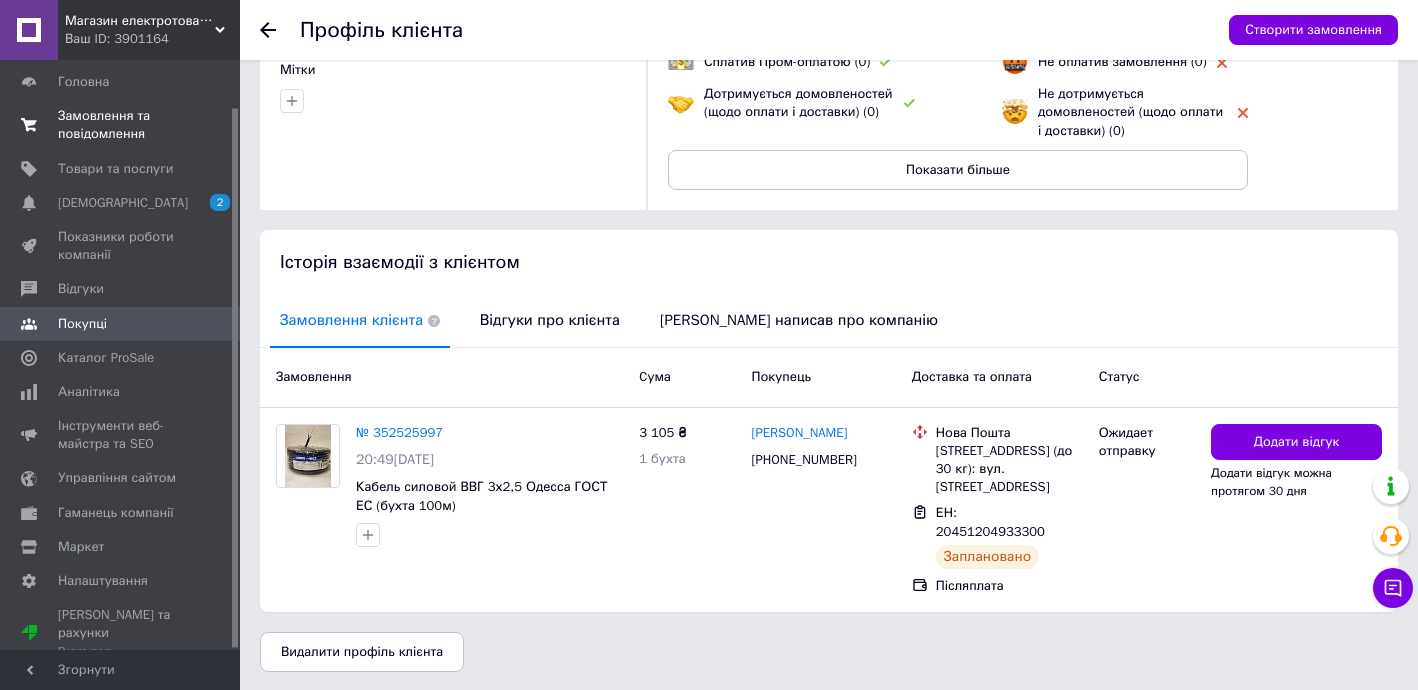 click on "Замовлення та повідомлення" at bounding box center (121, 125) 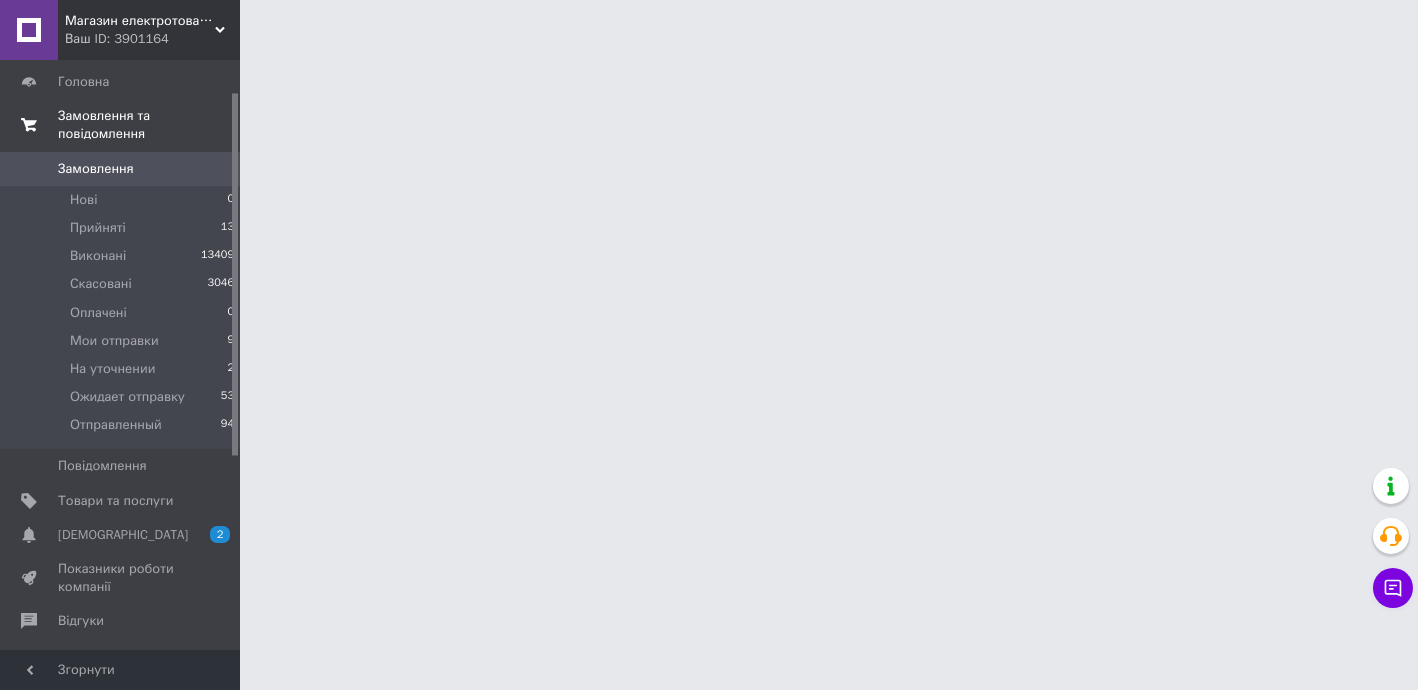 scroll, scrollTop: 0, scrollLeft: 0, axis: both 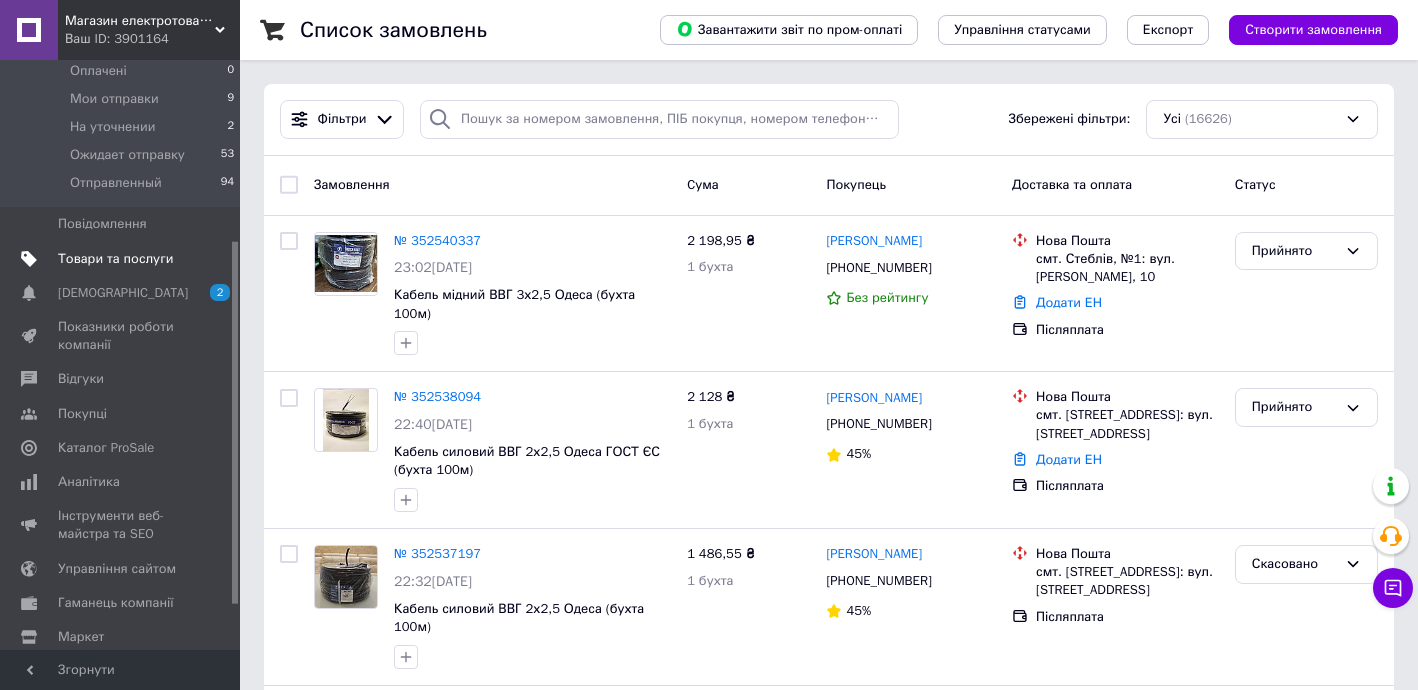 click on "Товари та послуги" at bounding box center (115, 259) 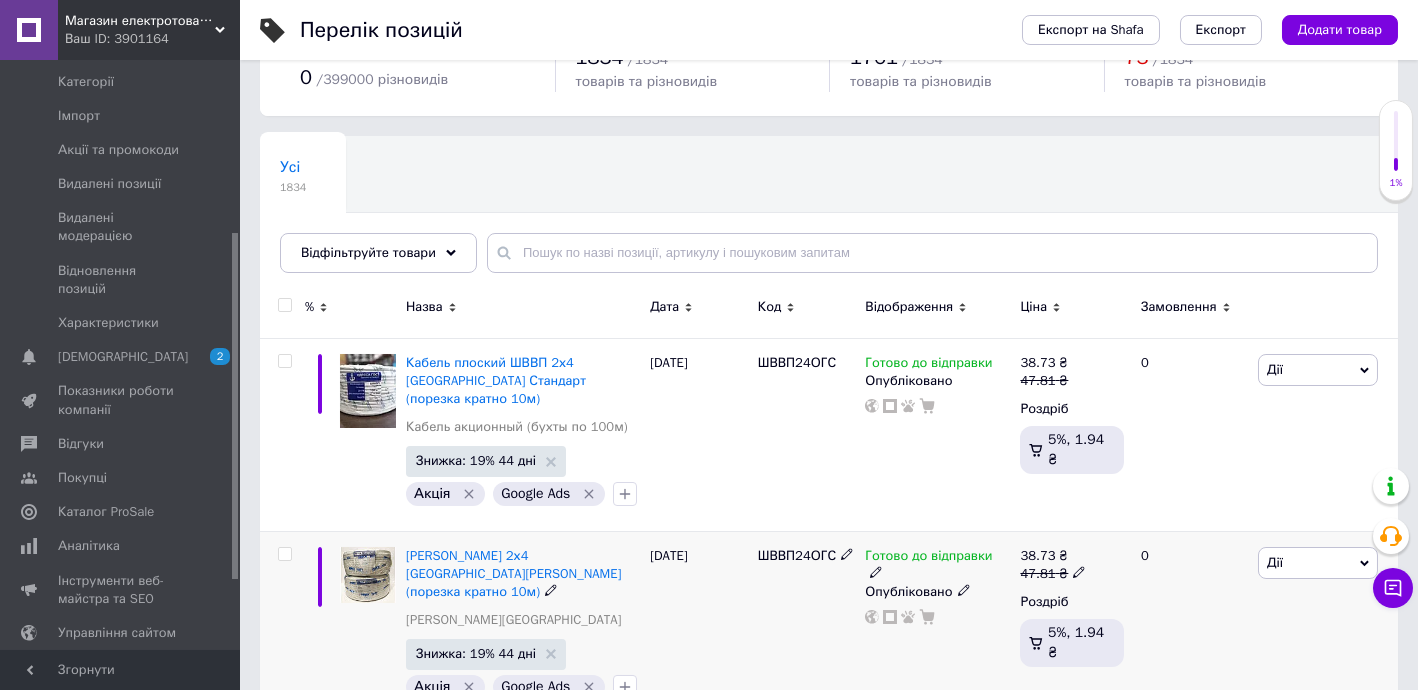 scroll, scrollTop: 363, scrollLeft: 0, axis: vertical 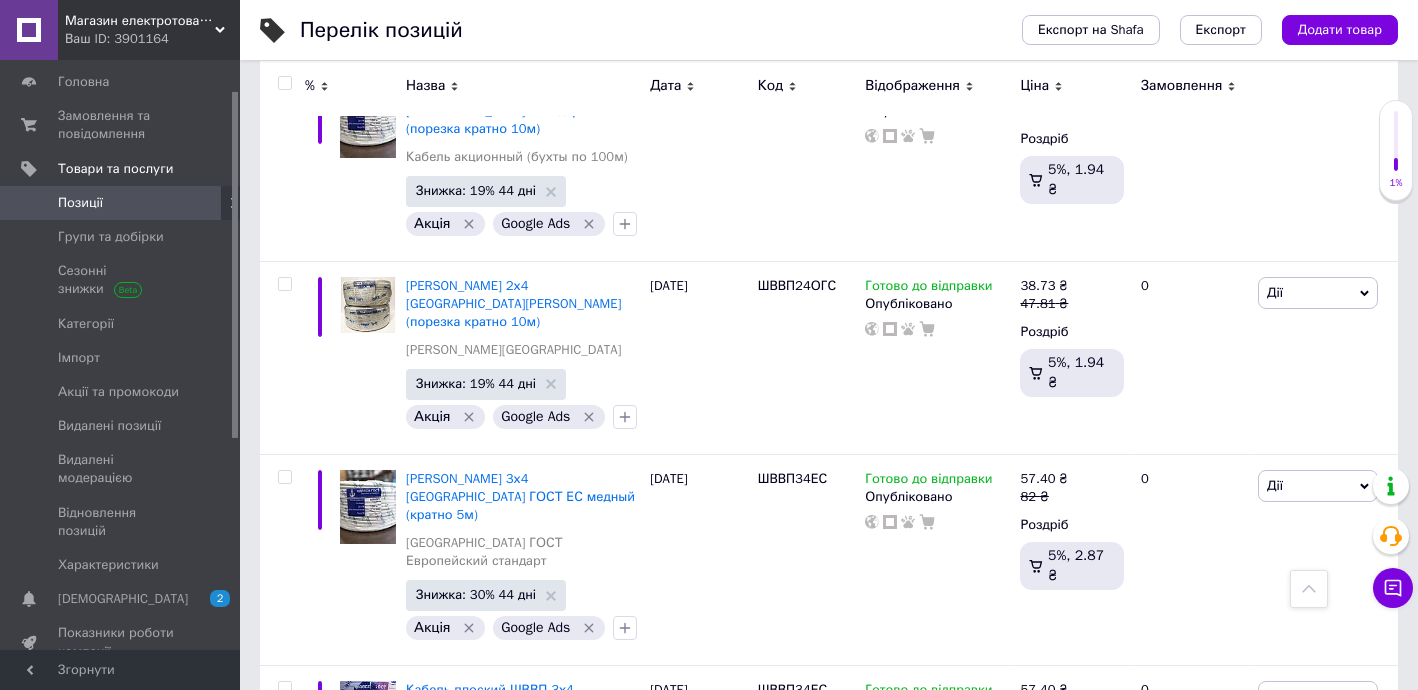 drag, startPoint x: 141, startPoint y: 200, endPoint x: 154, endPoint y: 199, distance: 13.038404 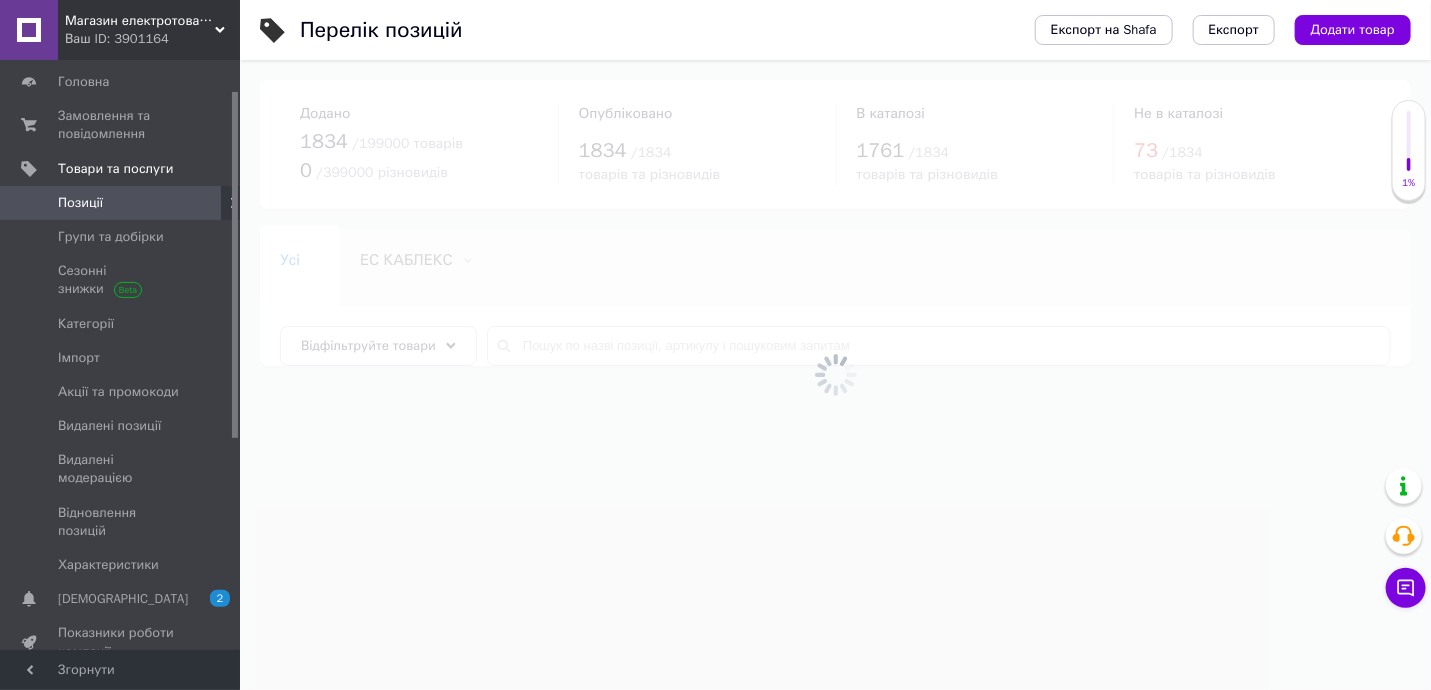 click at bounding box center [835, 375] 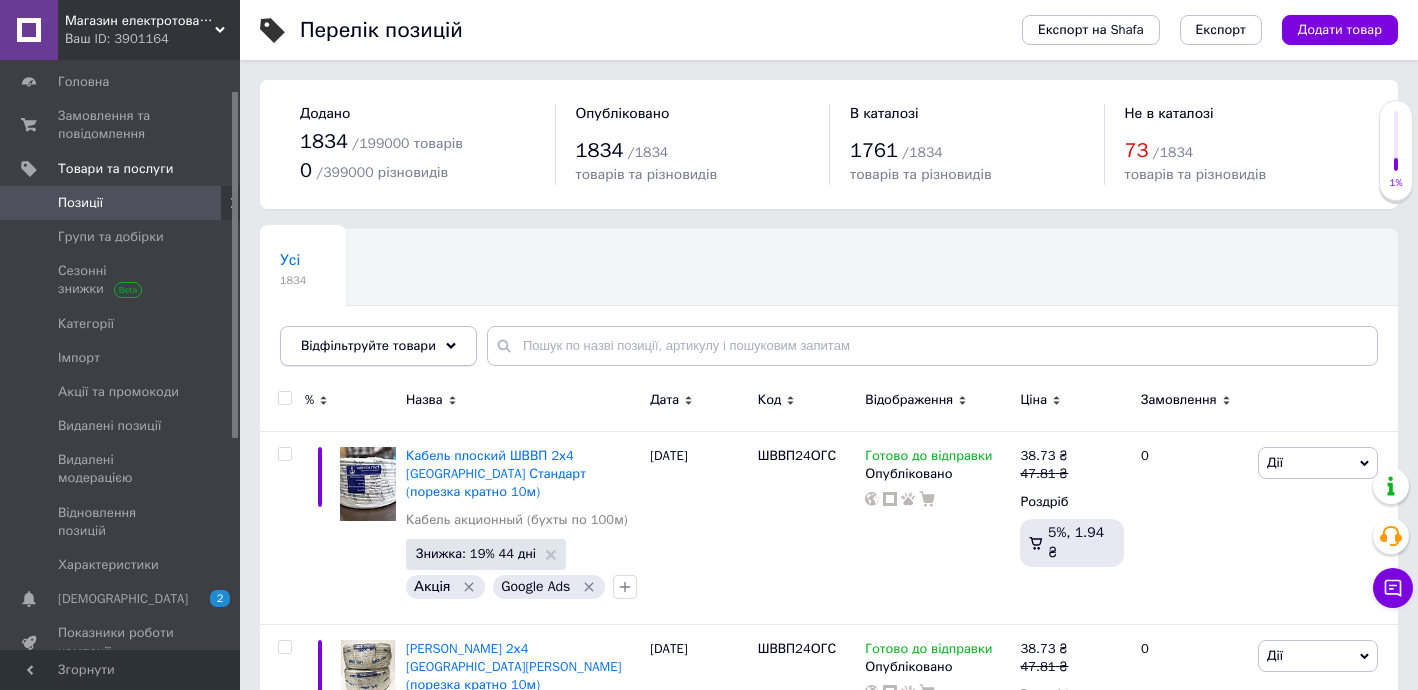 click on "Відфільтруйте товари" at bounding box center [368, 345] 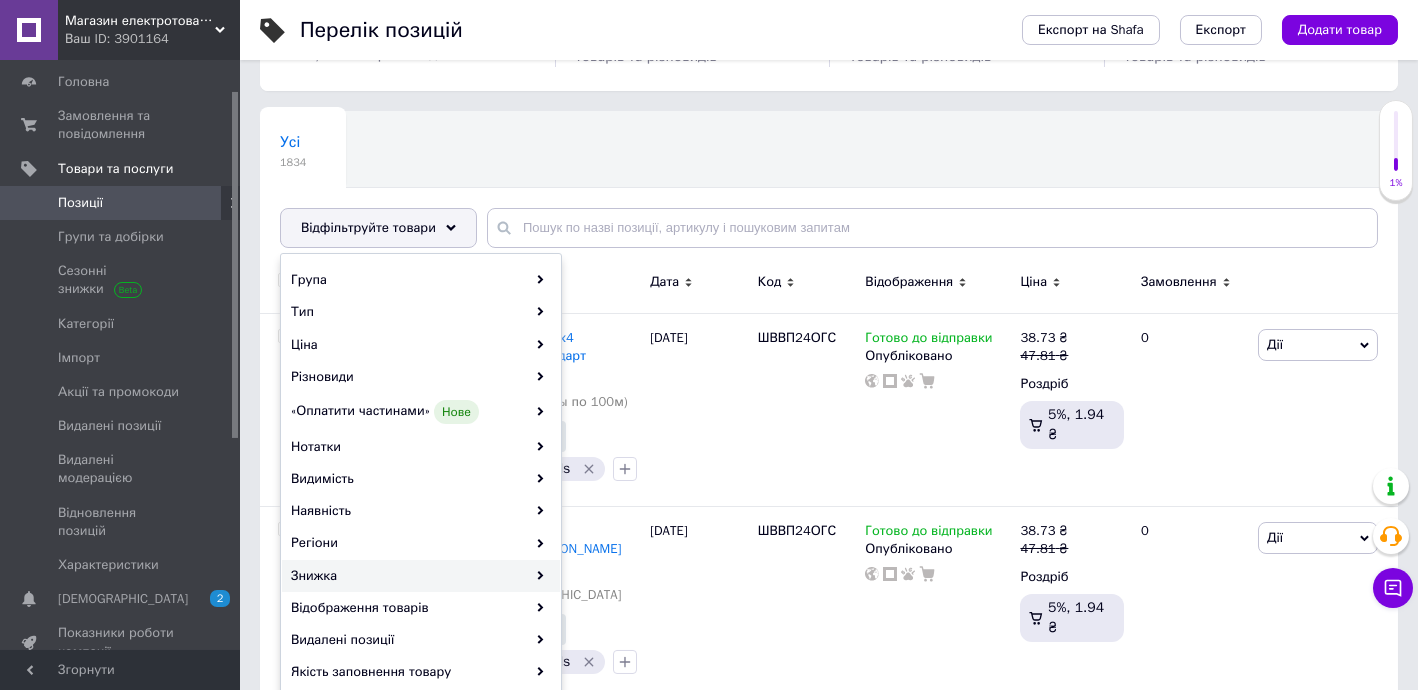 scroll, scrollTop: 121, scrollLeft: 0, axis: vertical 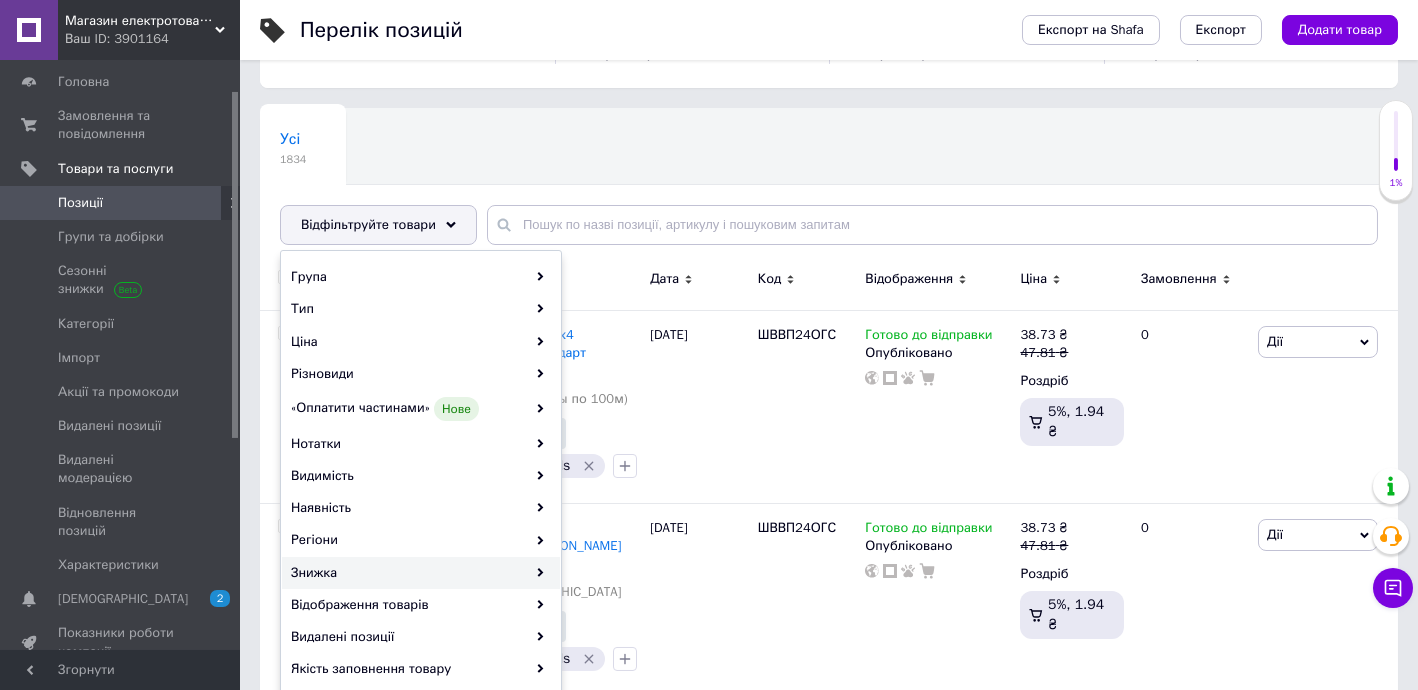click on "Знижка" at bounding box center (421, 573) 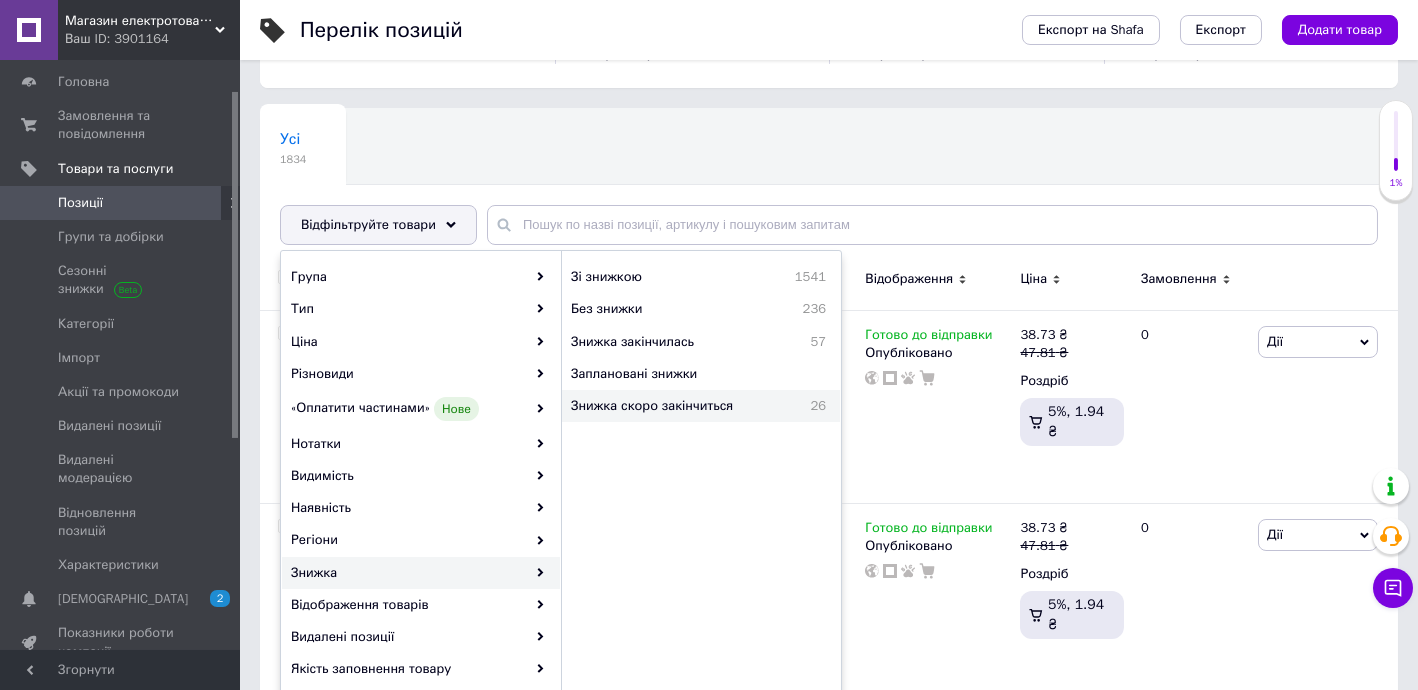 click on "Знижка скоро закінчиться" at bounding box center (681, 406) 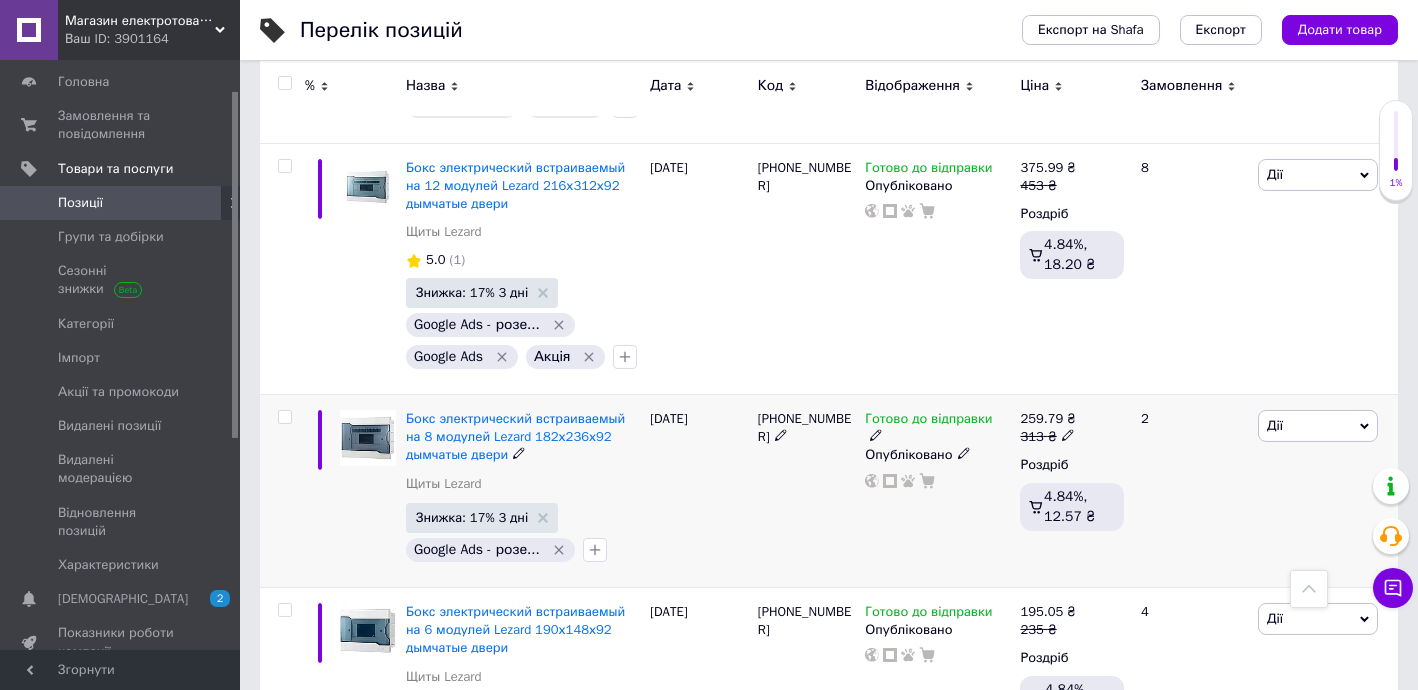 scroll, scrollTop: 2060, scrollLeft: 0, axis: vertical 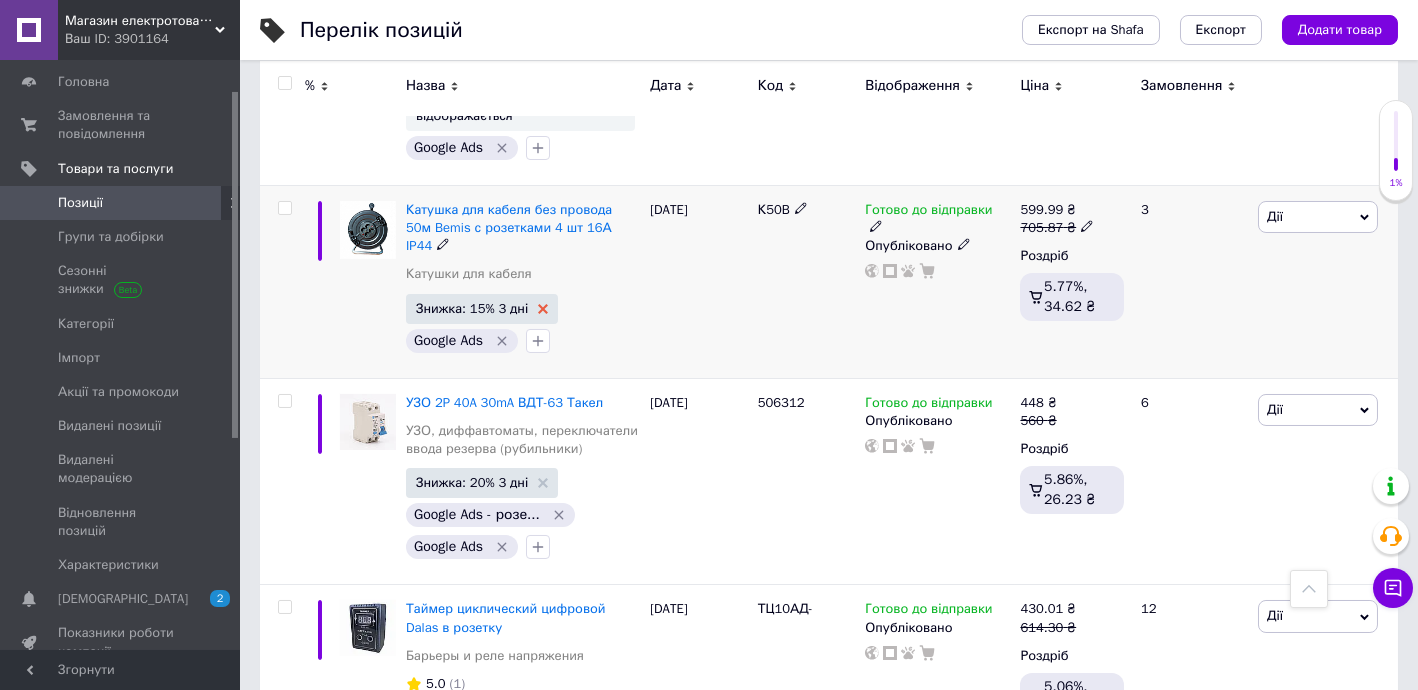 click 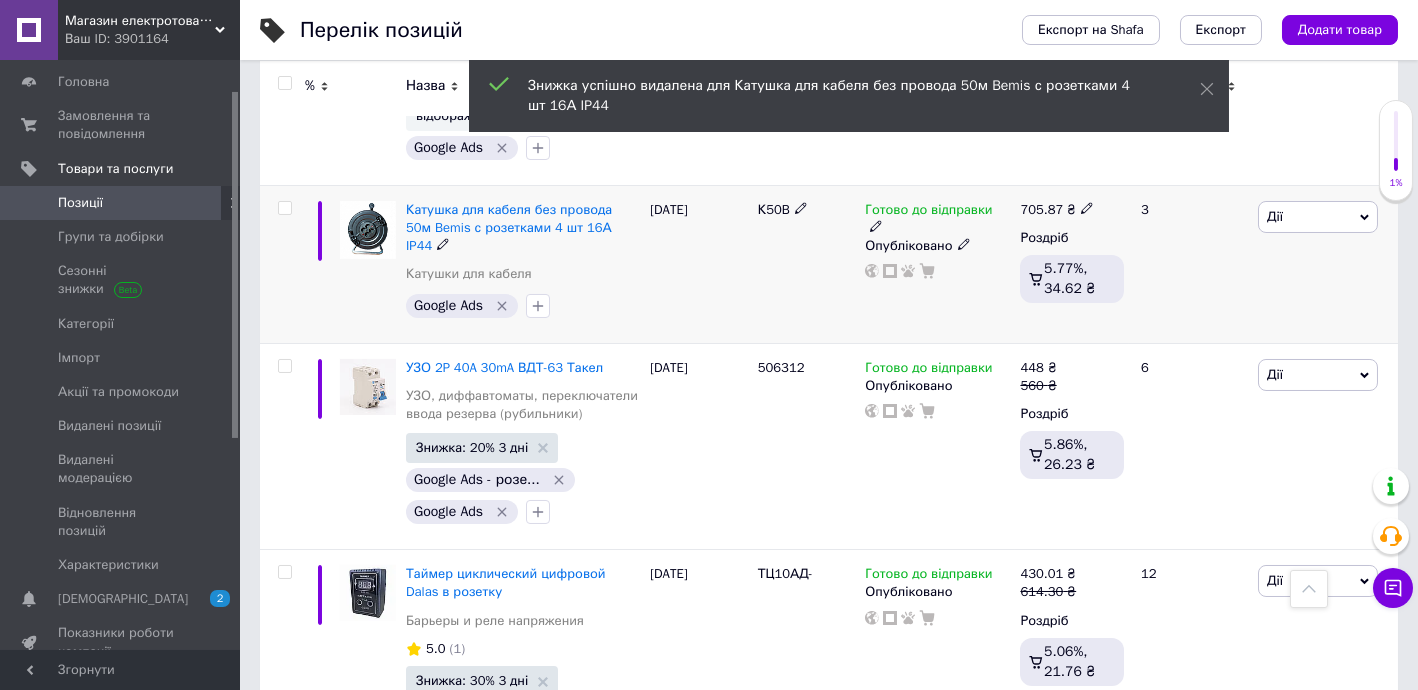 click on "Дії" at bounding box center (1275, 216) 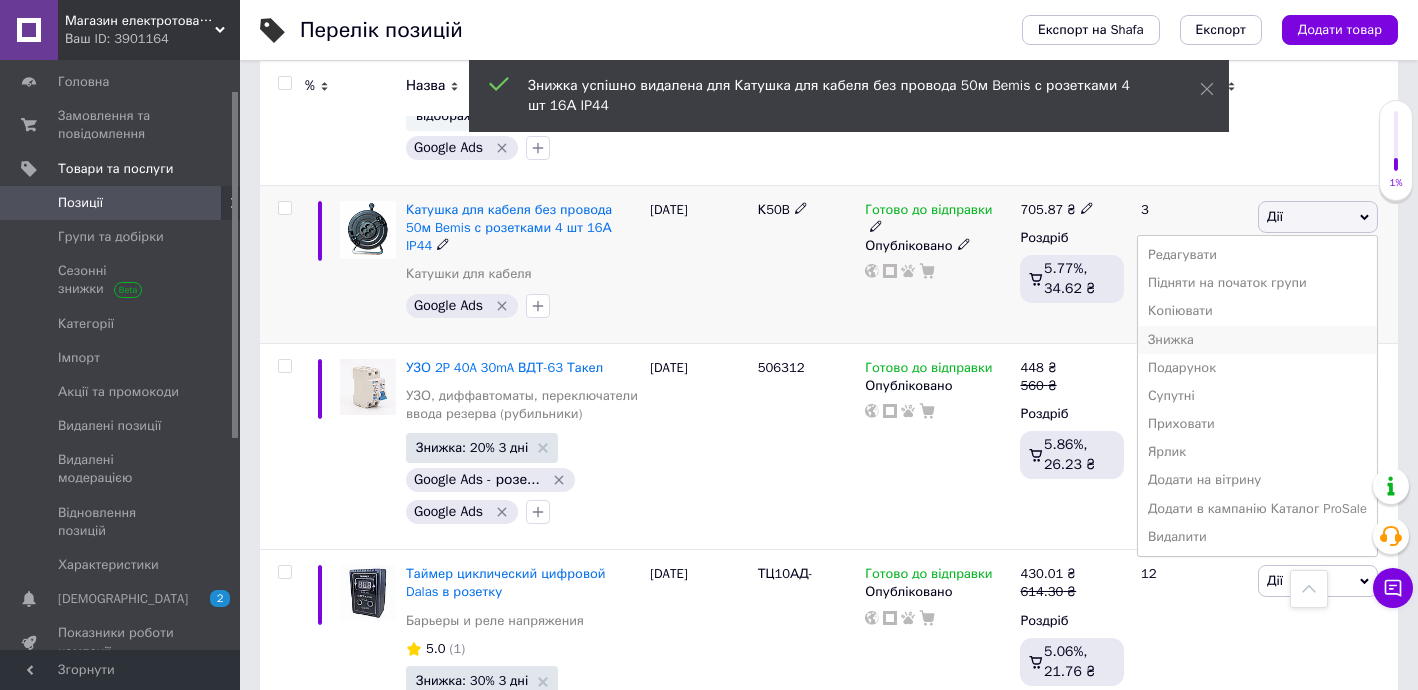 click on "Знижка" at bounding box center [1257, 340] 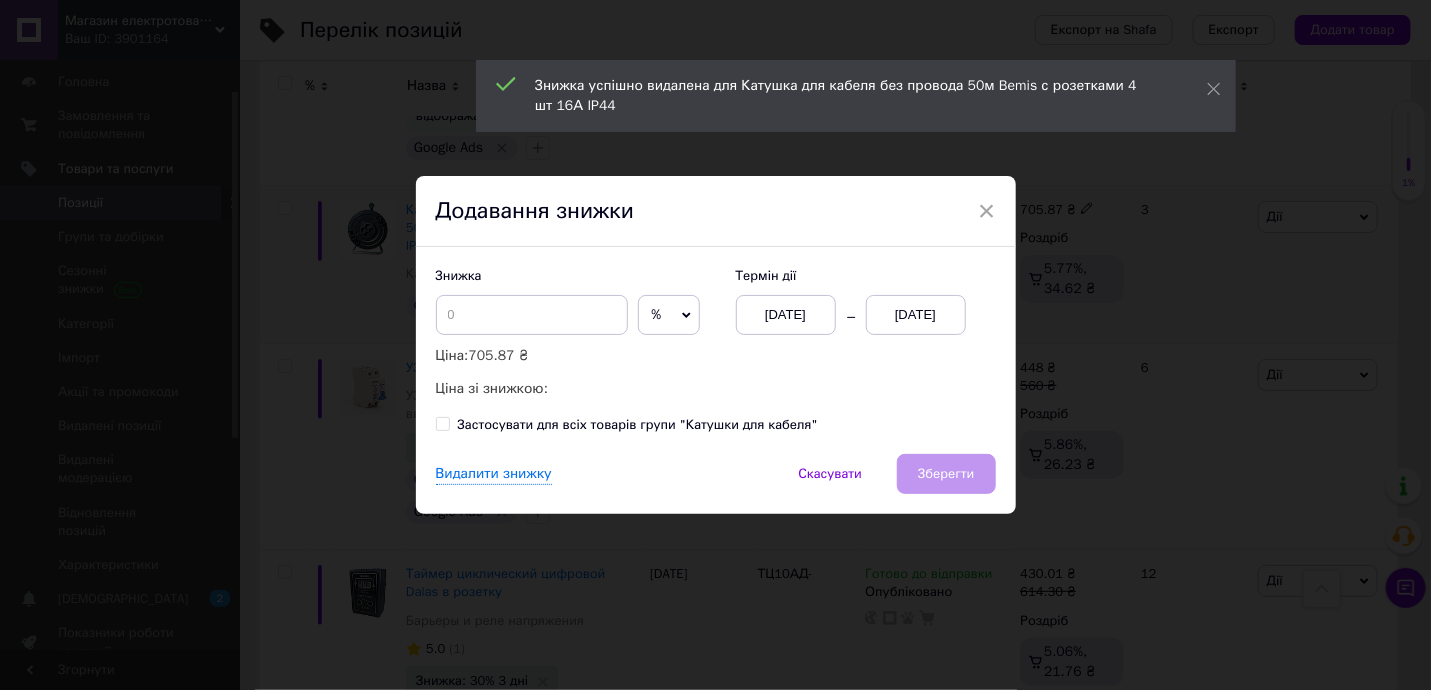click on "Знижка % ₴ Ціна:  705.87   ₴ Ціна зі знижкою:" at bounding box center (576, 333) 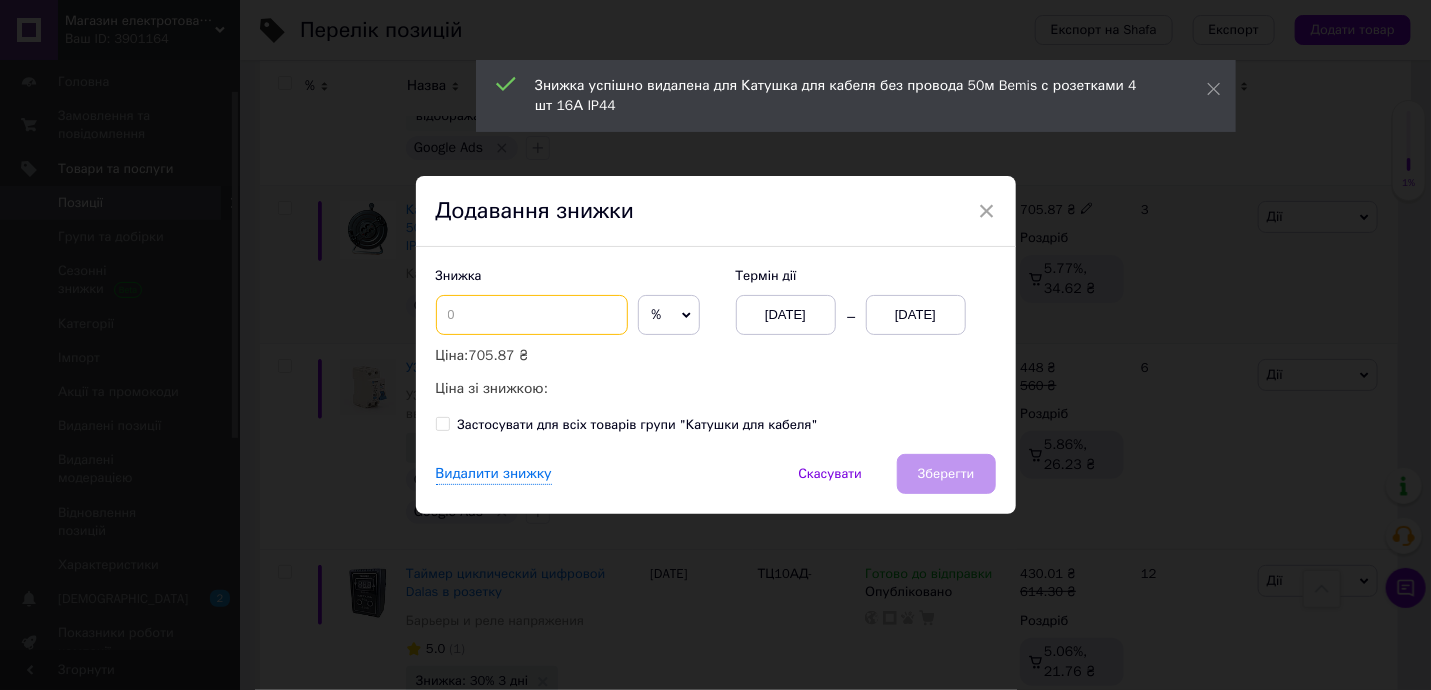 click on "Знижка % ₴ Ціна:  705.87   ₴ Ціна зі знижкою:" at bounding box center [576, 333] 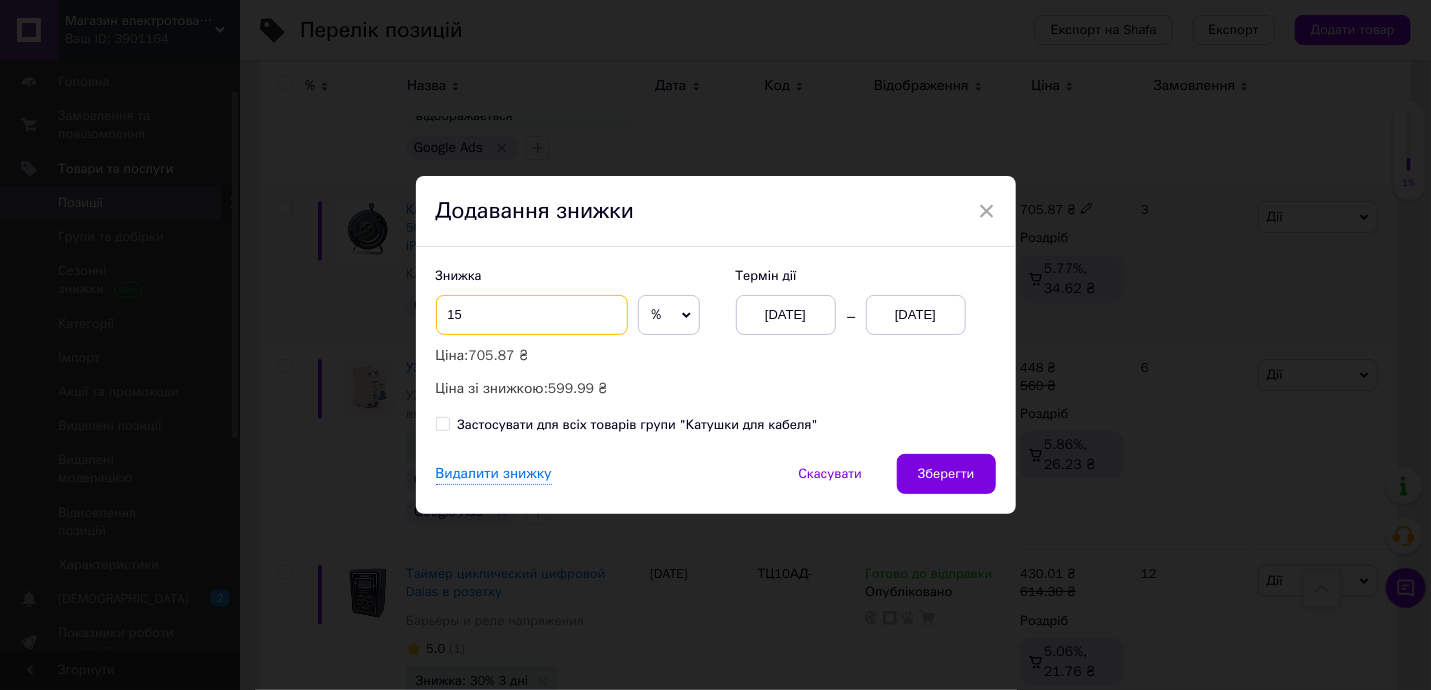 type on "15" 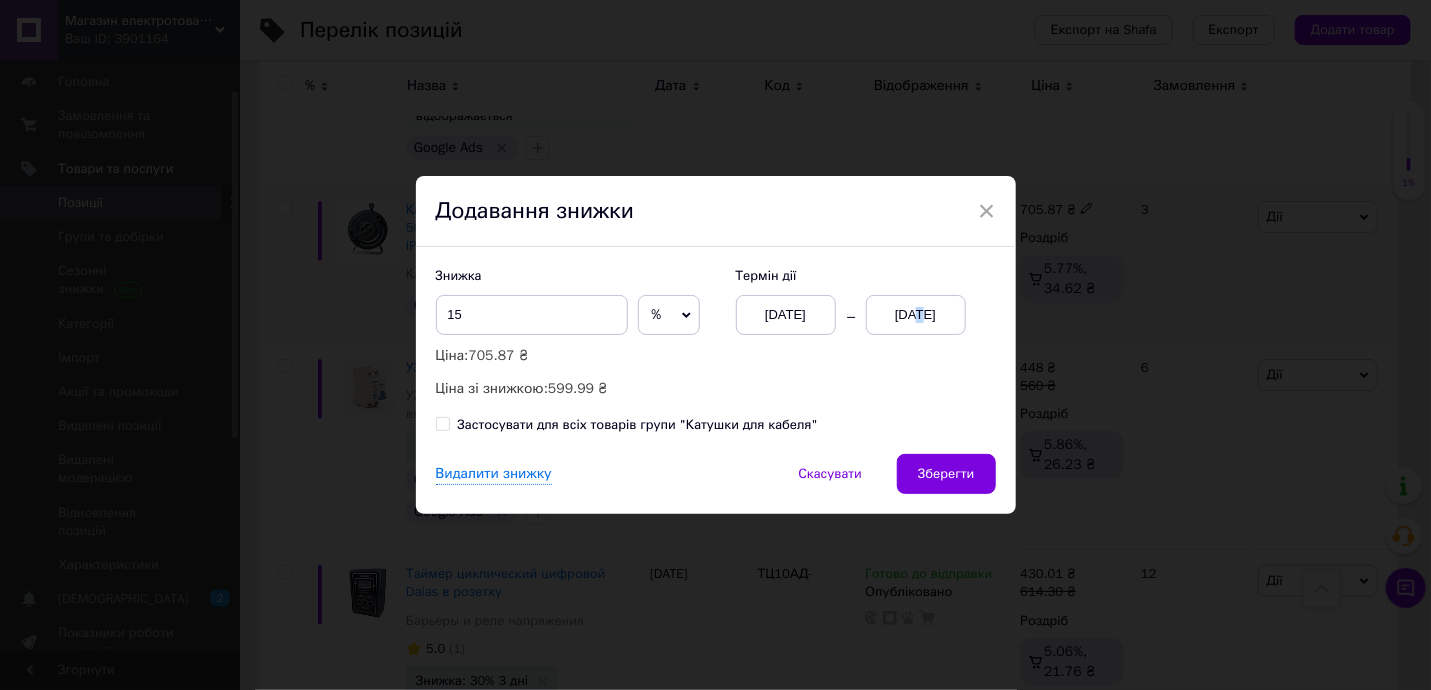 click on "[DATE]" at bounding box center [916, 315] 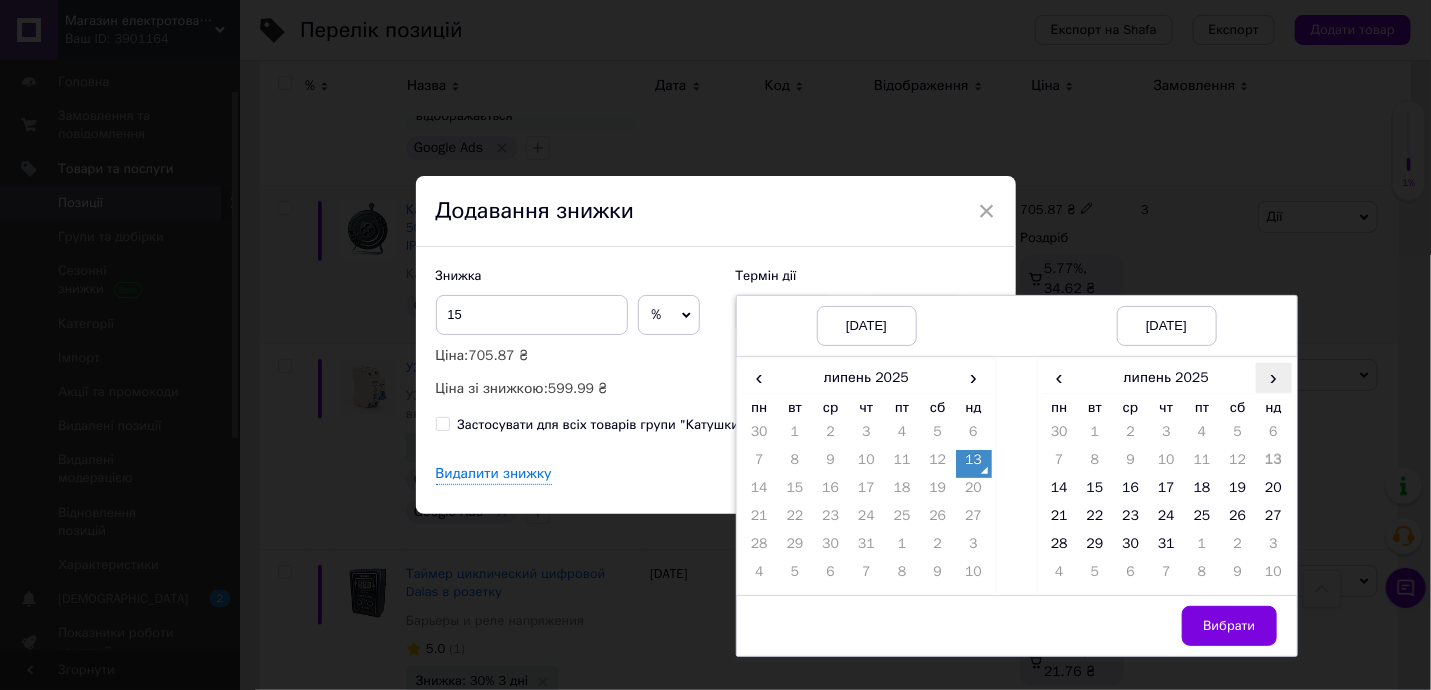 click on "›" at bounding box center [1274, 377] 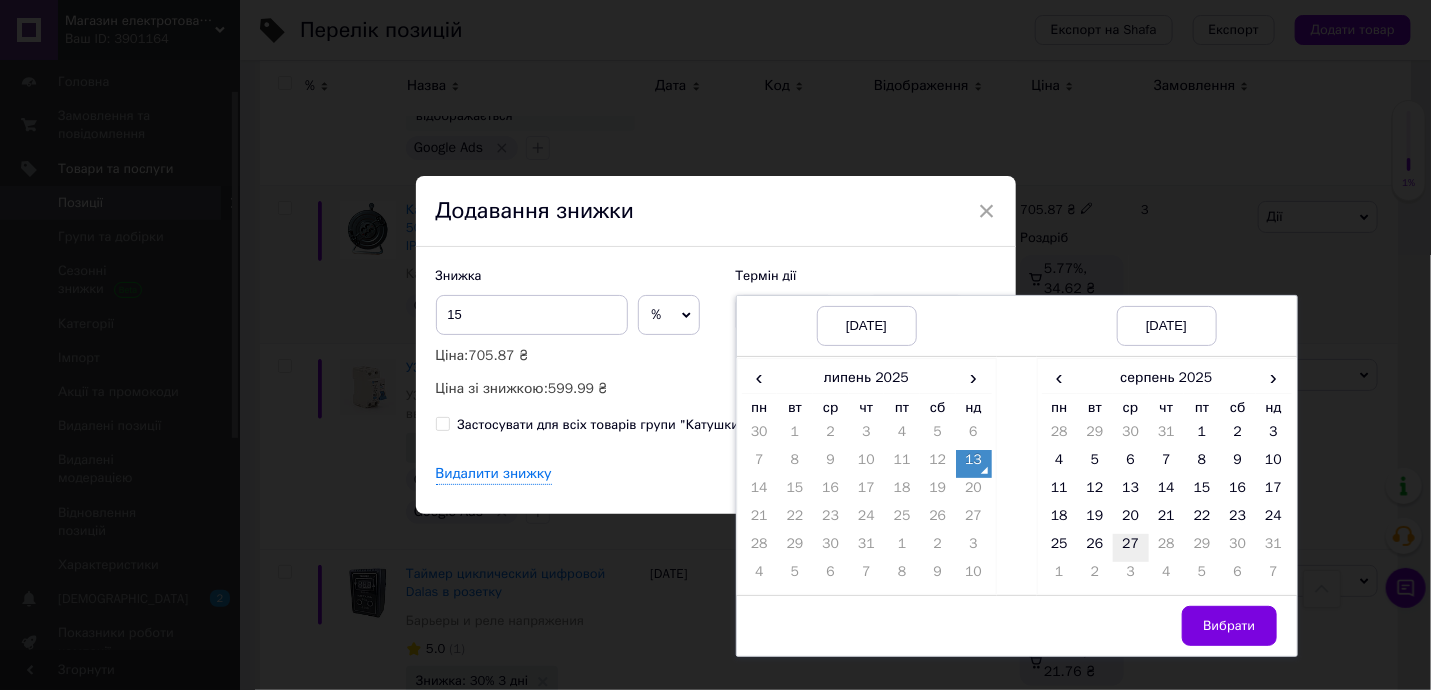 click on "27" at bounding box center [1131, 548] 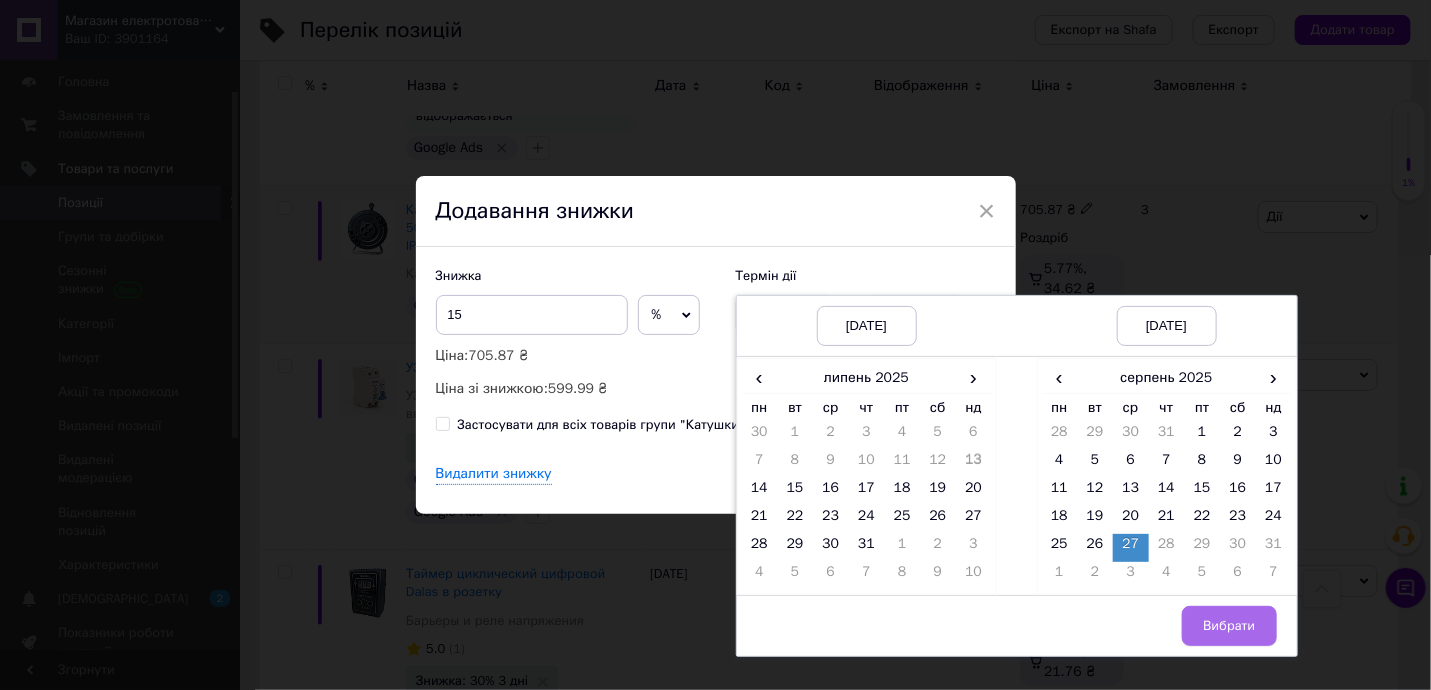 click on "Вибрати" at bounding box center (1229, 626) 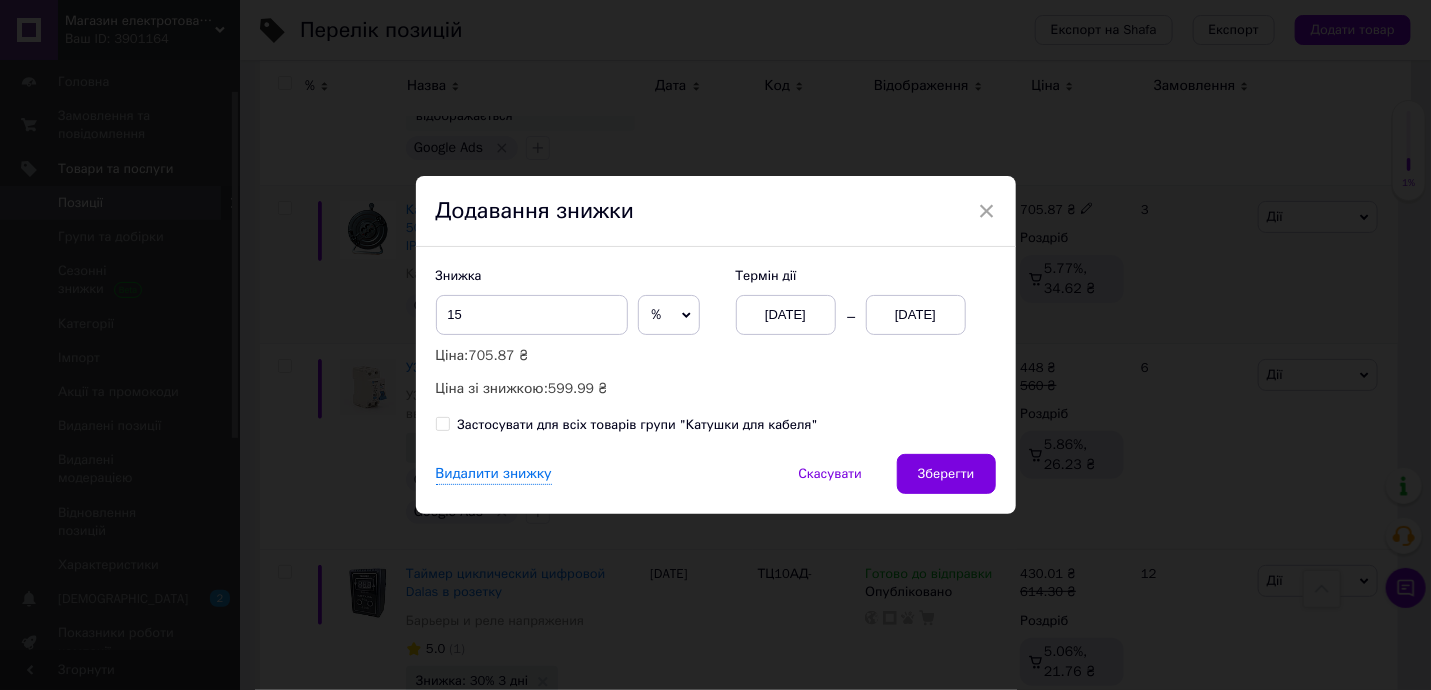 click on "Зберегти" at bounding box center [946, 474] 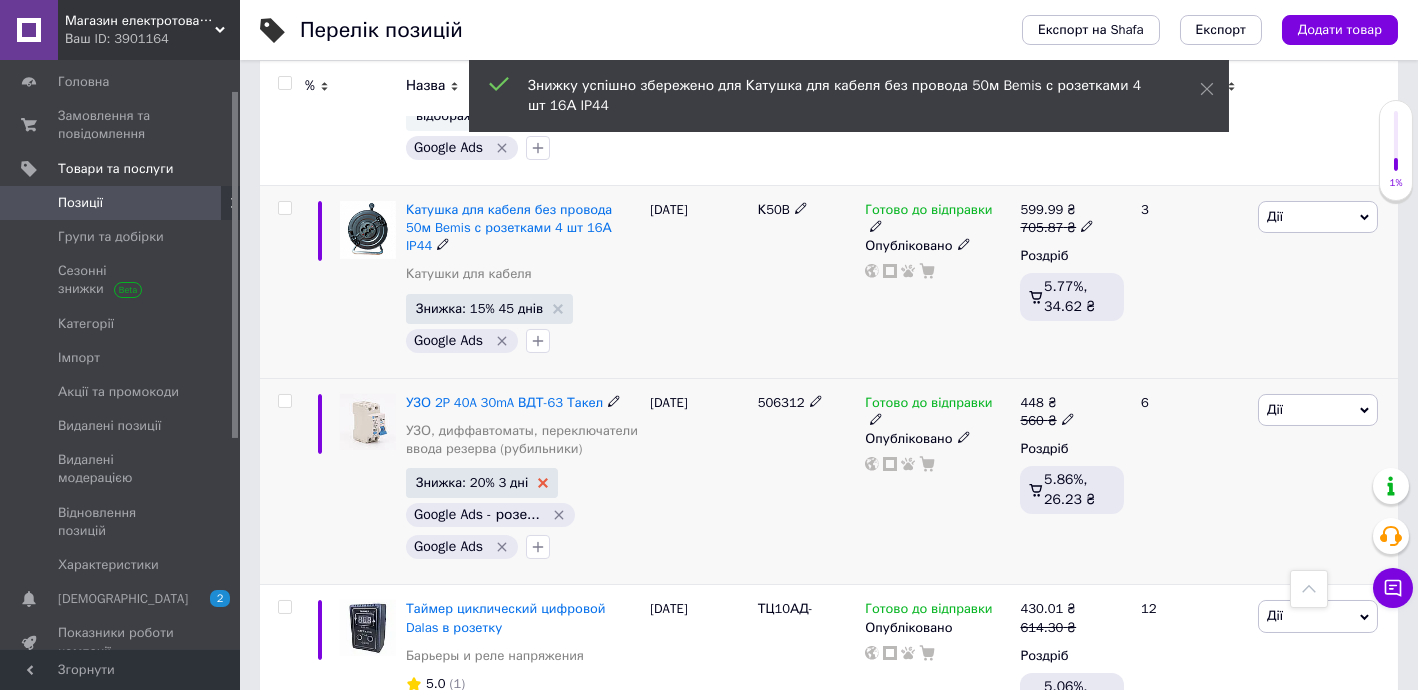 click 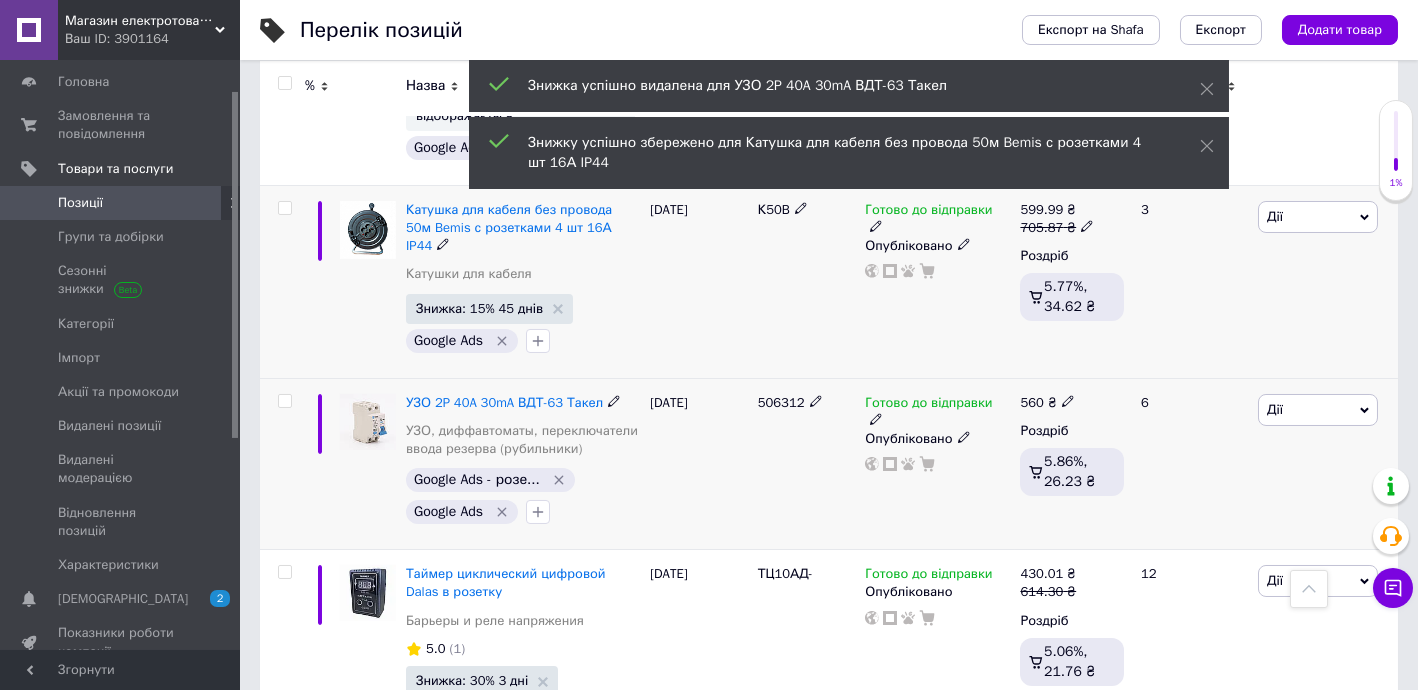click on "Дії" at bounding box center (1318, 410) 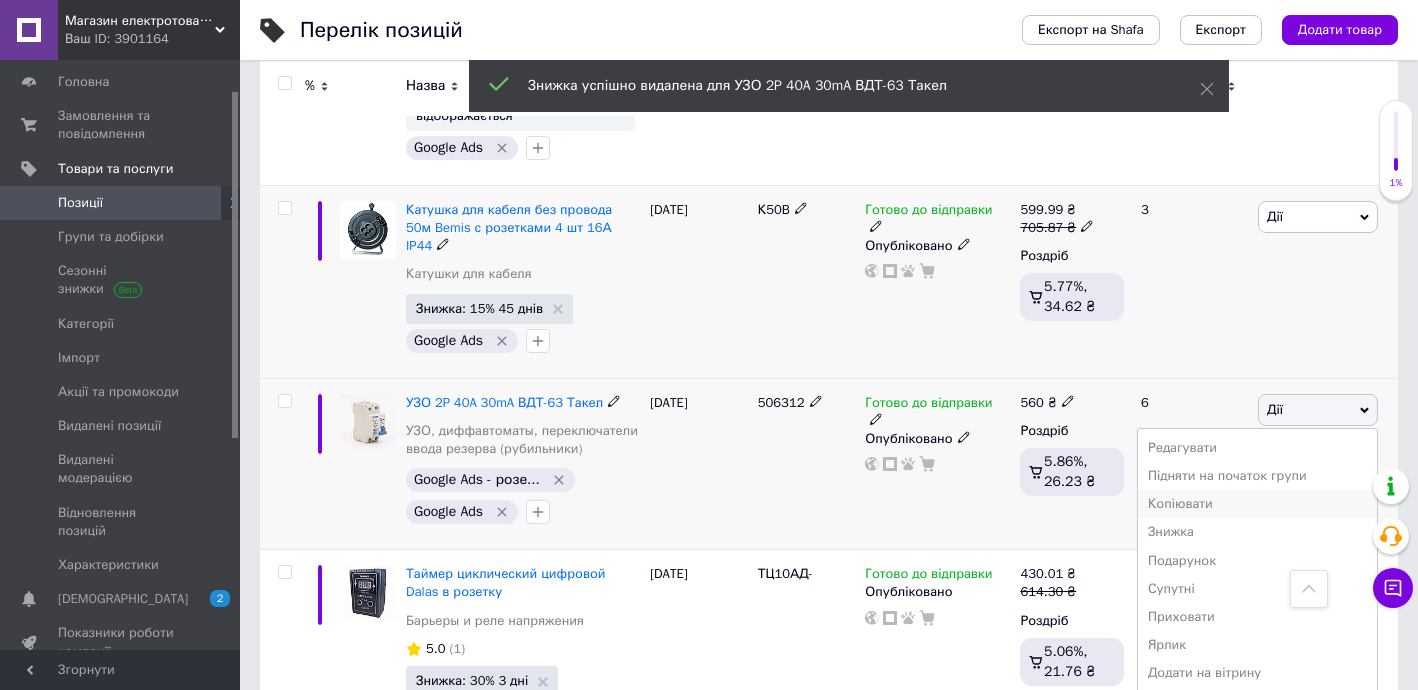 click on "Копіювати" at bounding box center [1257, 504] 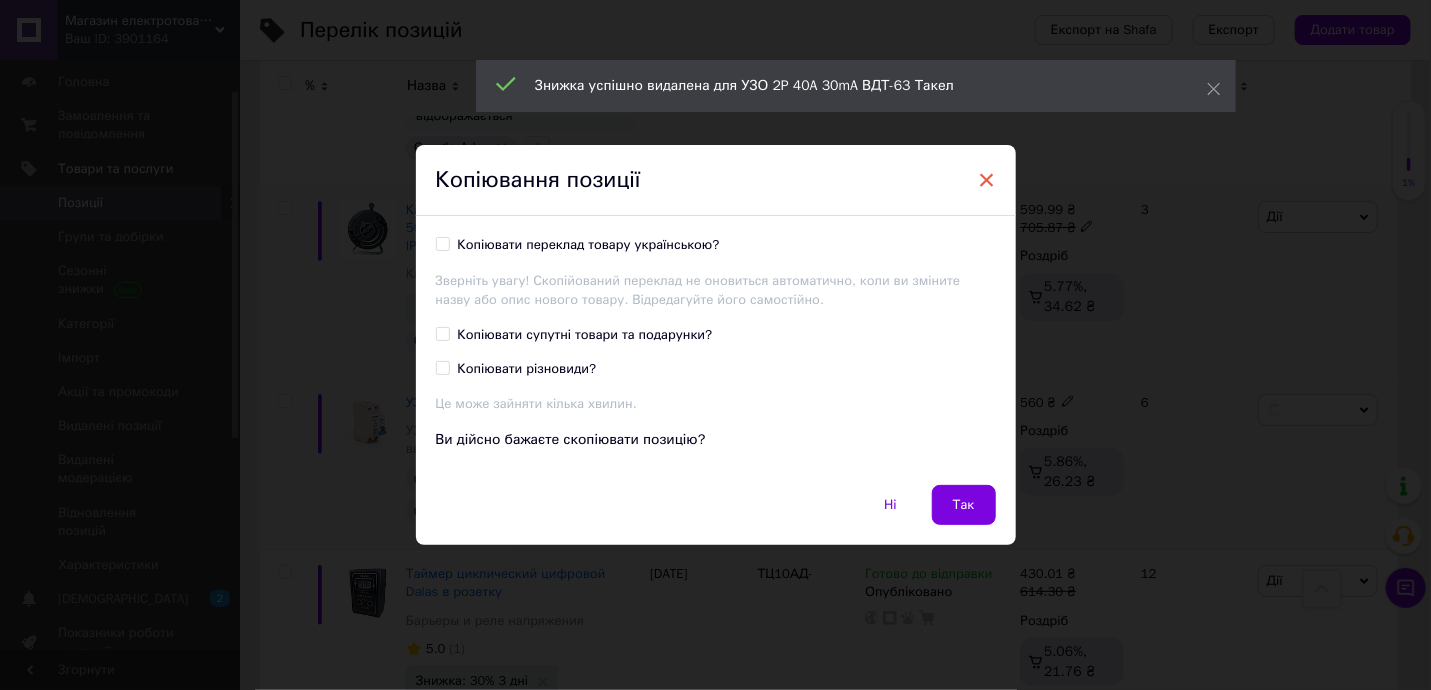 click on "×" at bounding box center [987, 180] 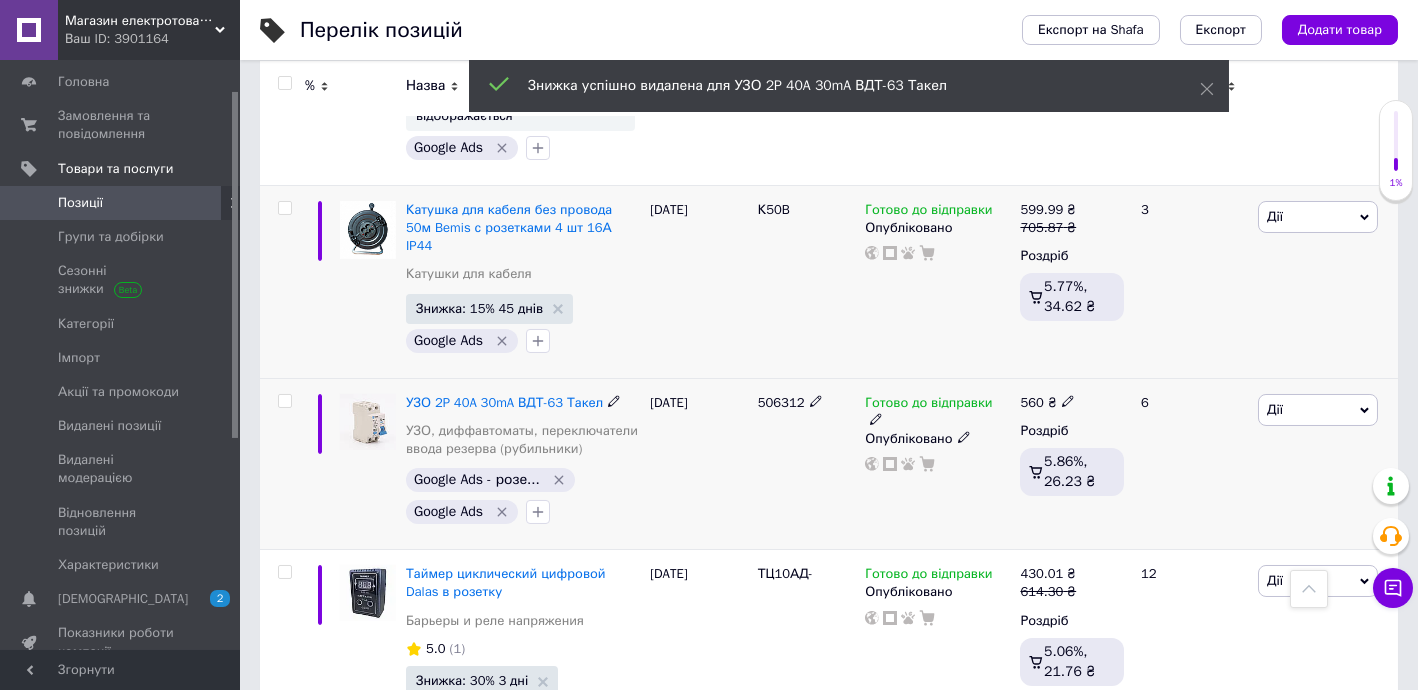 click on "Дії" at bounding box center (1318, 410) 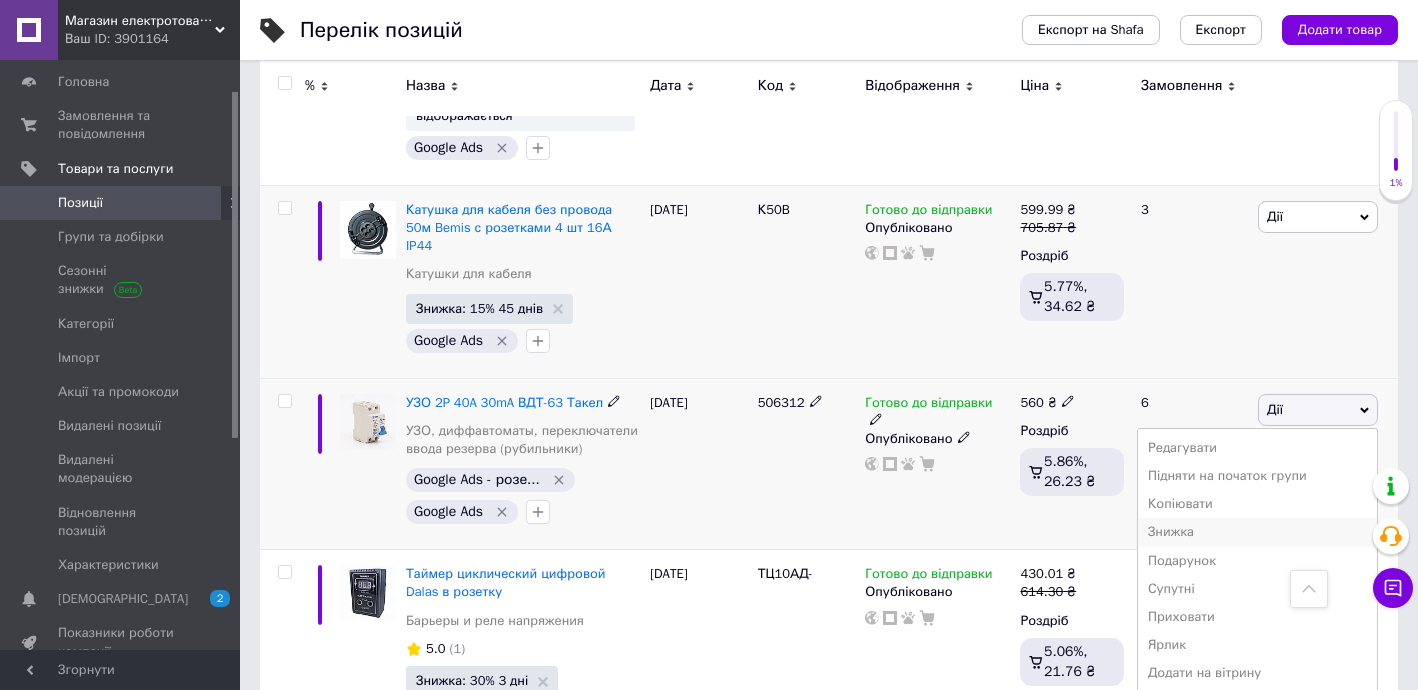 click on "Знижка" at bounding box center [1257, 532] 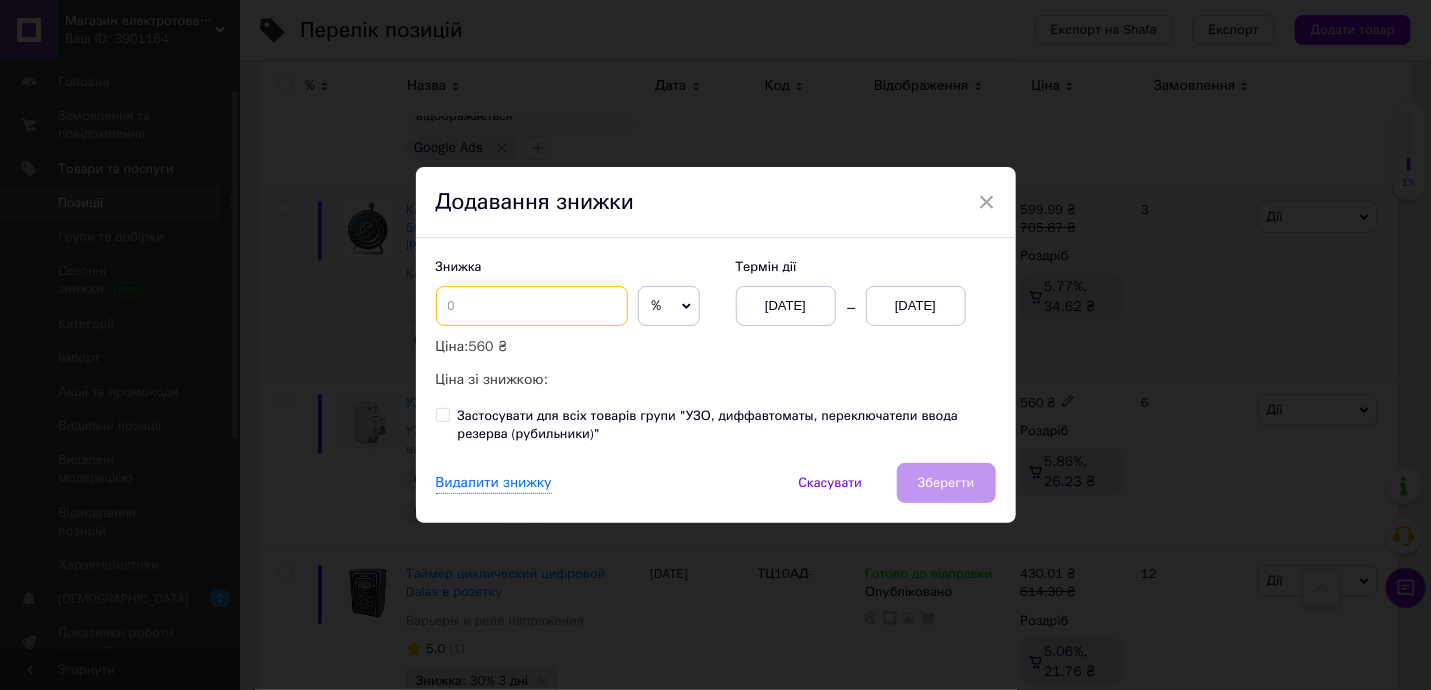 click at bounding box center [532, 306] 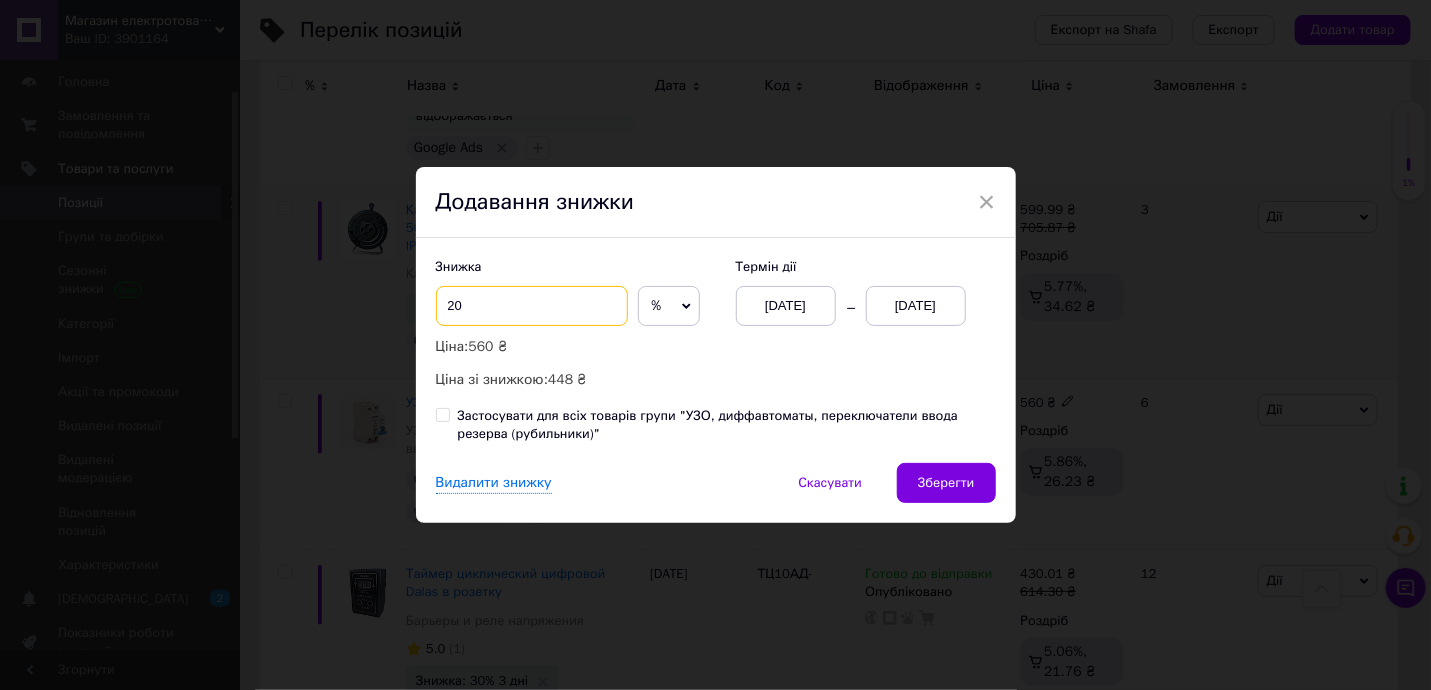 type on "20" 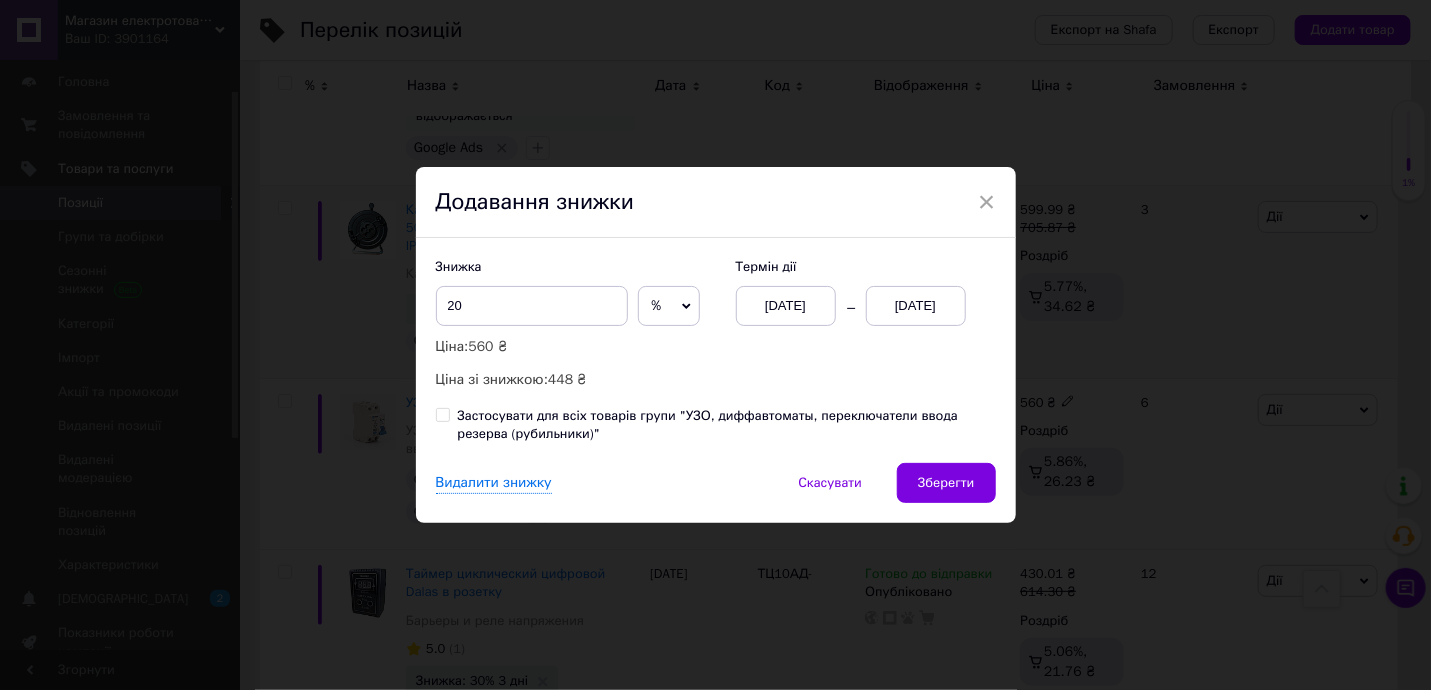 click on "[DATE]" at bounding box center [916, 306] 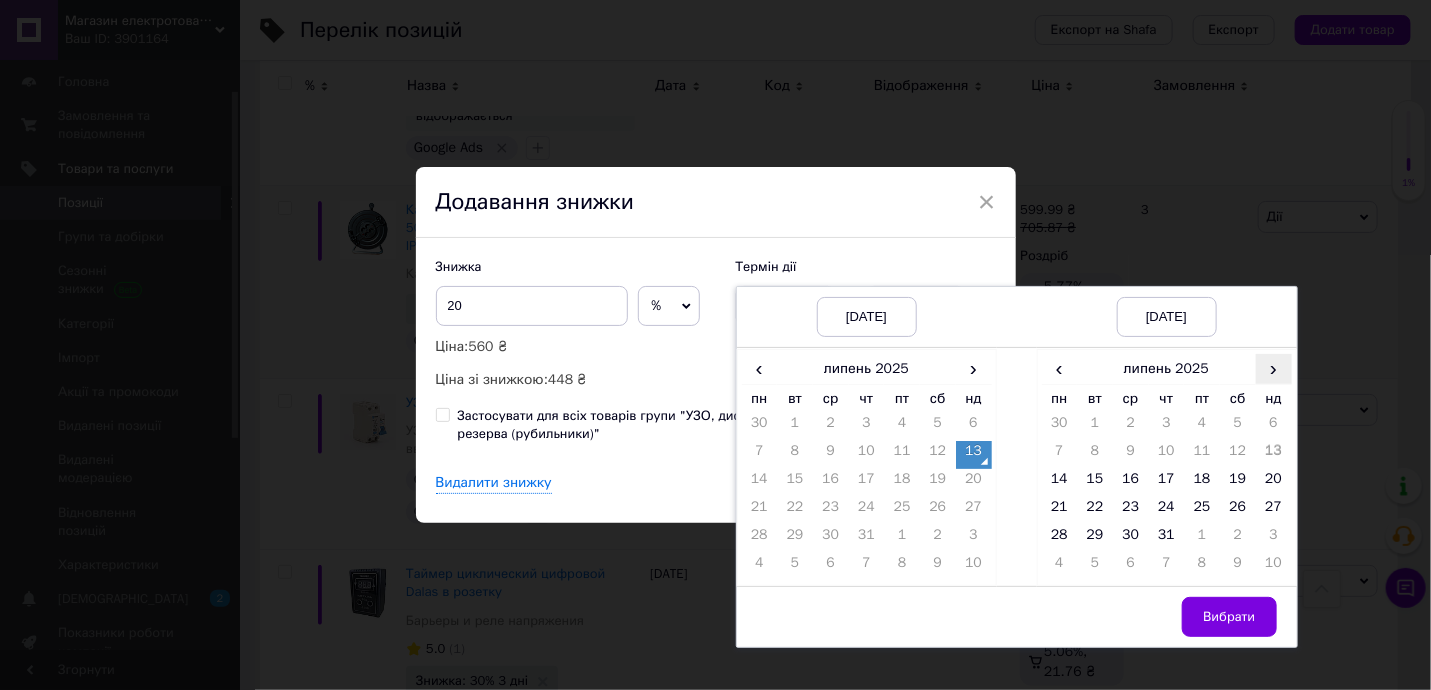 click on "›" at bounding box center (1274, 368) 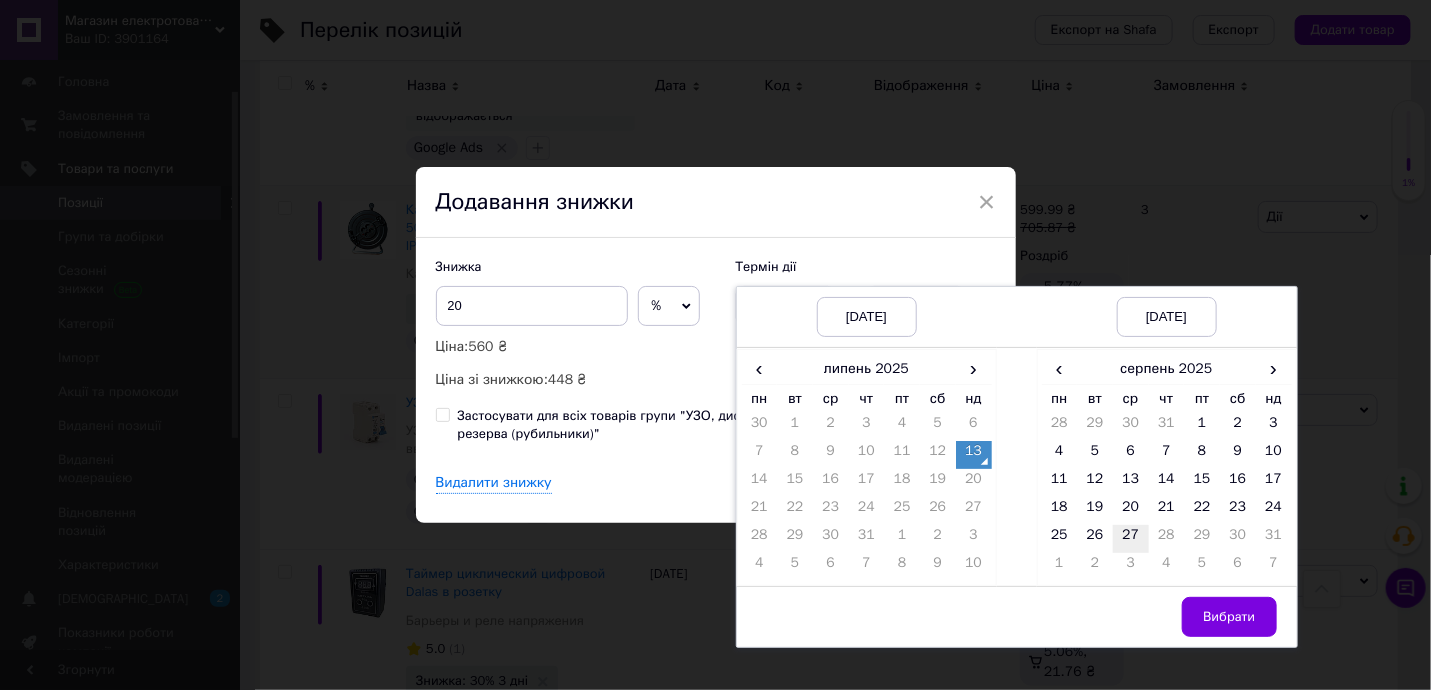click on "27" at bounding box center (1131, 539) 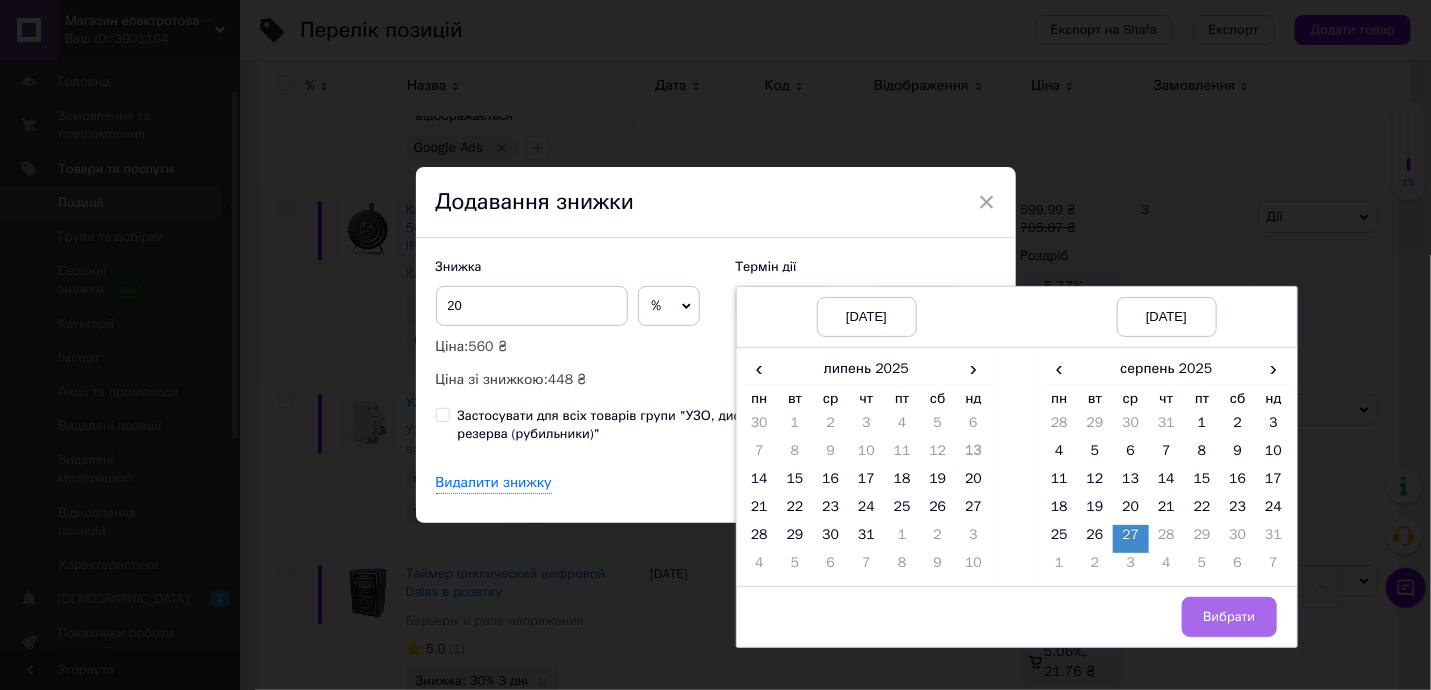 click on "Вибрати" at bounding box center (1229, 617) 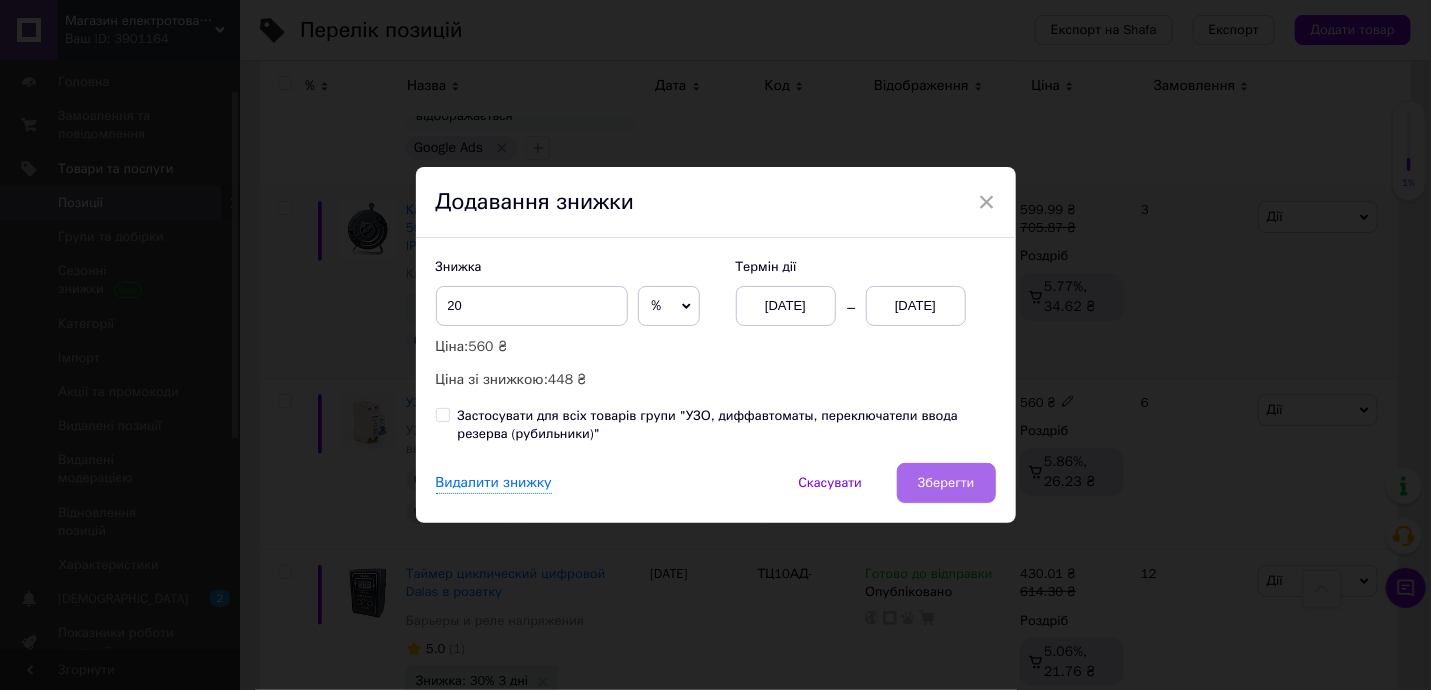 click on "Зберегти" at bounding box center (946, 483) 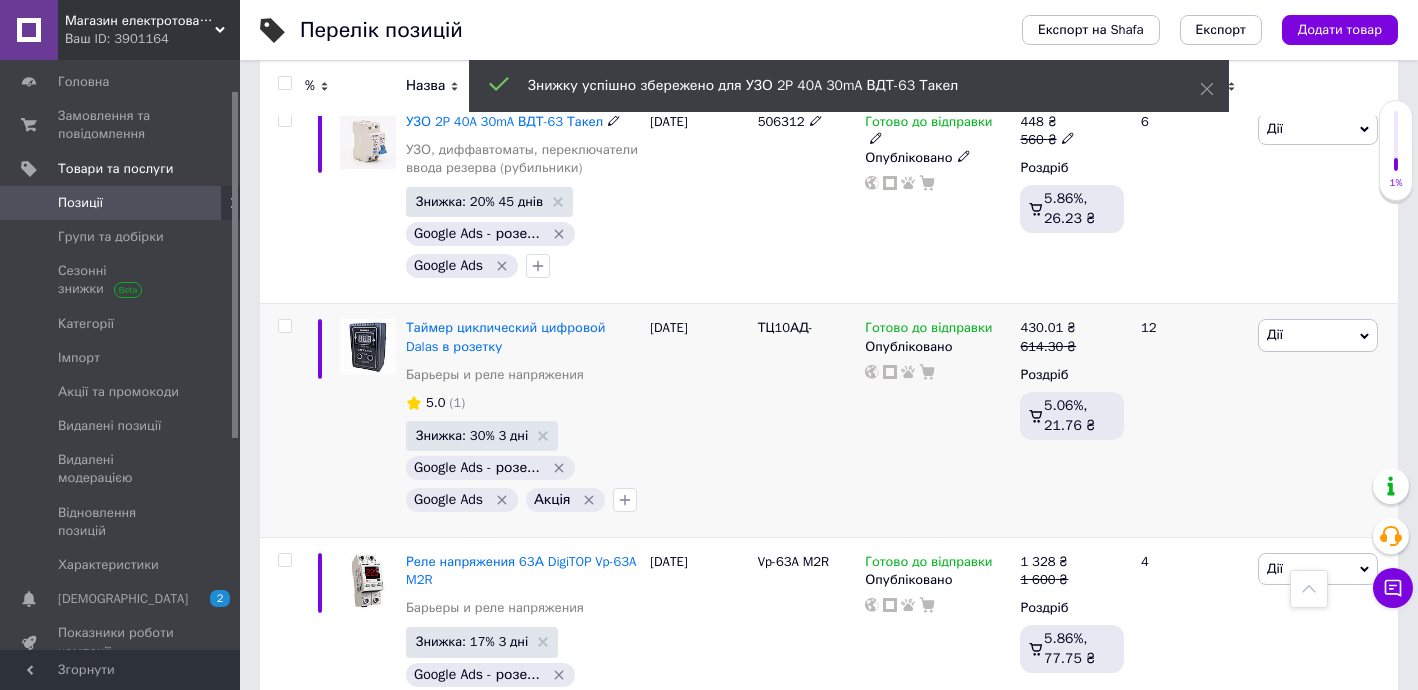 scroll, scrollTop: 848, scrollLeft: 0, axis: vertical 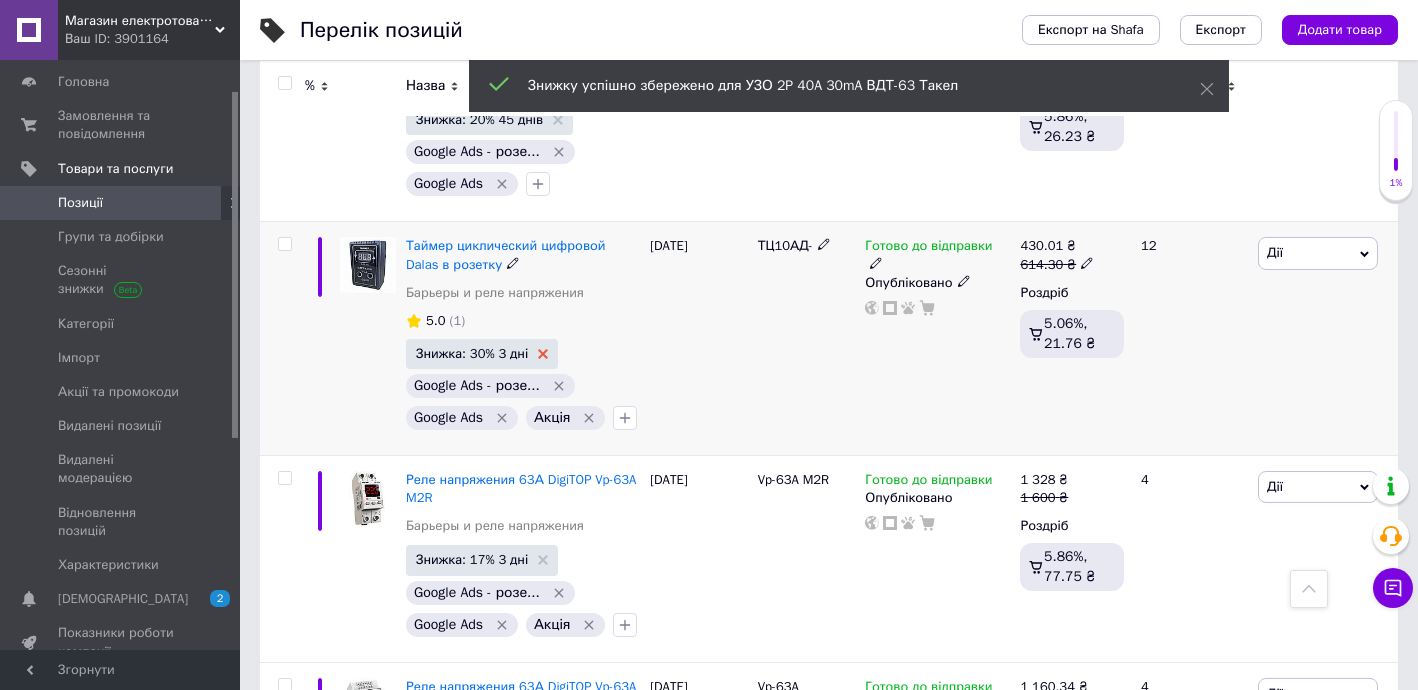click 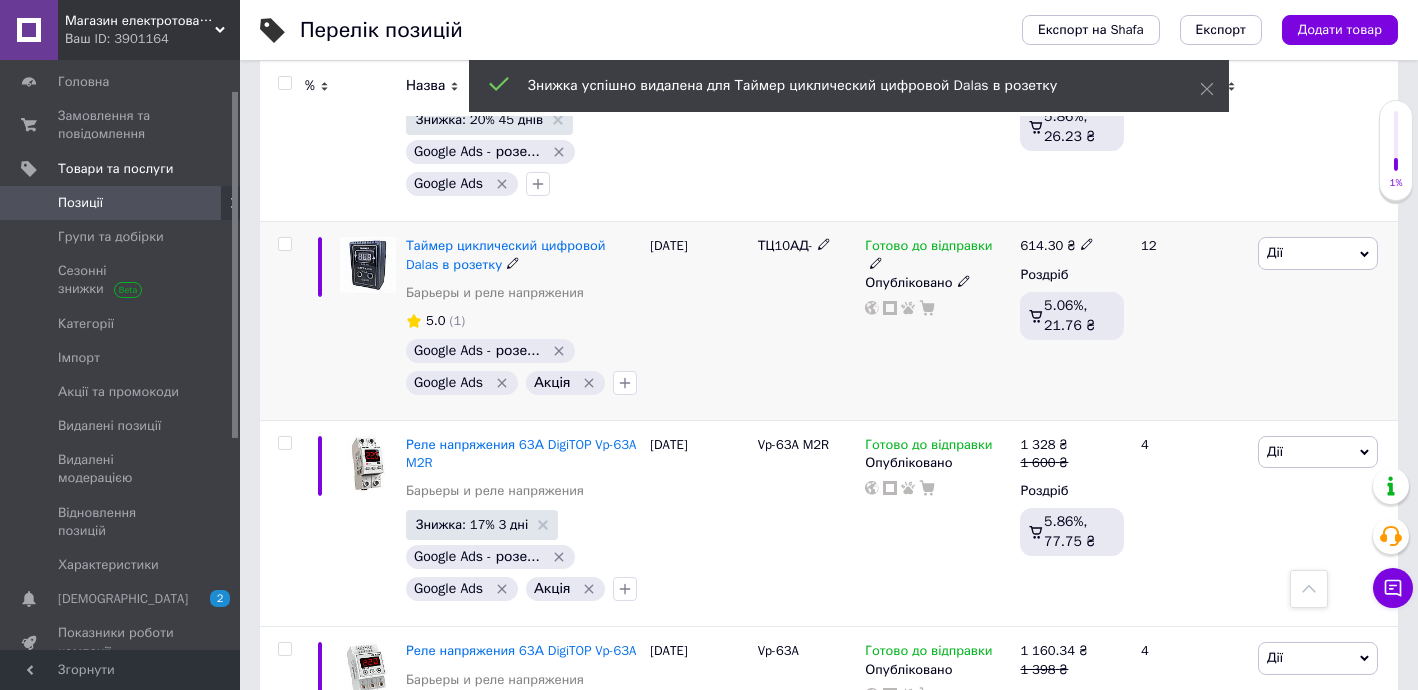 click on "Дії" at bounding box center (1318, 253) 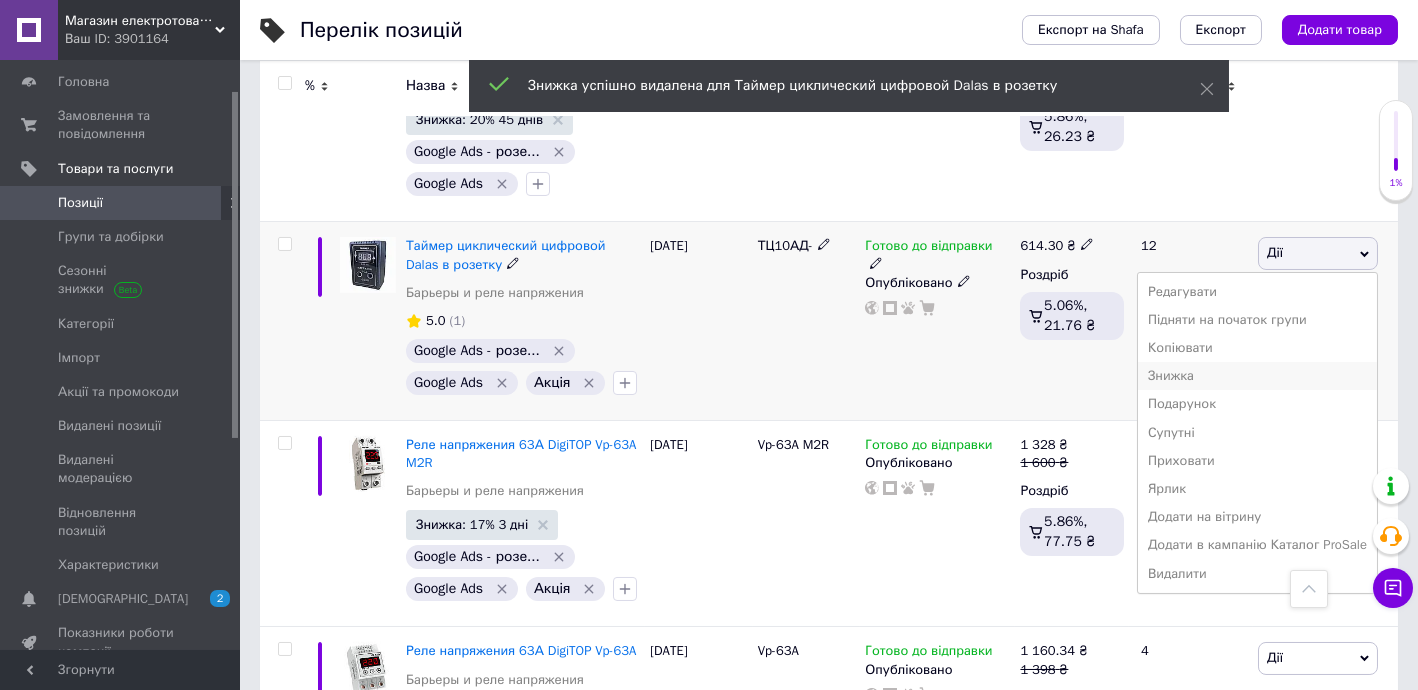 click on "Знижка" at bounding box center (1257, 376) 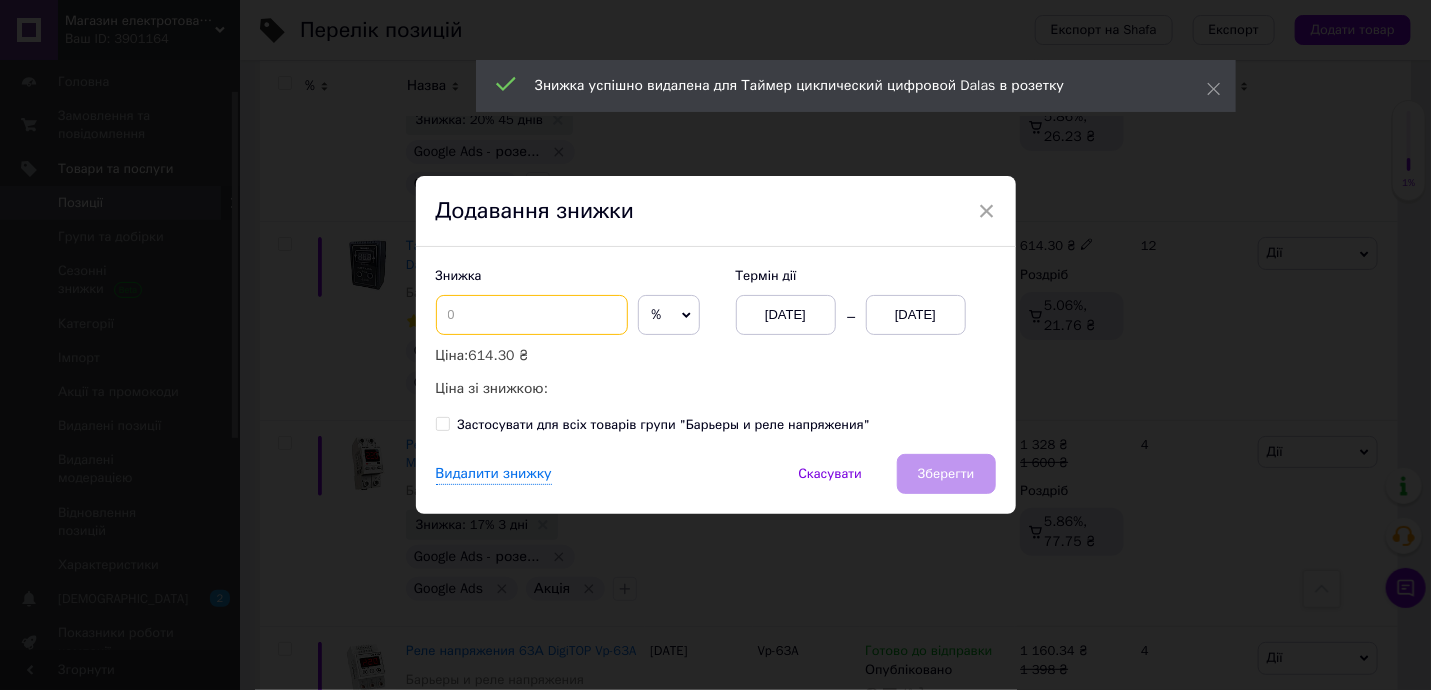 drag, startPoint x: 524, startPoint y: 306, endPoint x: 539, endPoint y: 315, distance: 17.492855 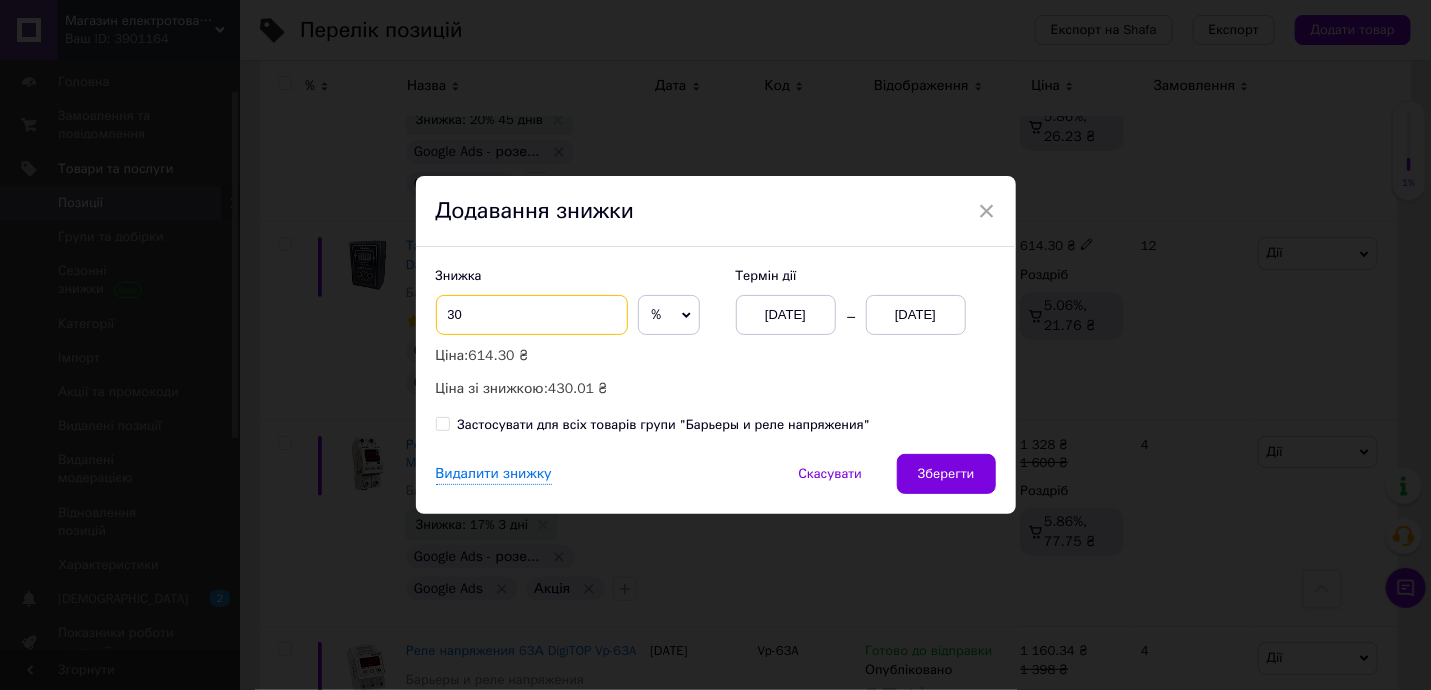 type on "30" 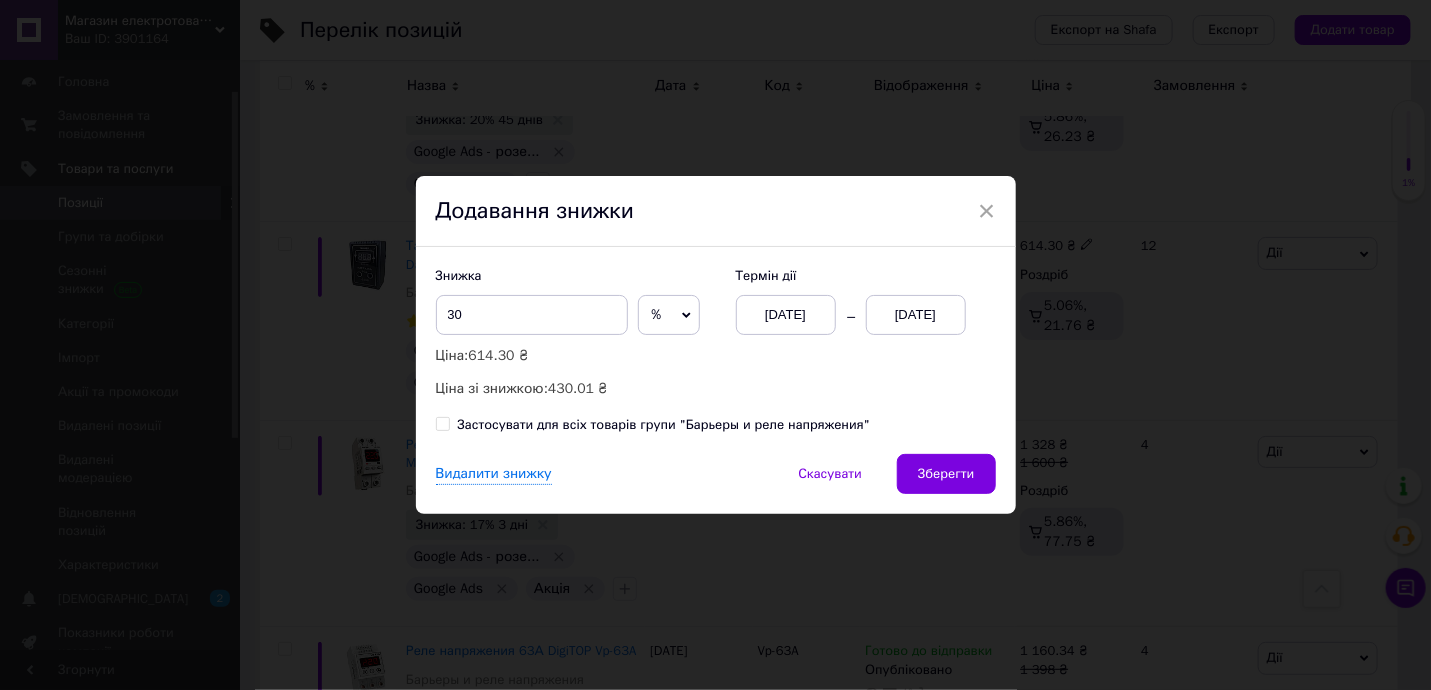 click on "[DATE]" at bounding box center (916, 315) 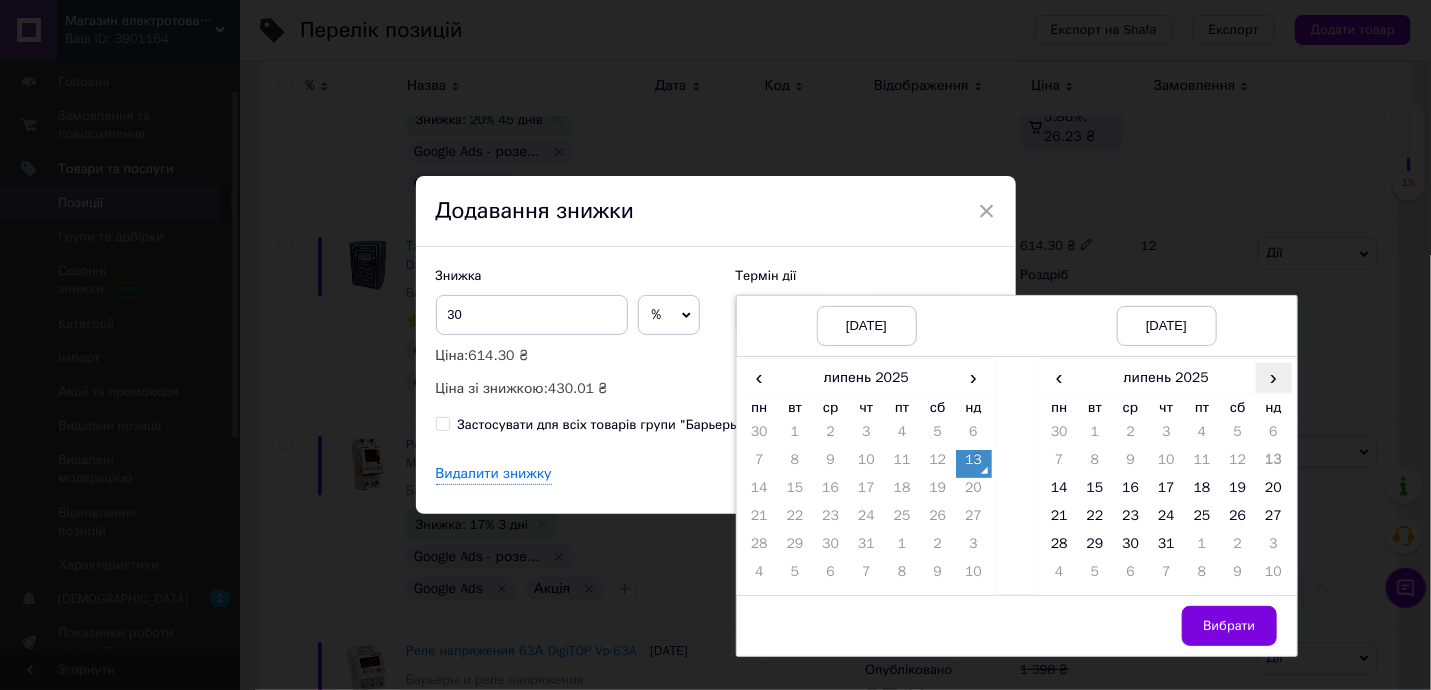 click on "›" at bounding box center (1274, 377) 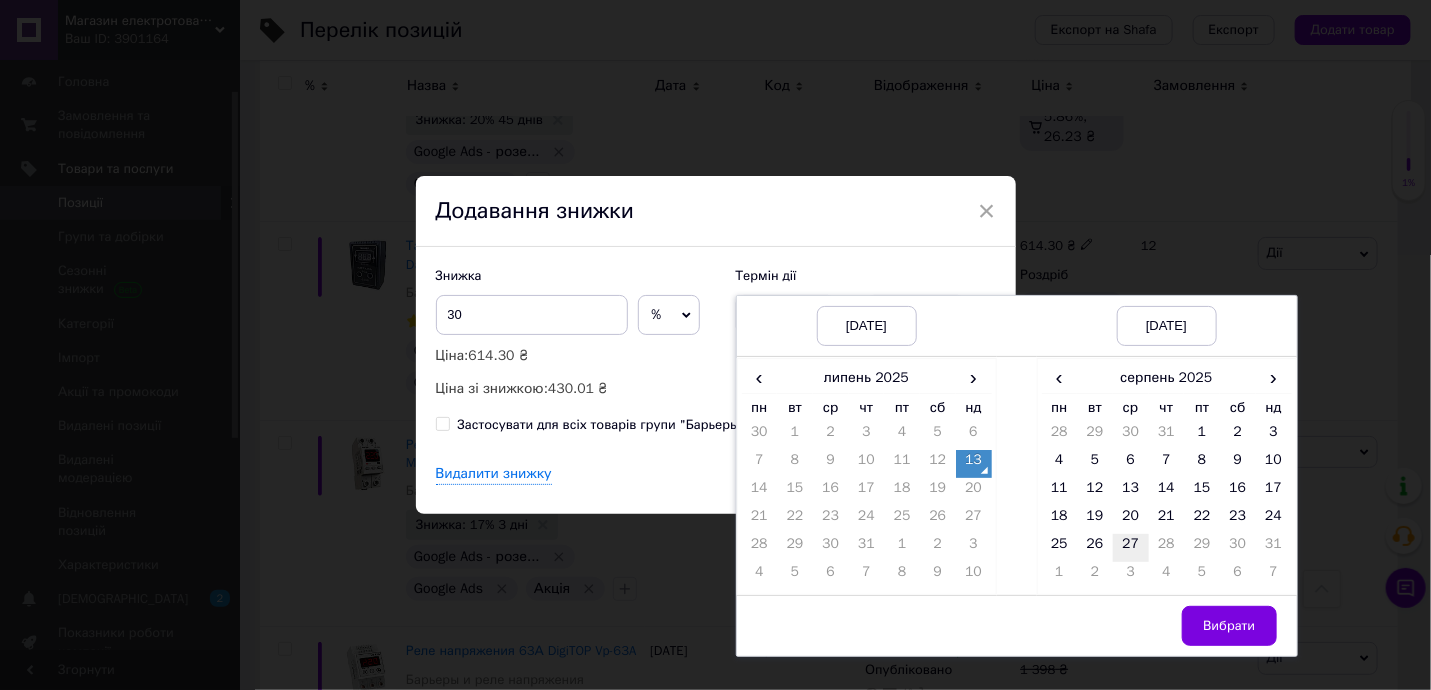 click on "27" at bounding box center [1131, 548] 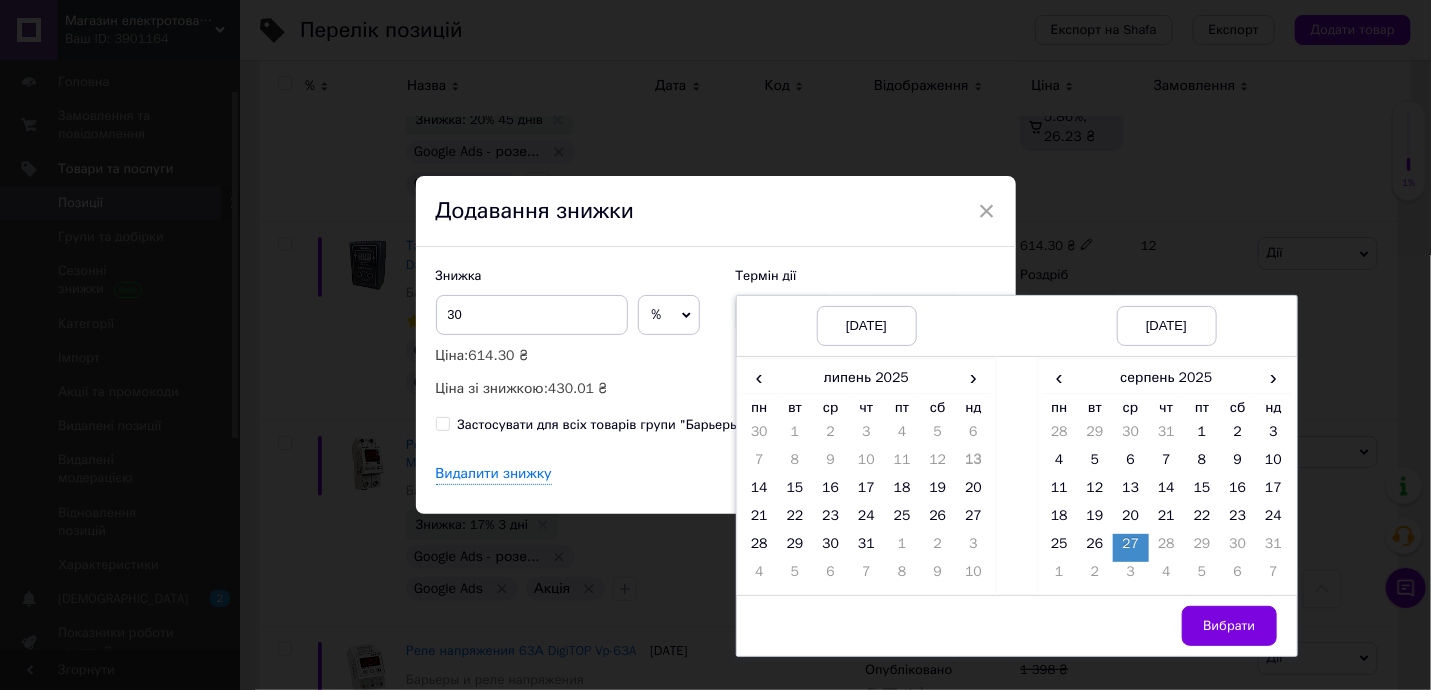 click on "Вибрати" at bounding box center (1229, 626) 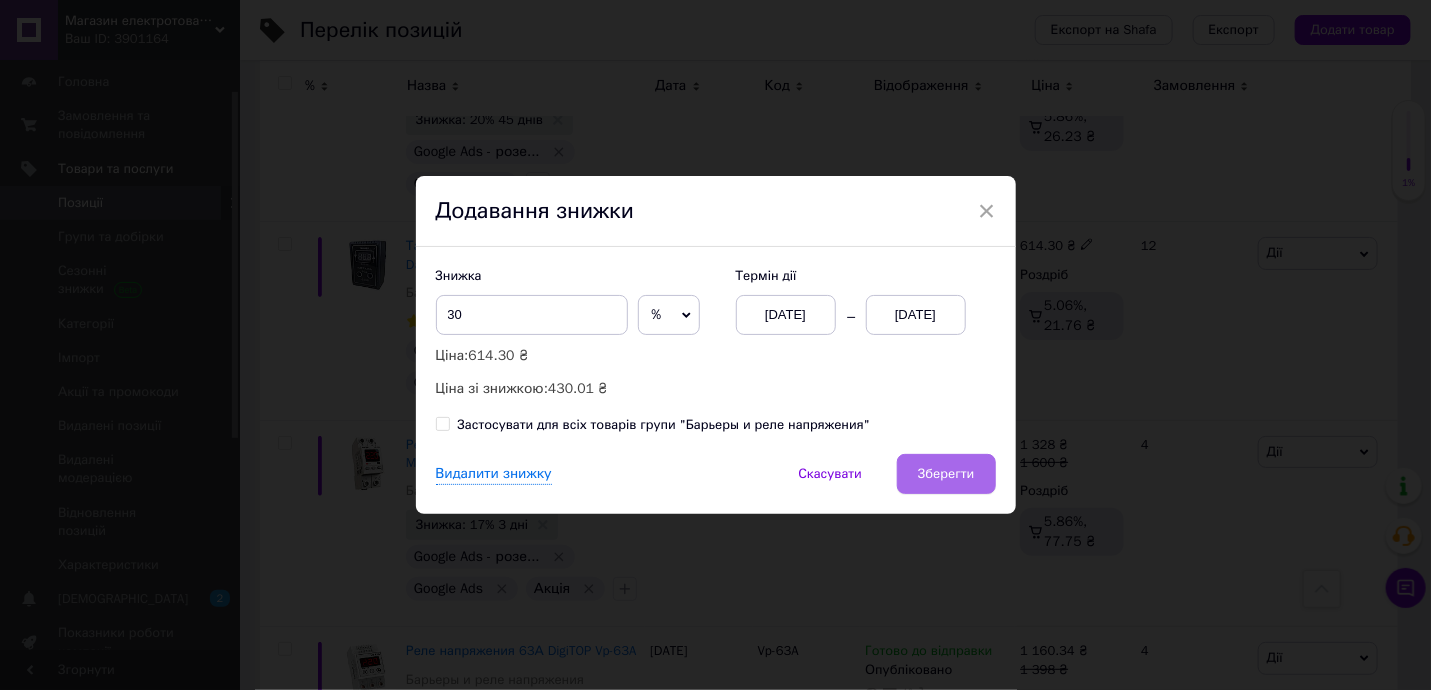 click on "Зберегти" at bounding box center (946, 474) 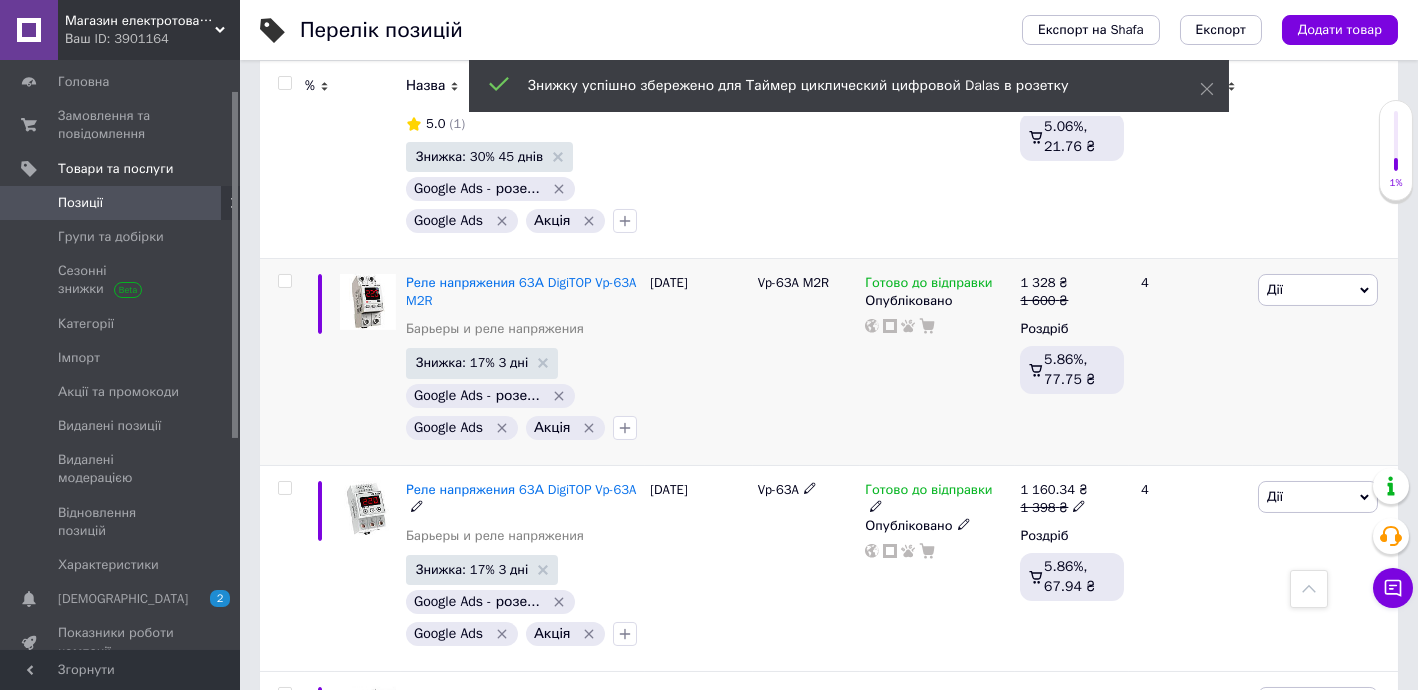 scroll, scrollTop: 1090, scrollLeft: 0, axis: vertical 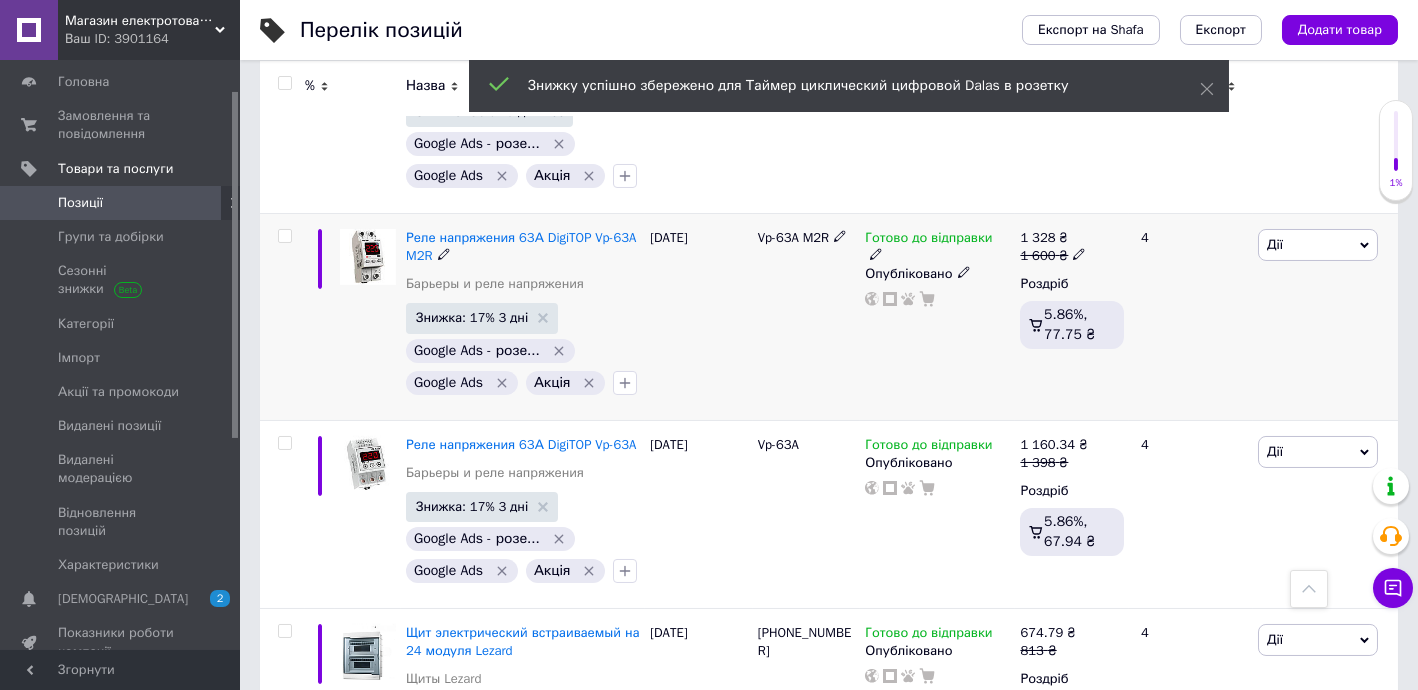 click at bounding box center (284, 236) 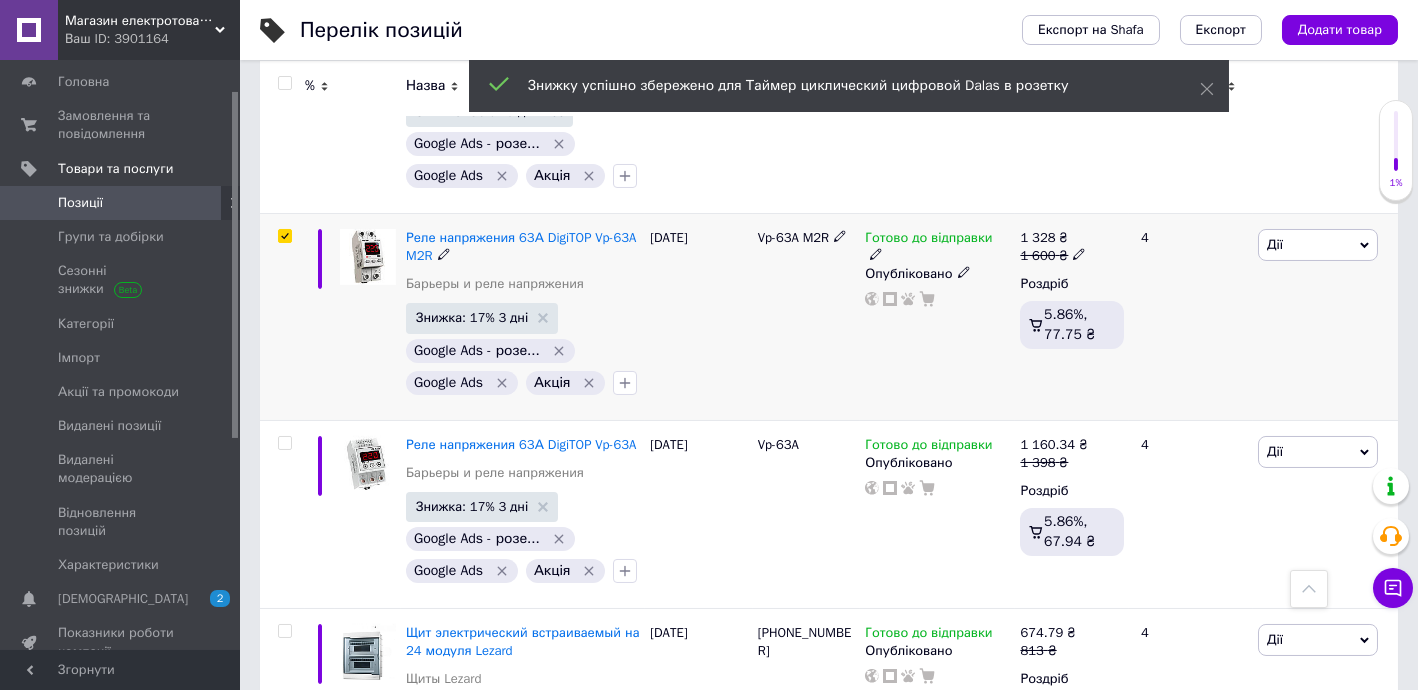 checkbox on "true" 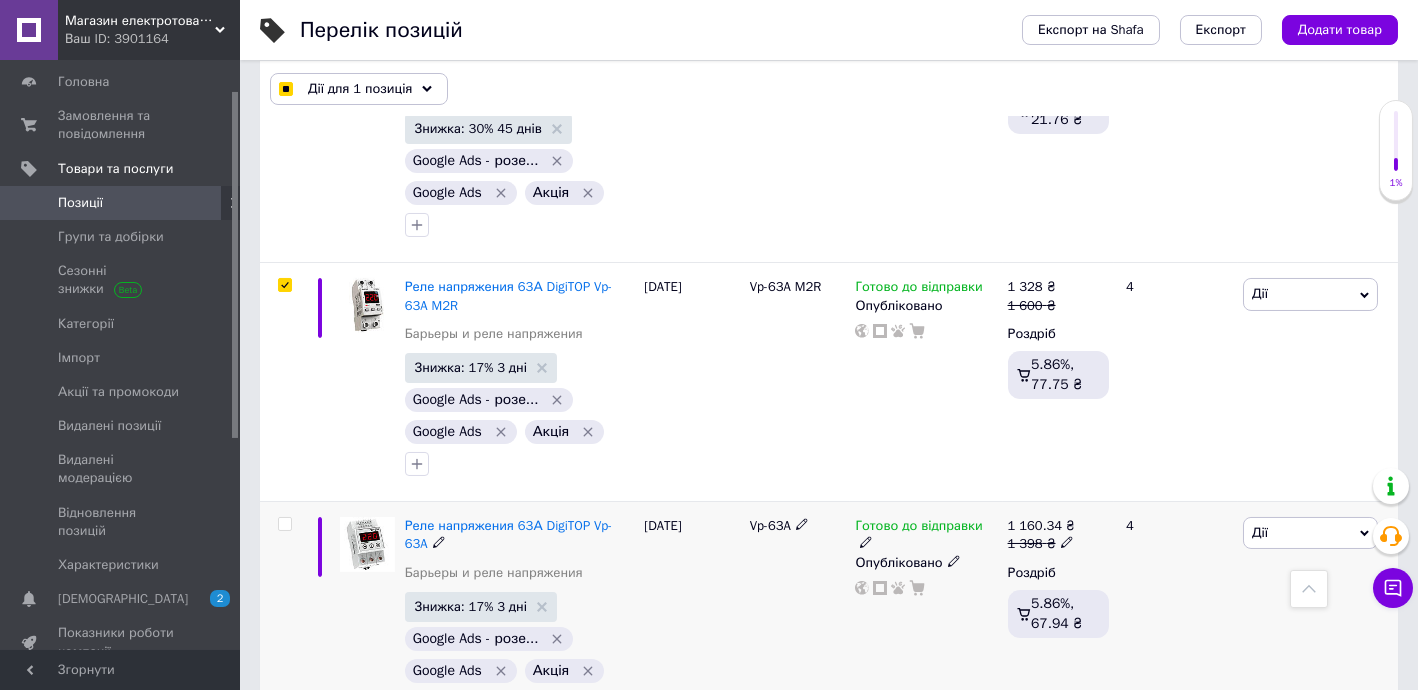 click at bounding box center [284, 524] 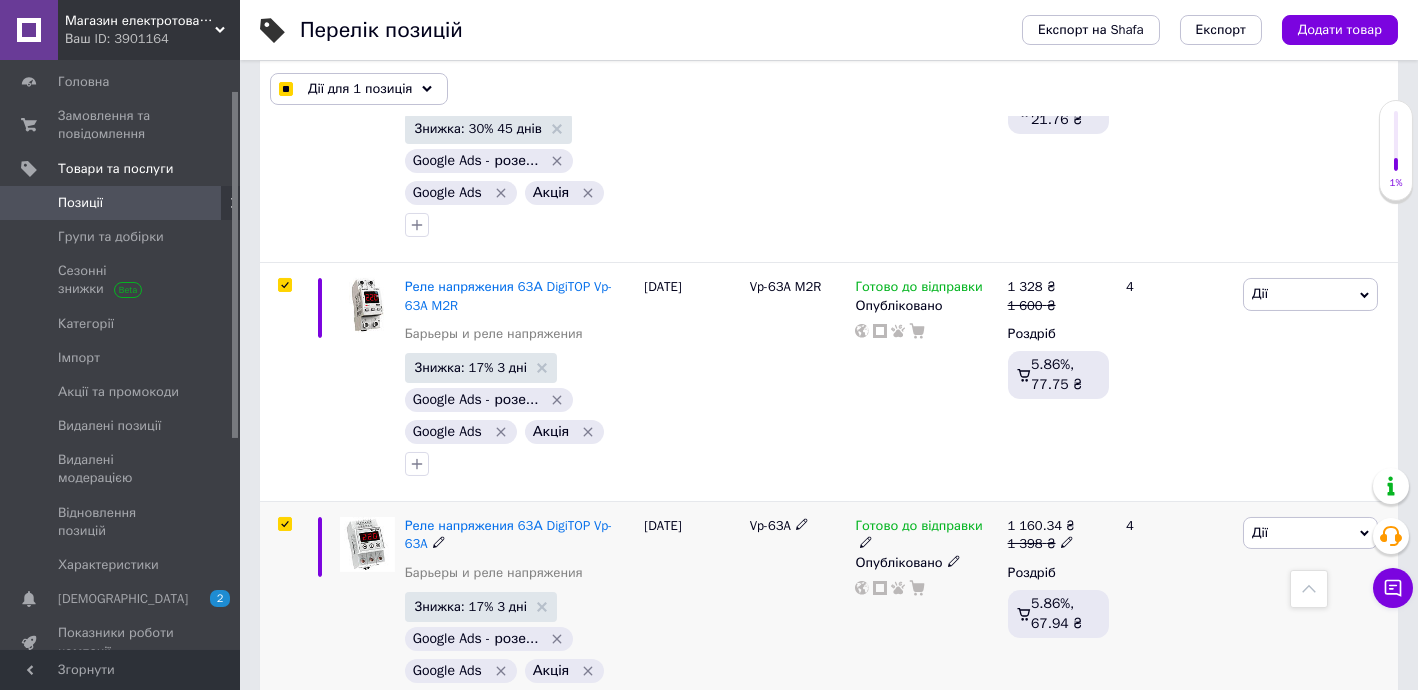 checkbox on "true" 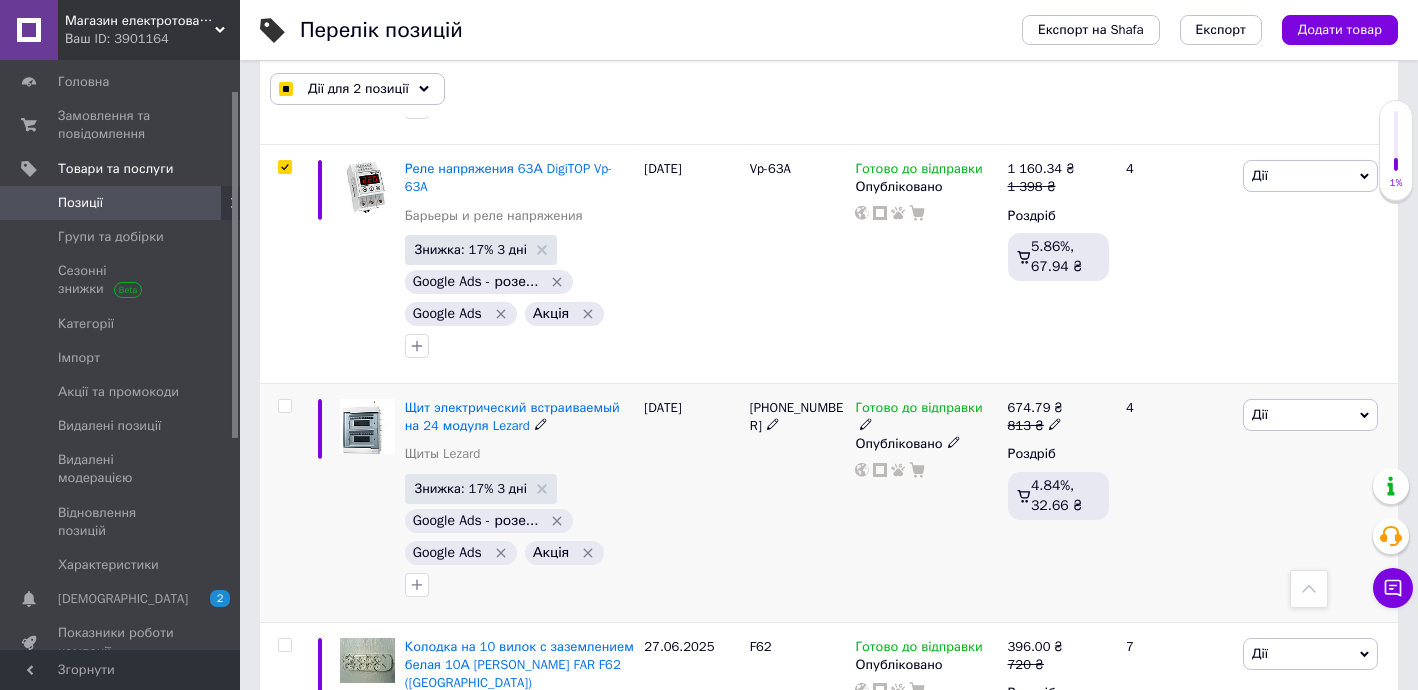 scroll, scrollTop: 1454, scrollLeft: 0, axis: vertical 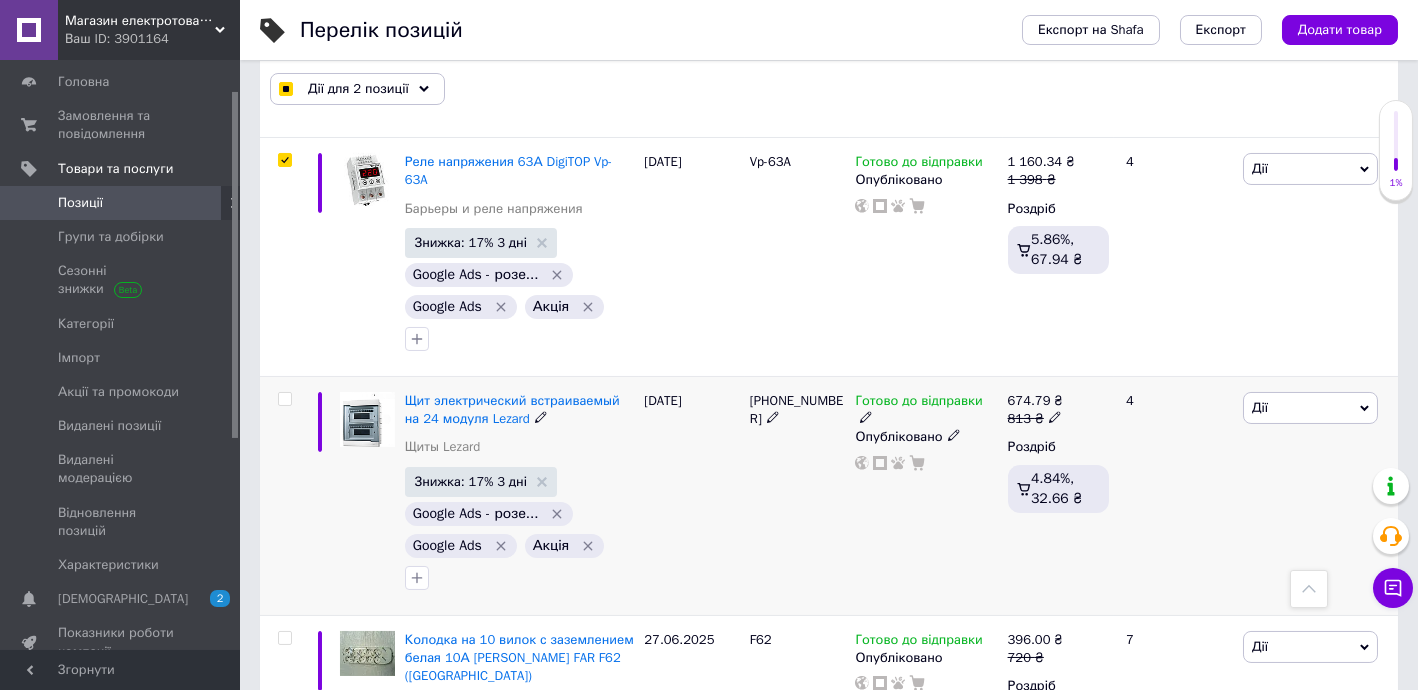 drag, startPoint x: 287, startPoint y: 318, endPoint x: 286, endPoint y: 330, distance: 12.0415945 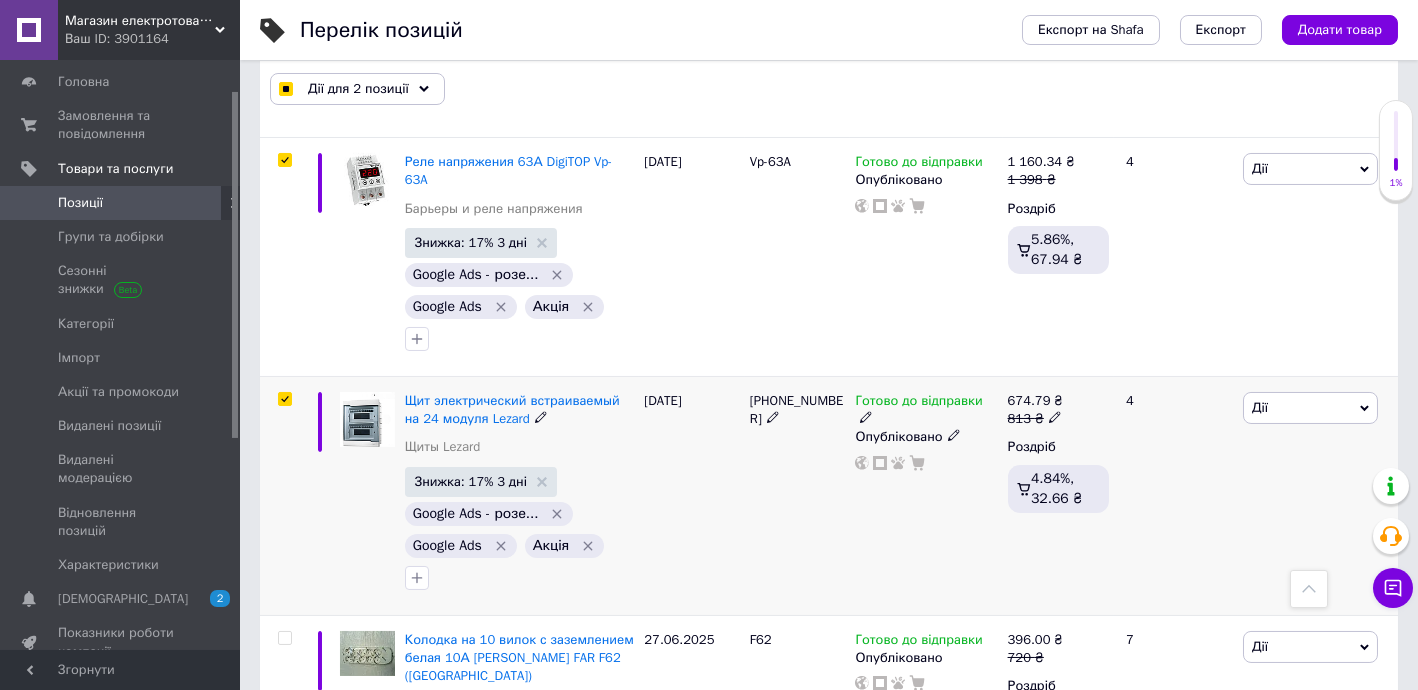 checkbox on "true" 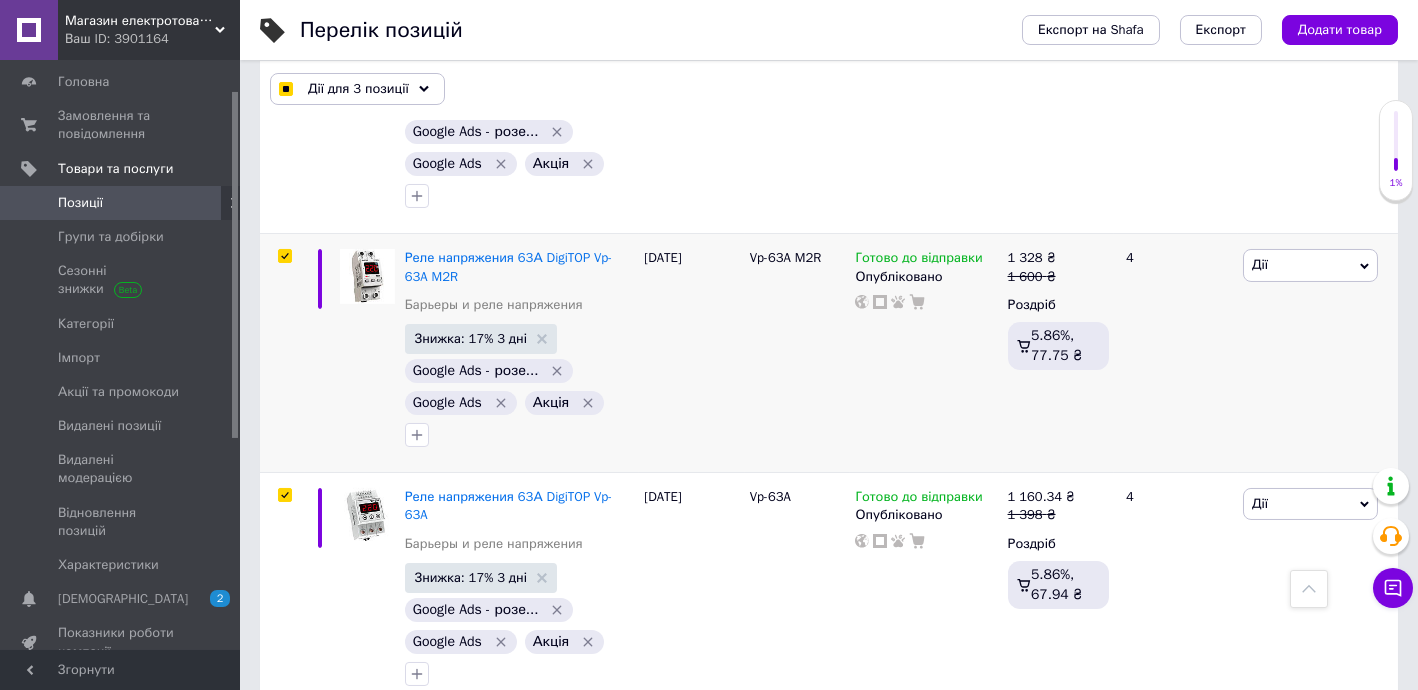 scroll, scrollTop: 1090, scrollLeft: 0, axis: vertical 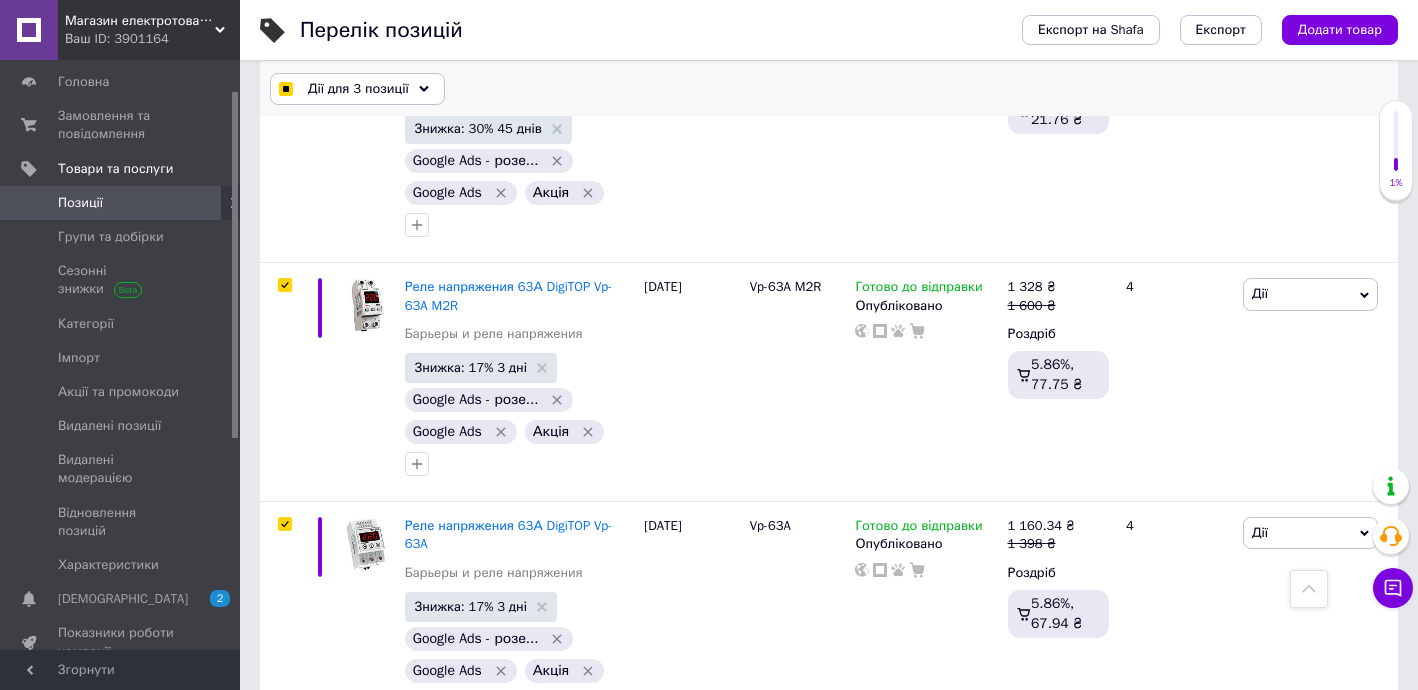 click on "Дії для 3 позиції" at bounding box center [358, 89] 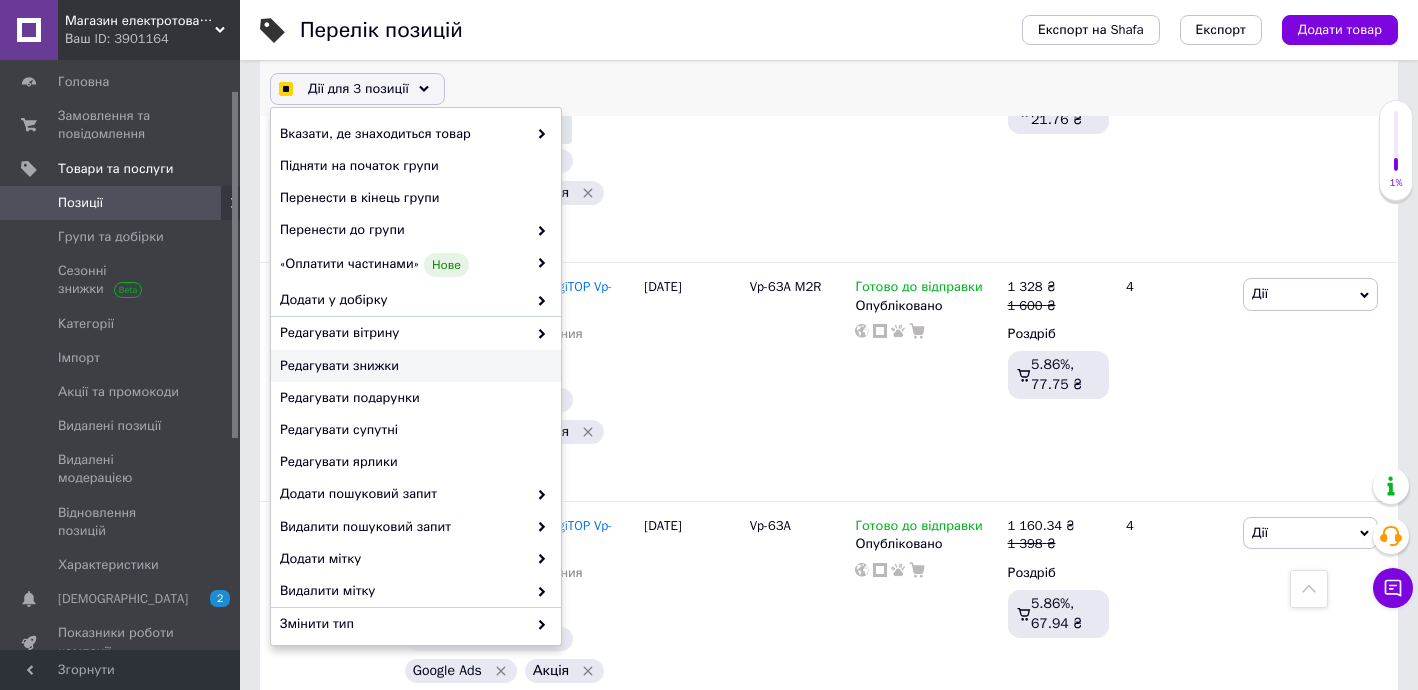 click on "Редагувати знижки" at bounding box center (413, 366) 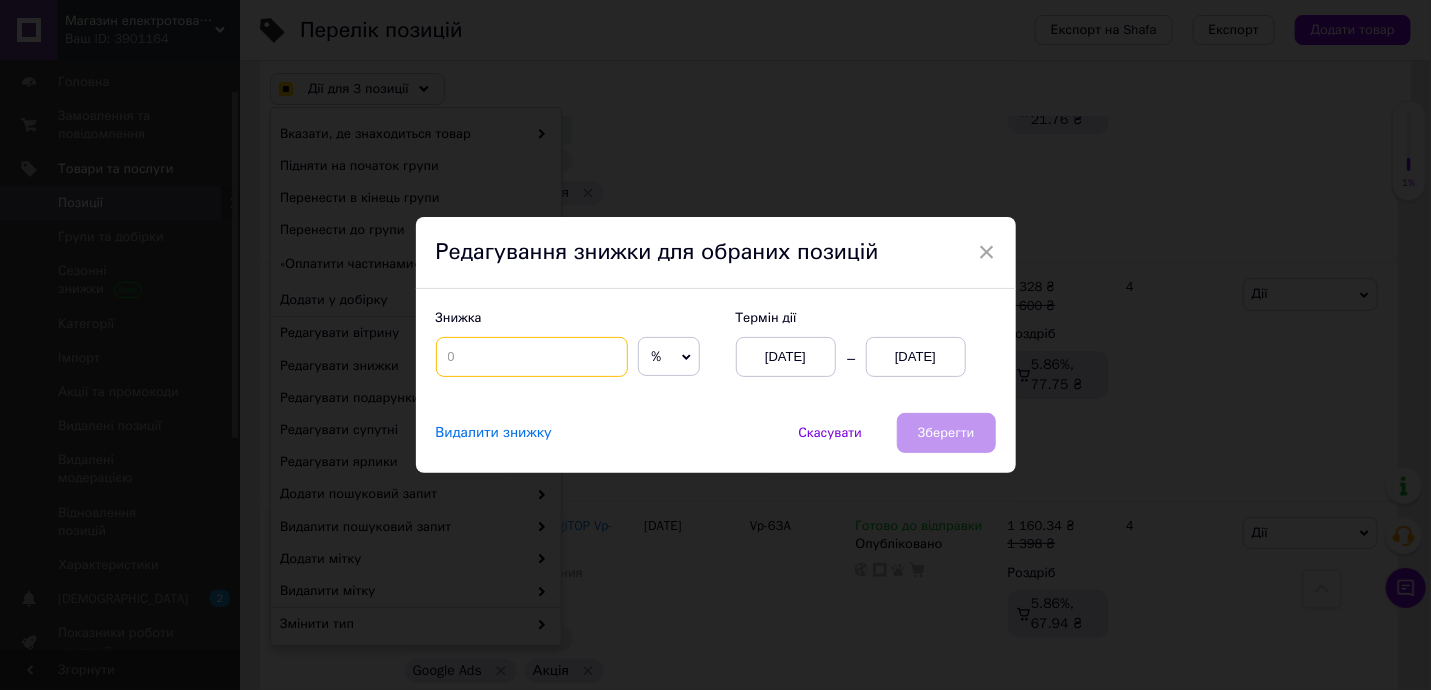 click at bounding box center (532, 357) 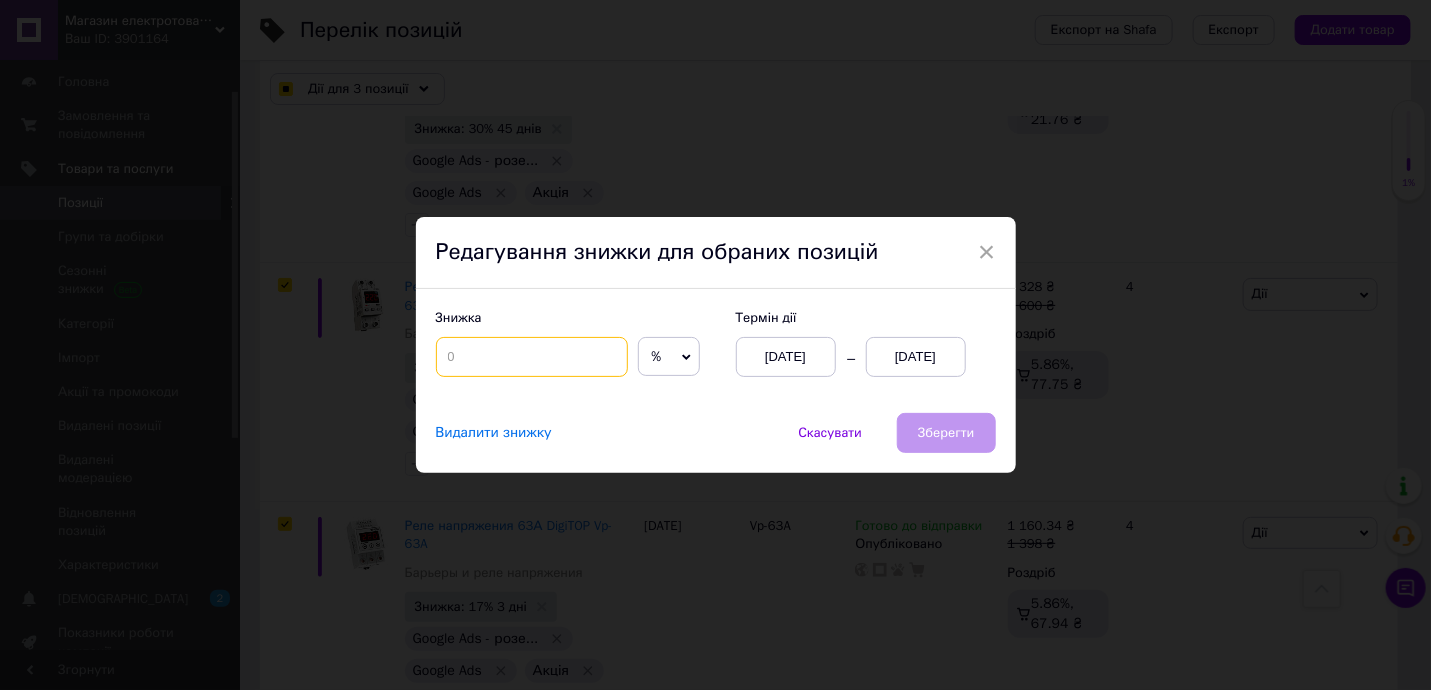 checkbox on "true" 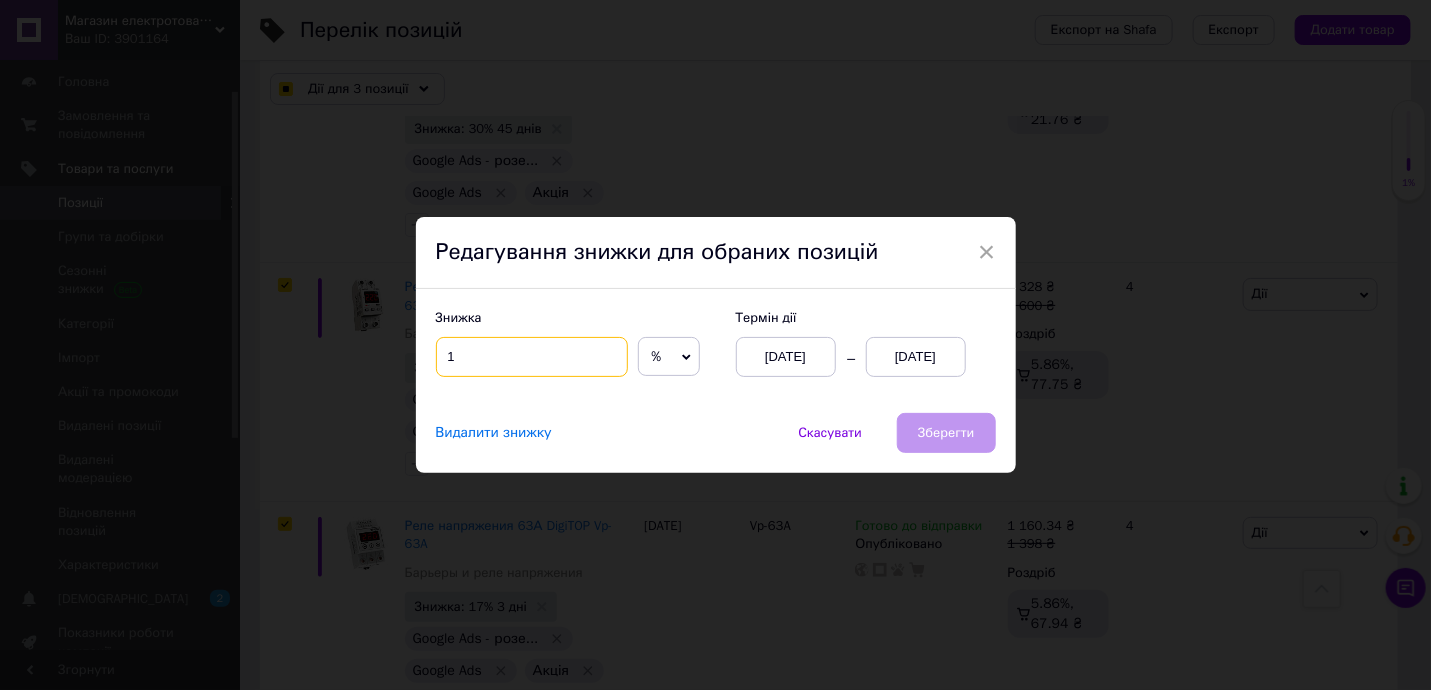 checkbox on "true" 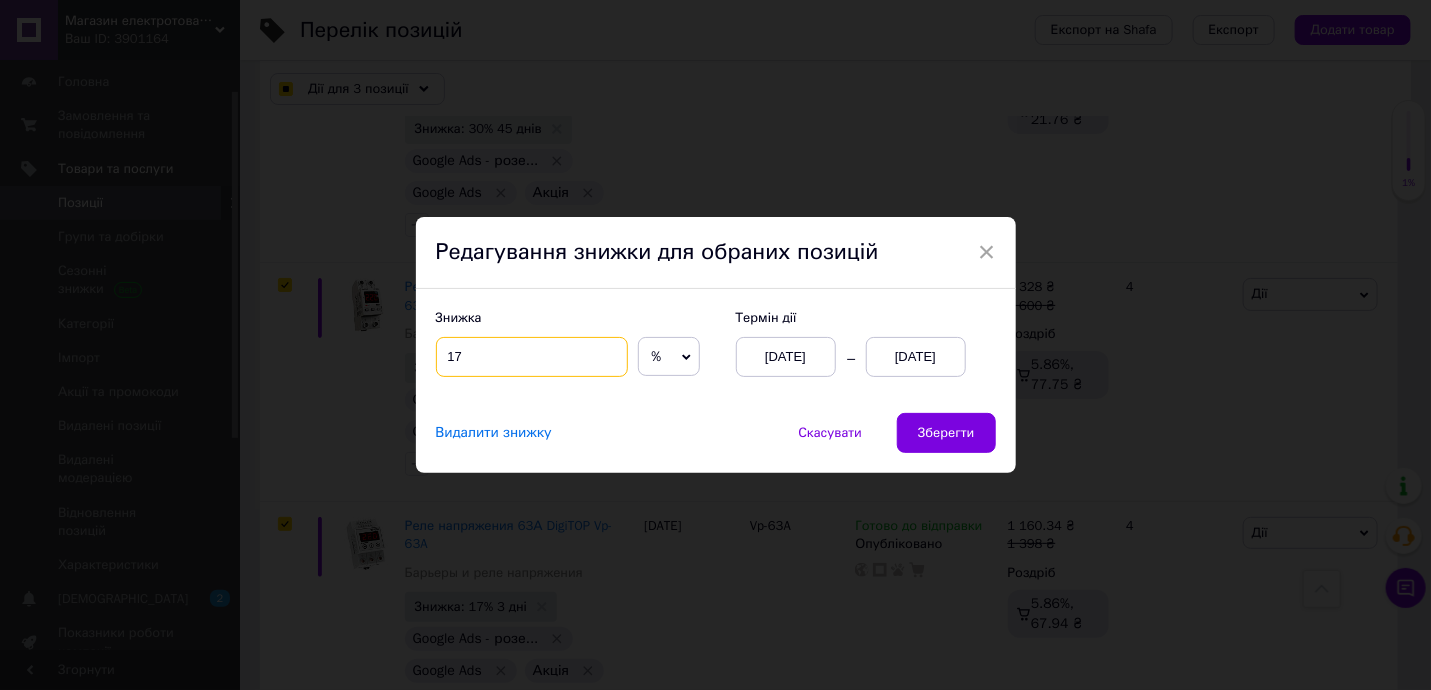 type on "17" 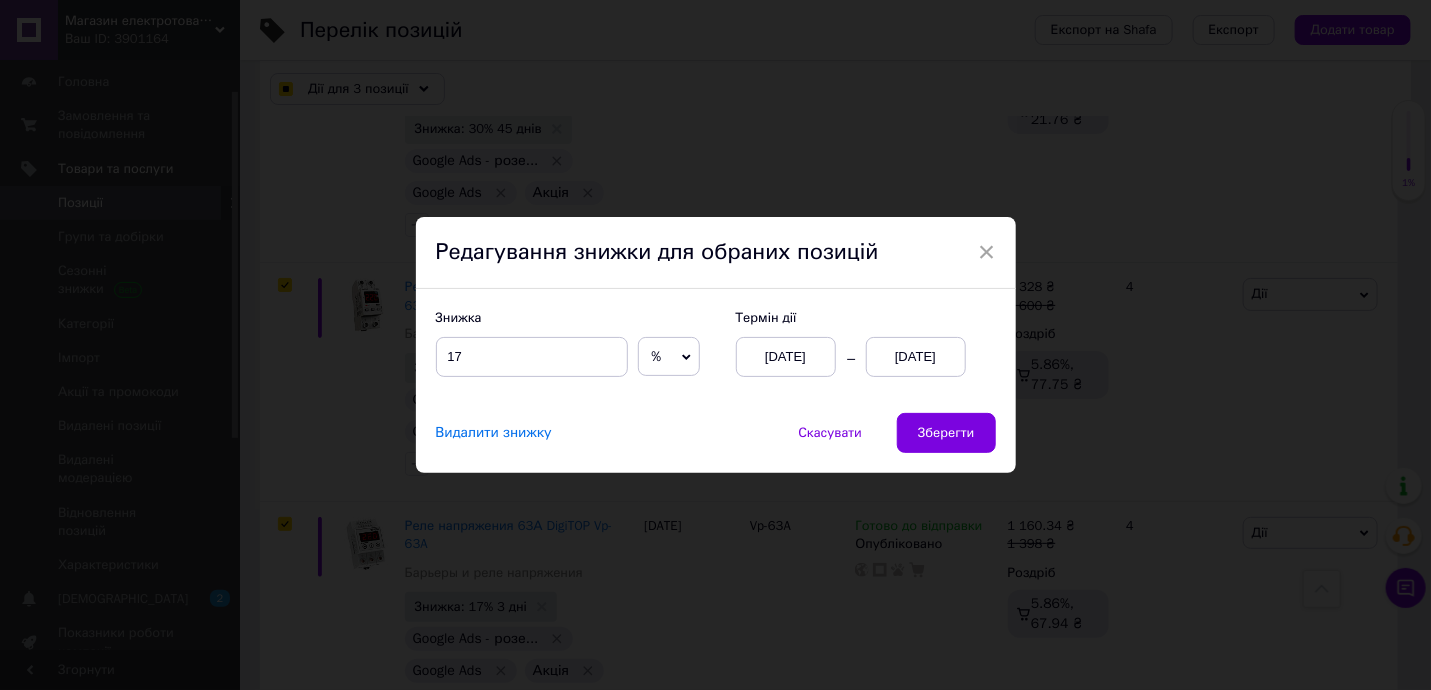 click on "[DATE]" at bounding box center (916, 357) 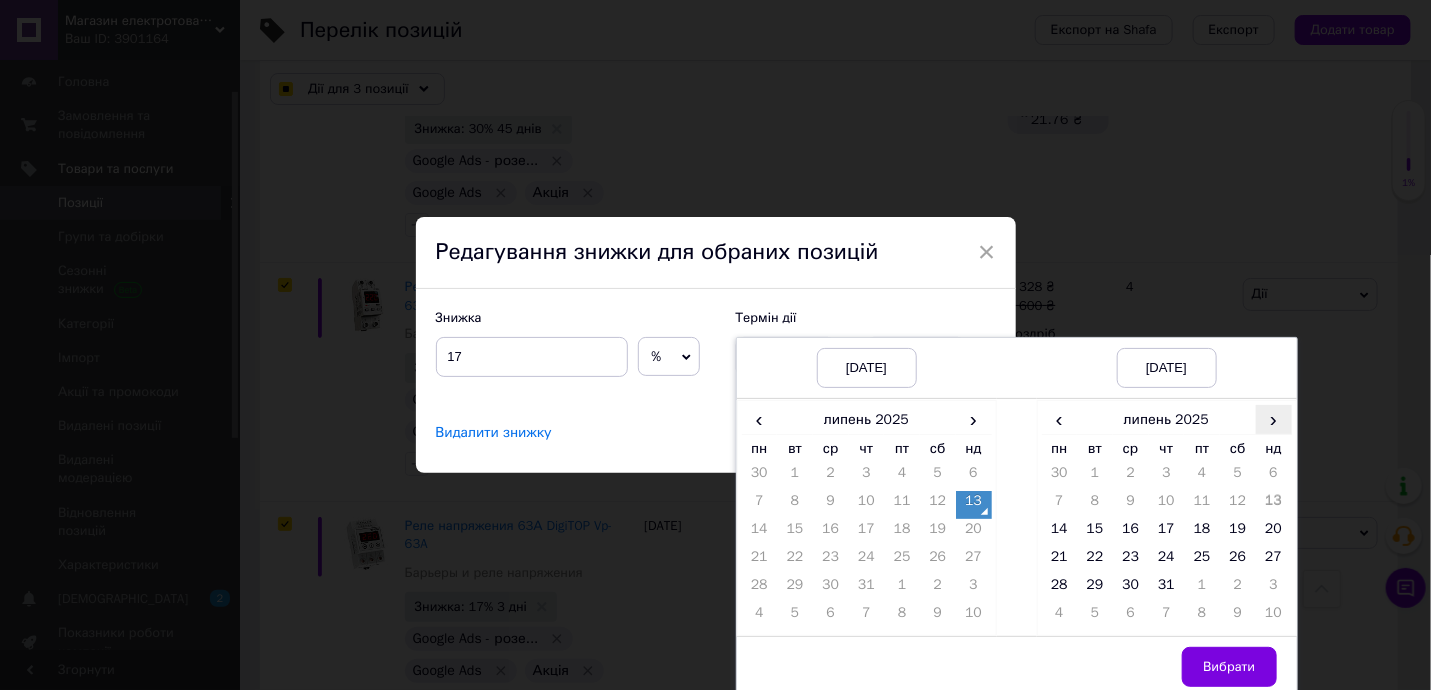 click on "›" at bounding box center (1274, 419) 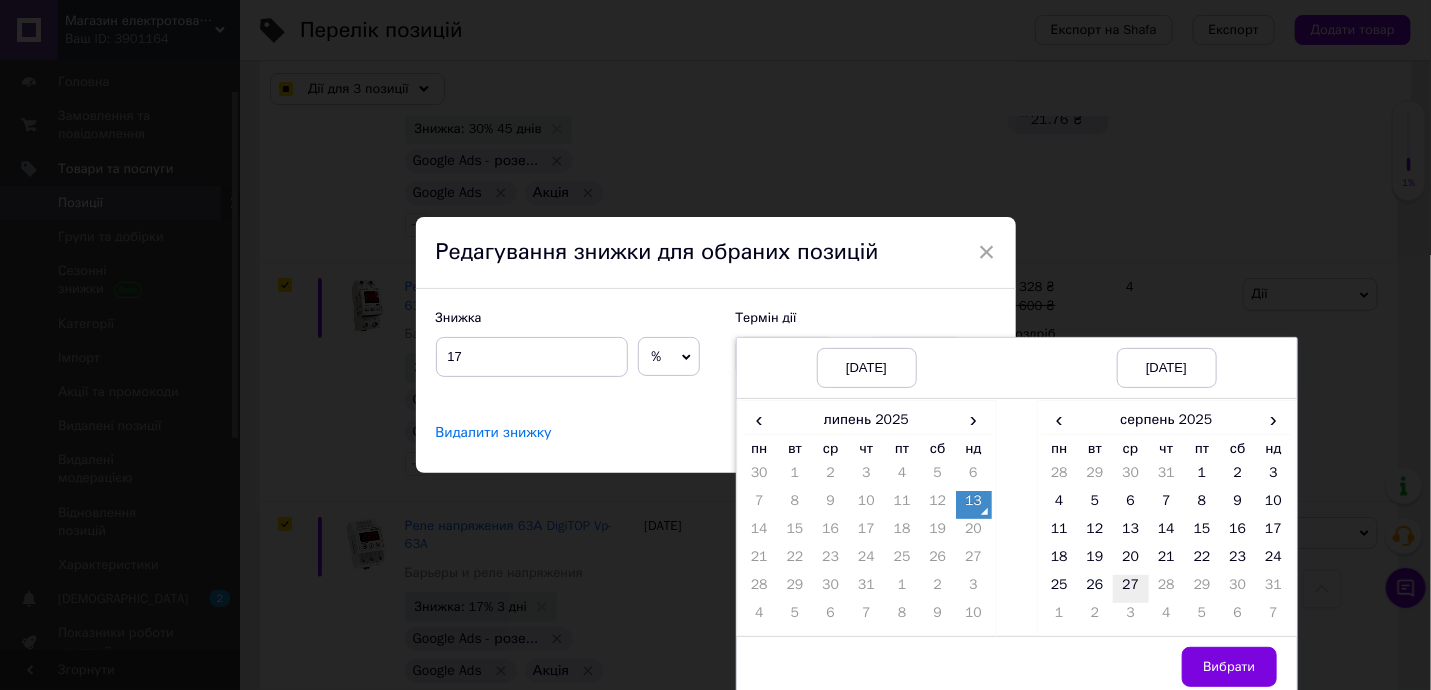 click on "27" at bounding box center (1131, 589) 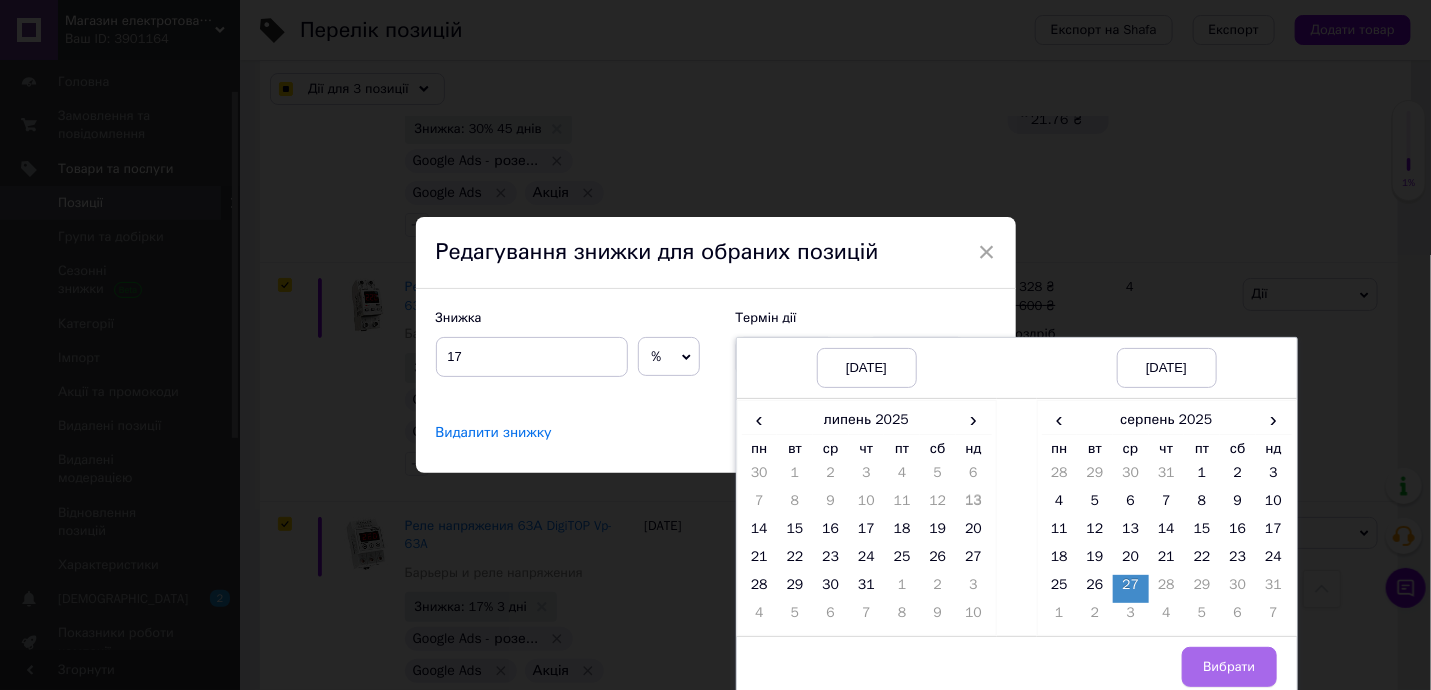 drag, startPoint x: 1235, startPoint y: 669, endPoint x: 1113, endPoint y: 604, distance: 138.2353 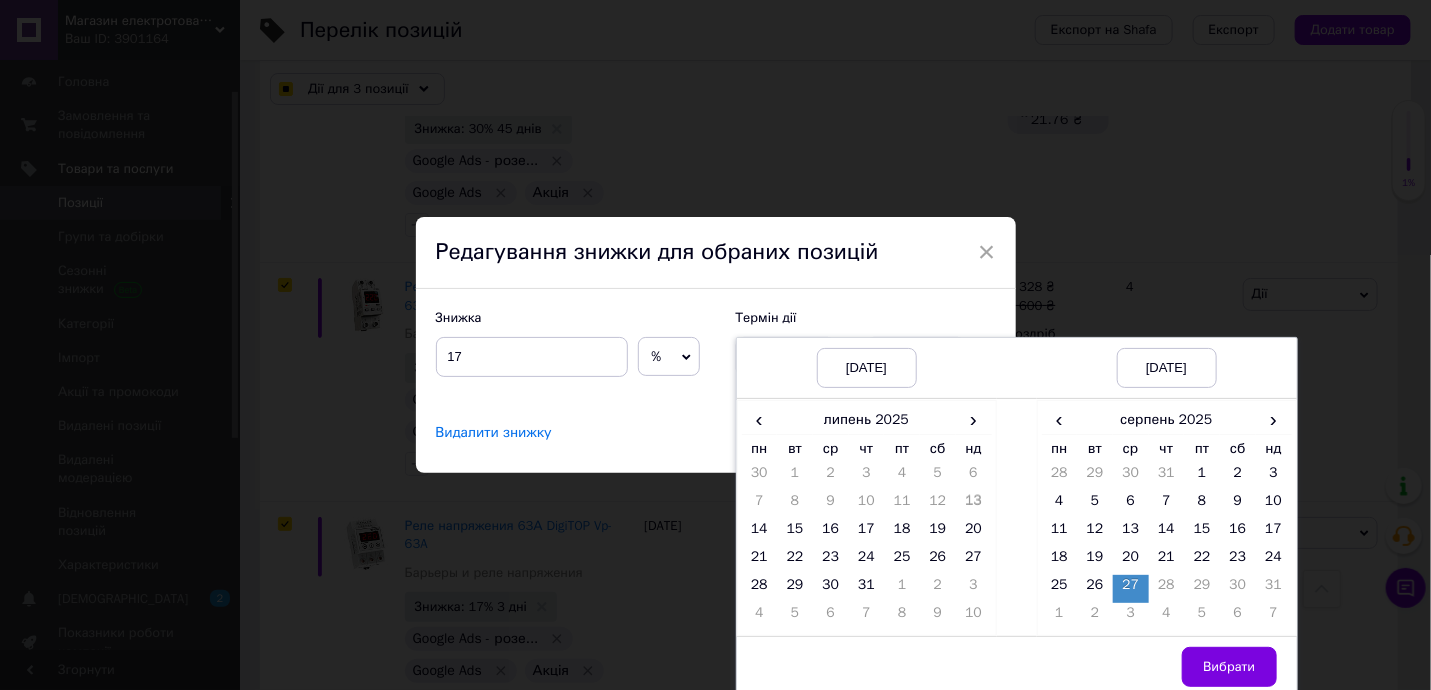 checkbox on "true" 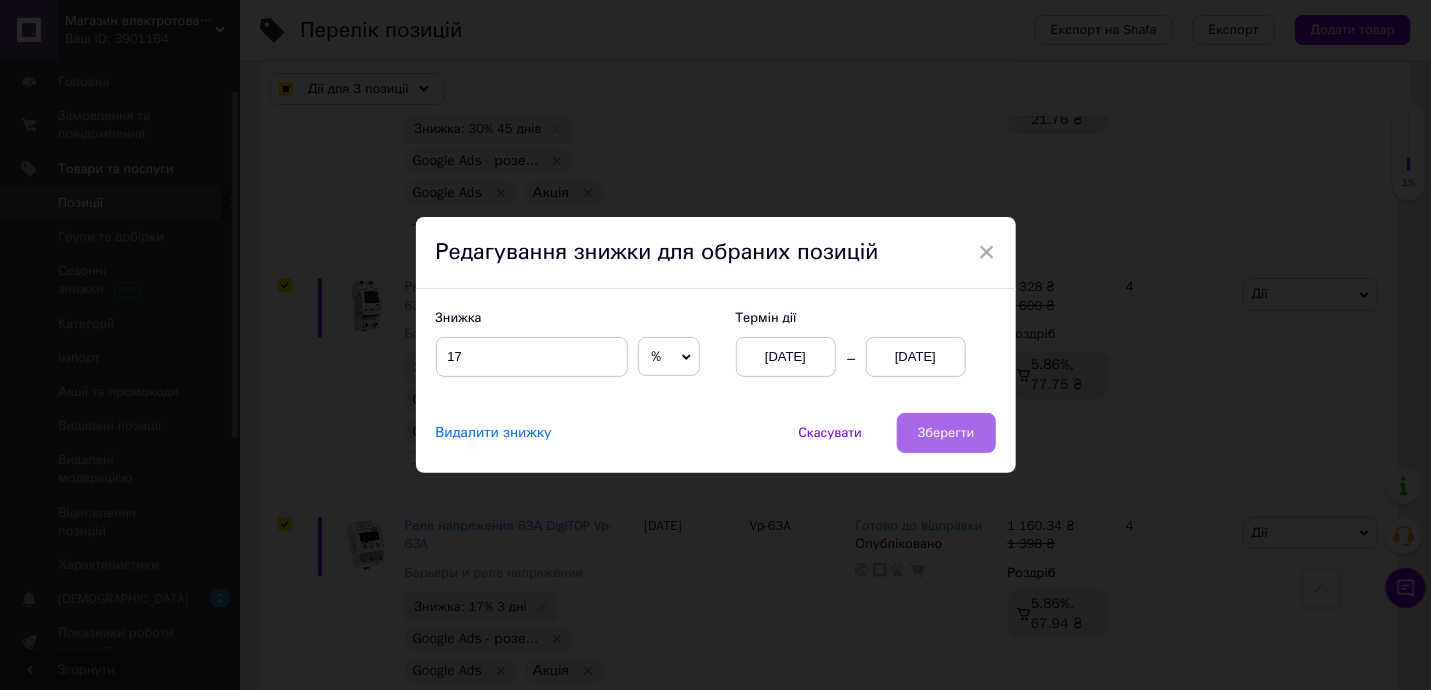 click on "Зберегти" at bounding box center [946, 433] 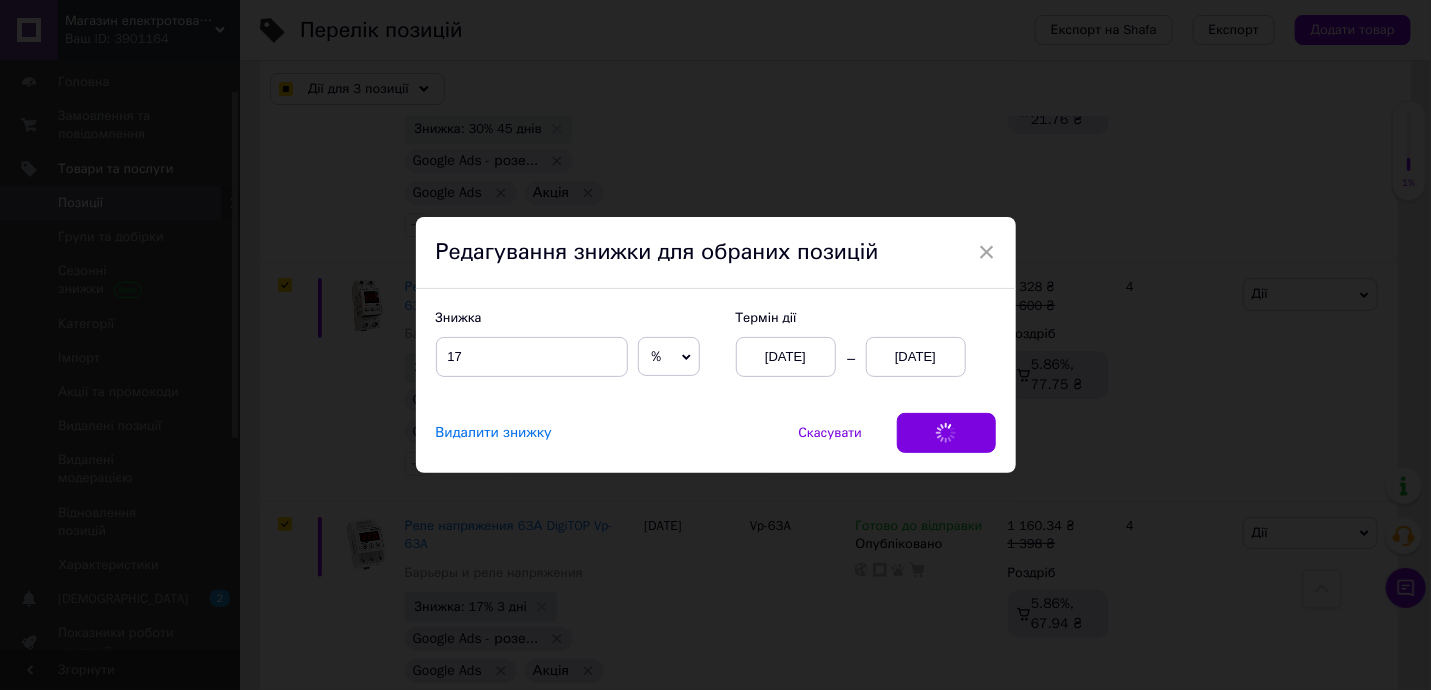 checkbox on "true" 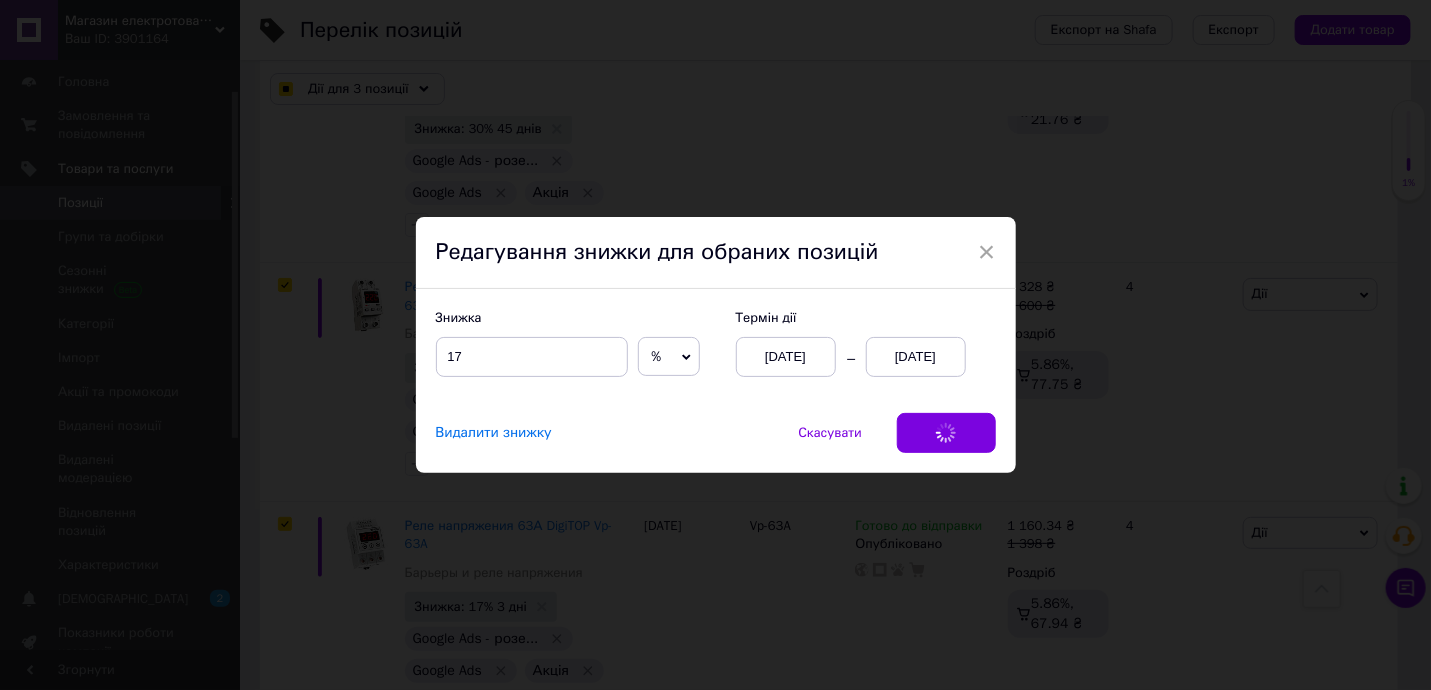 checkbox on "true" 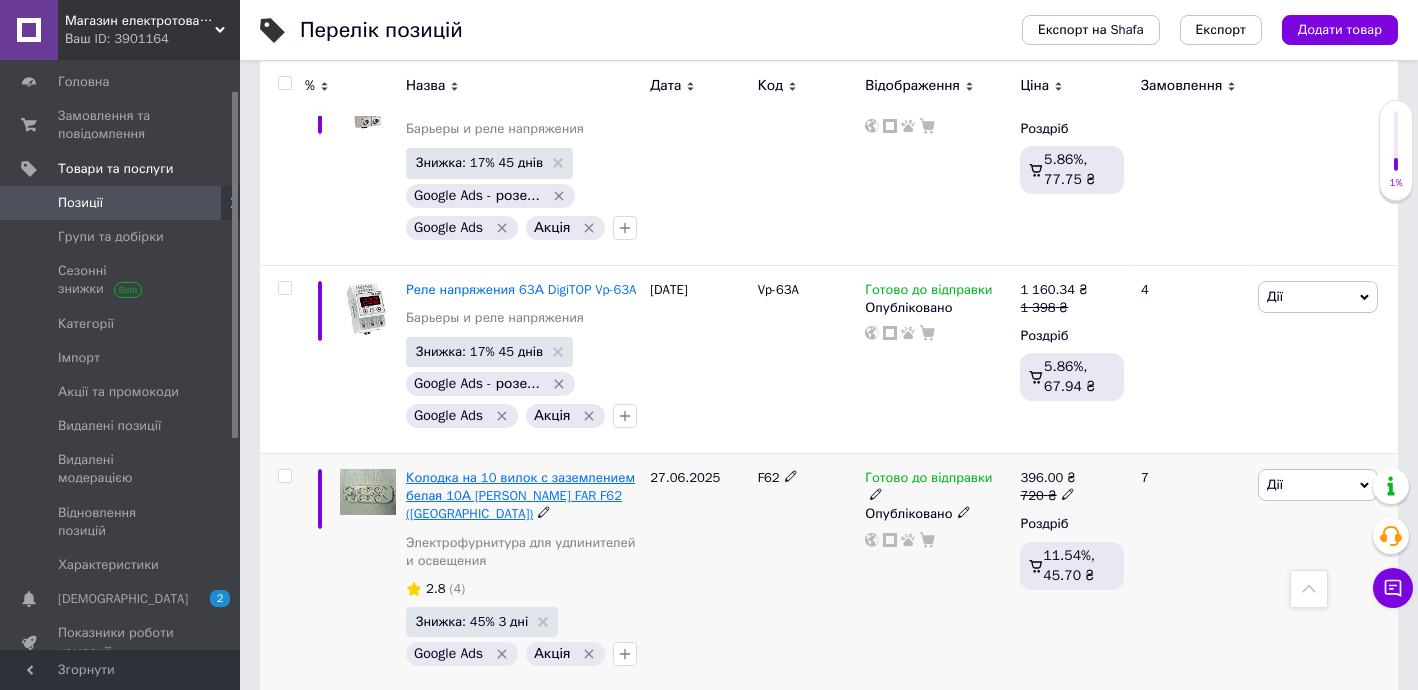 scroll, scrollTop: 593, scrollLeft: 0, axis: vertical 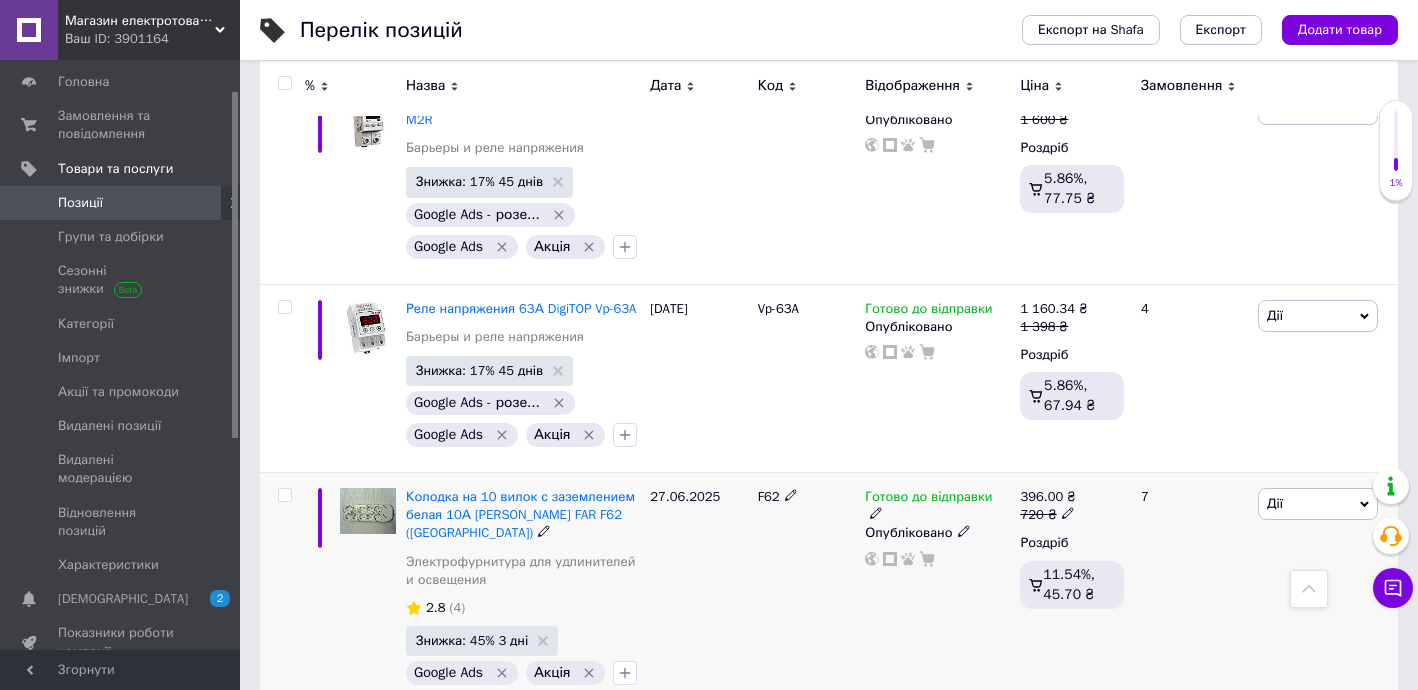 click on "Дії" at bounding box center (1318, 504) 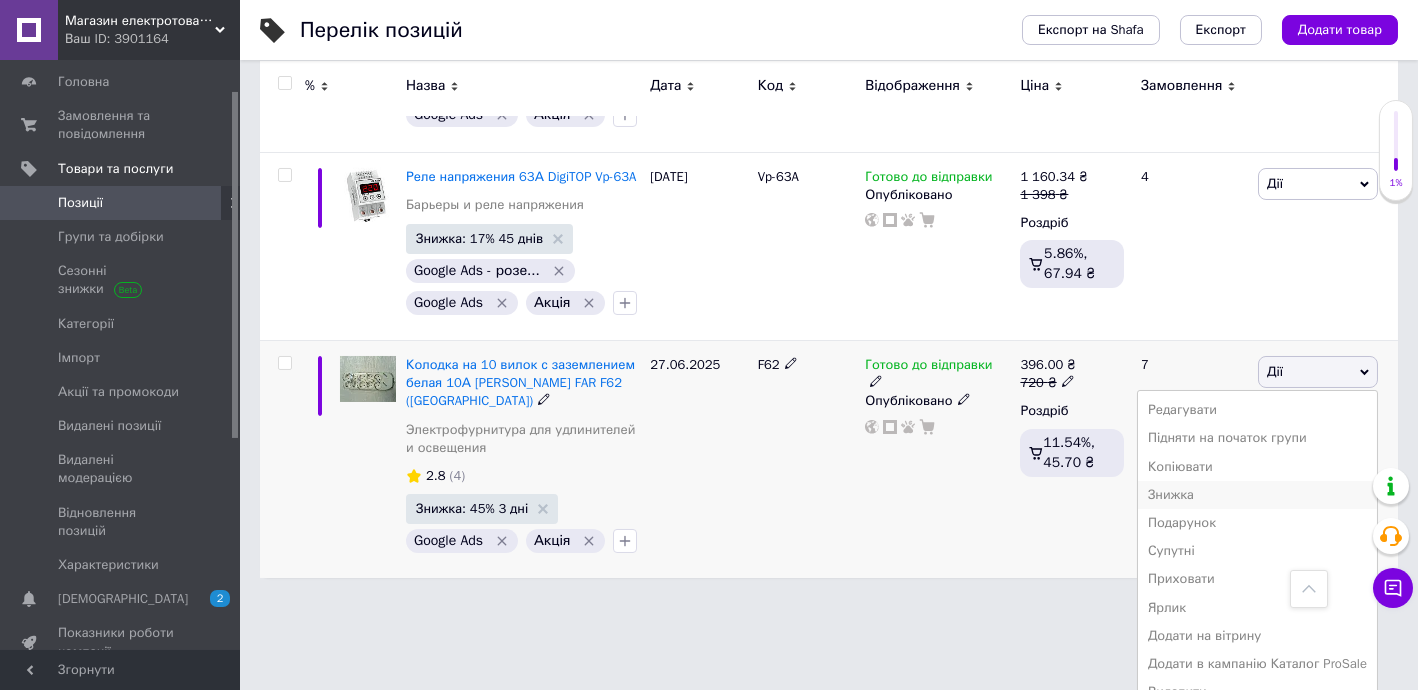 click on "Знижка" at bounding box center [1257, 495] 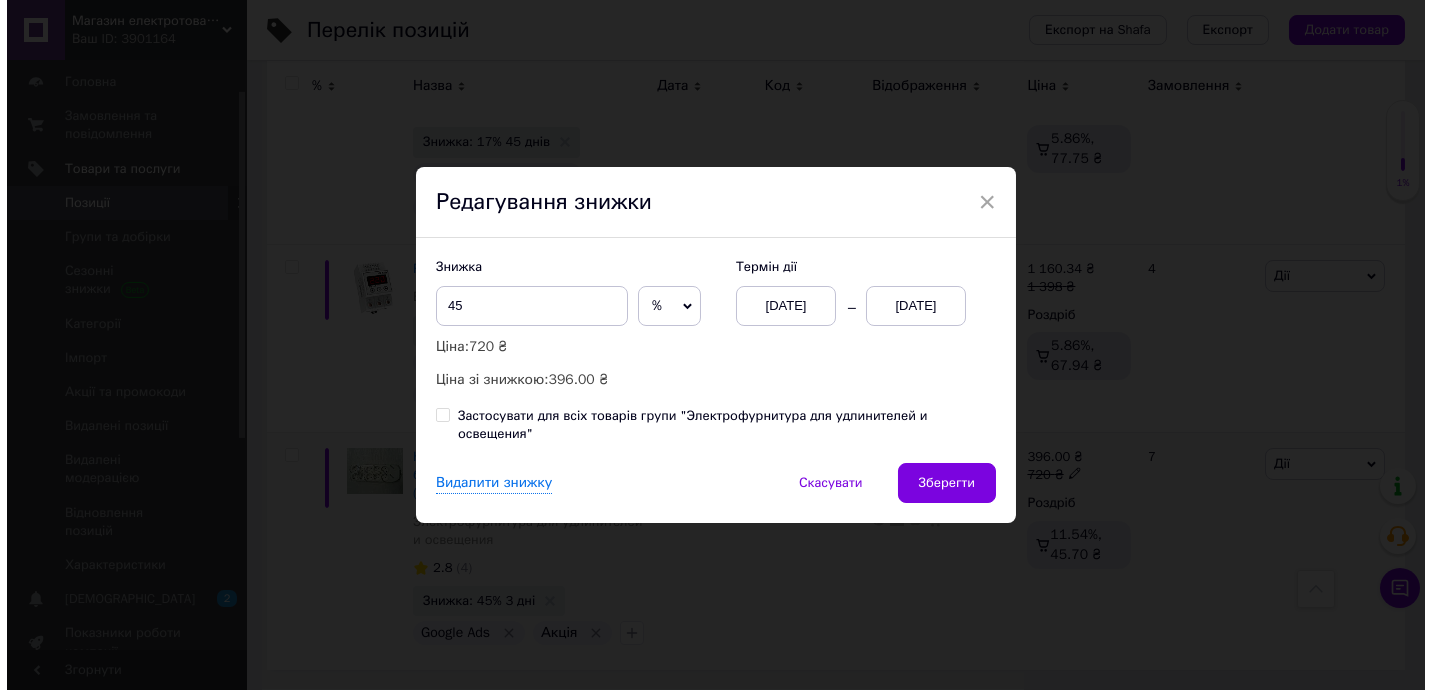 scroll, scrollTop: 593, scrollLeft: 0, axis: vertical 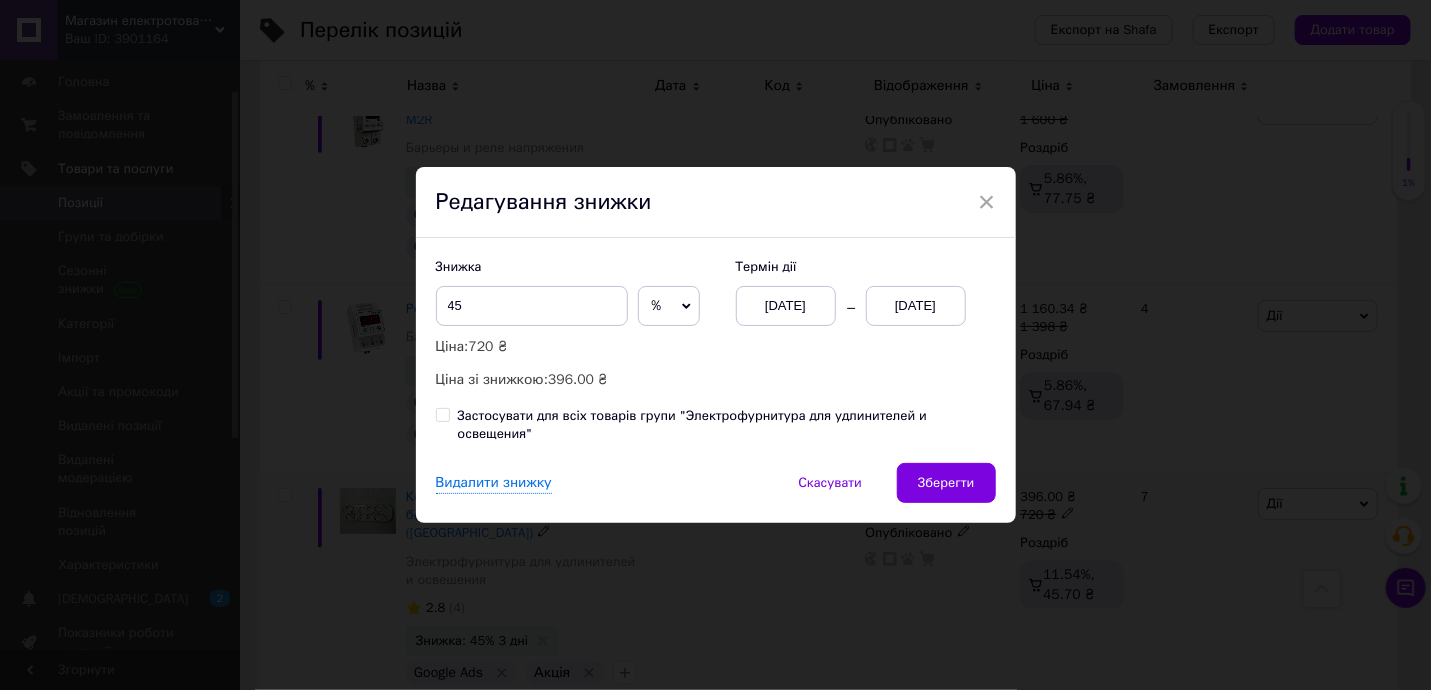 click on "[DATE]" at bounding box center (916, 306) 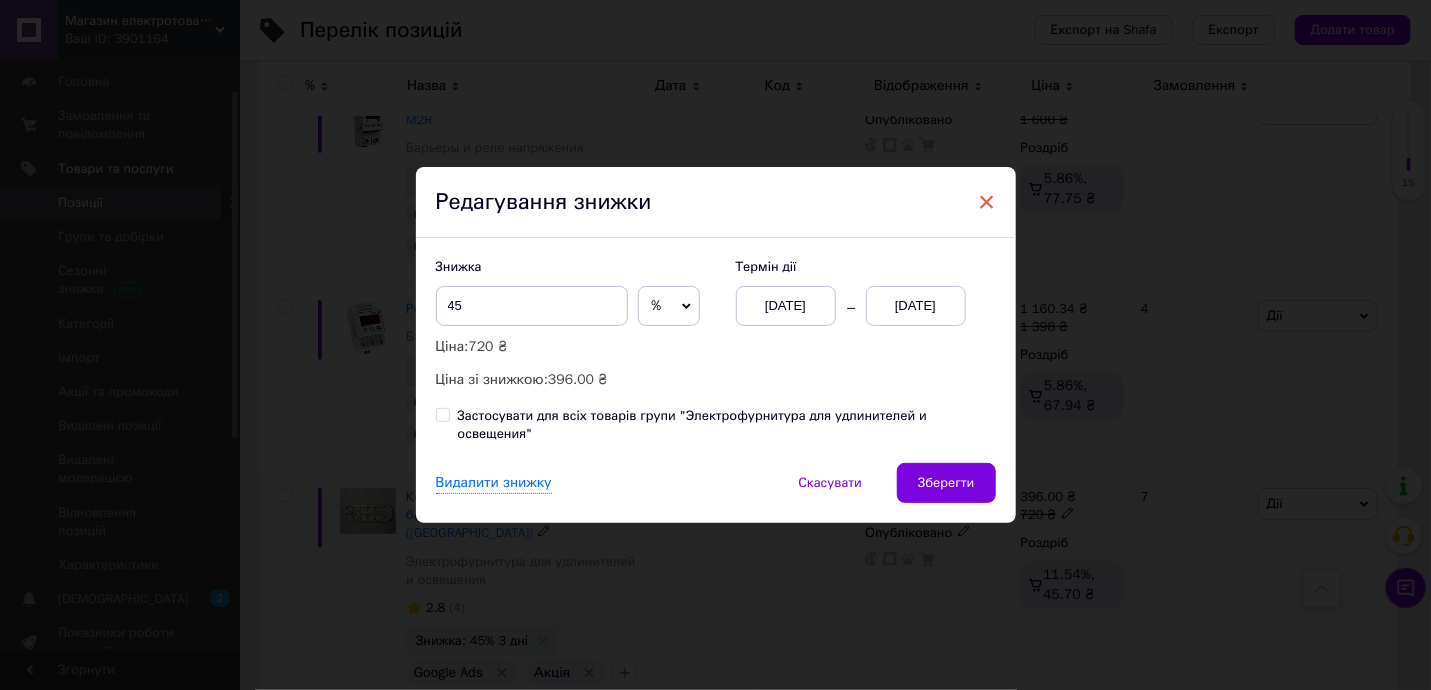 click on "×" at bounding box center [987, 202] 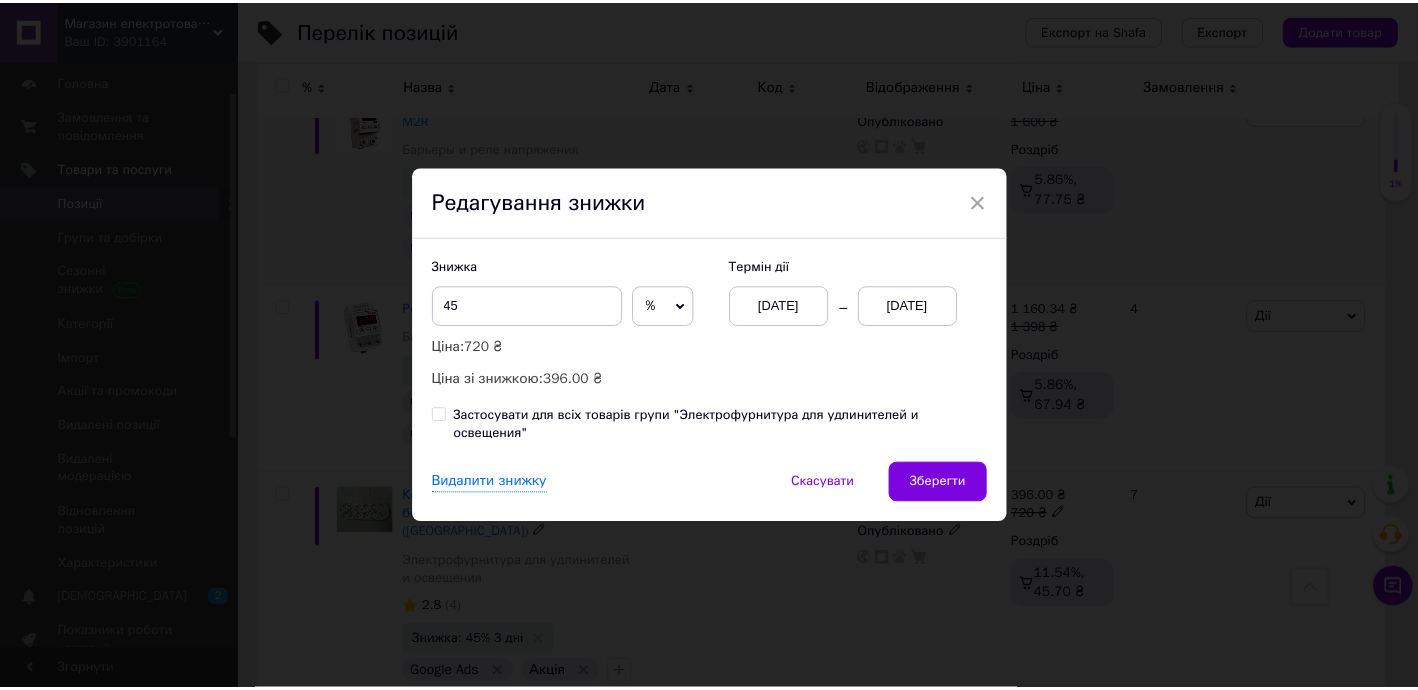 scroll, scrollTop: 583, scrollLeft: 0, axis: vertical 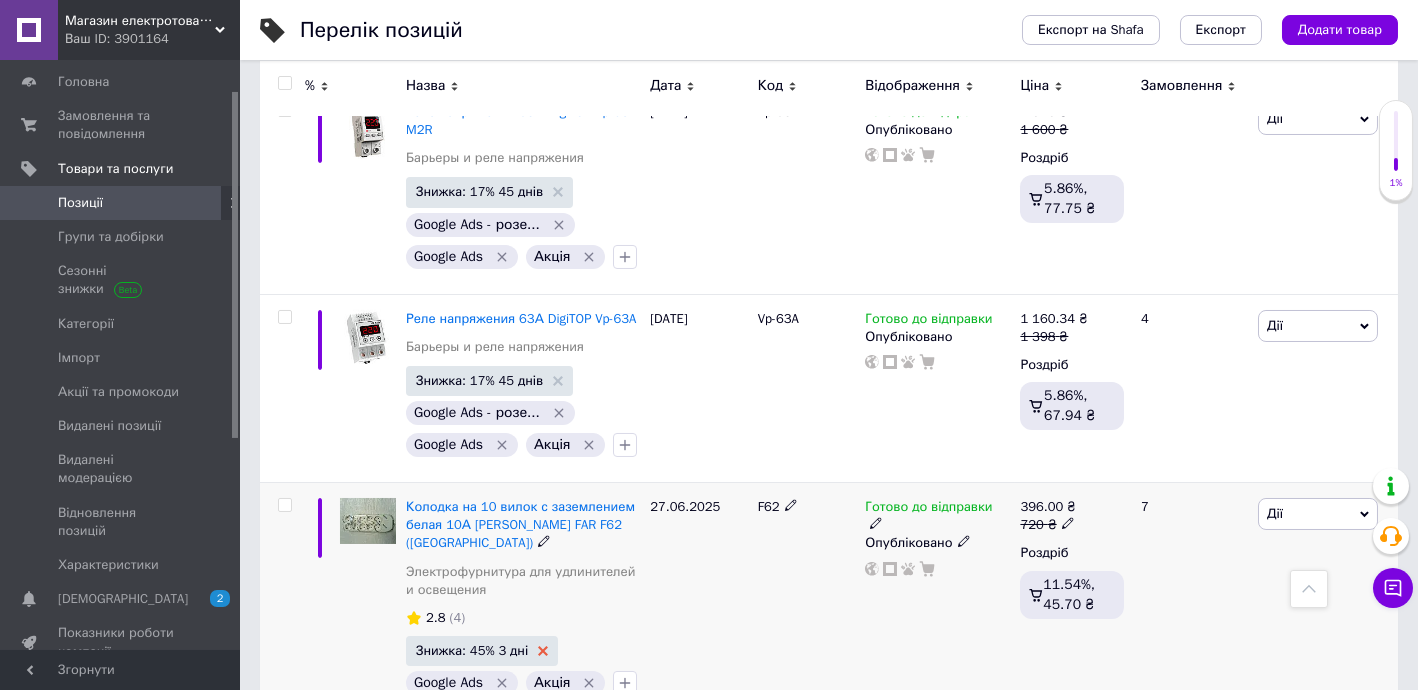 click 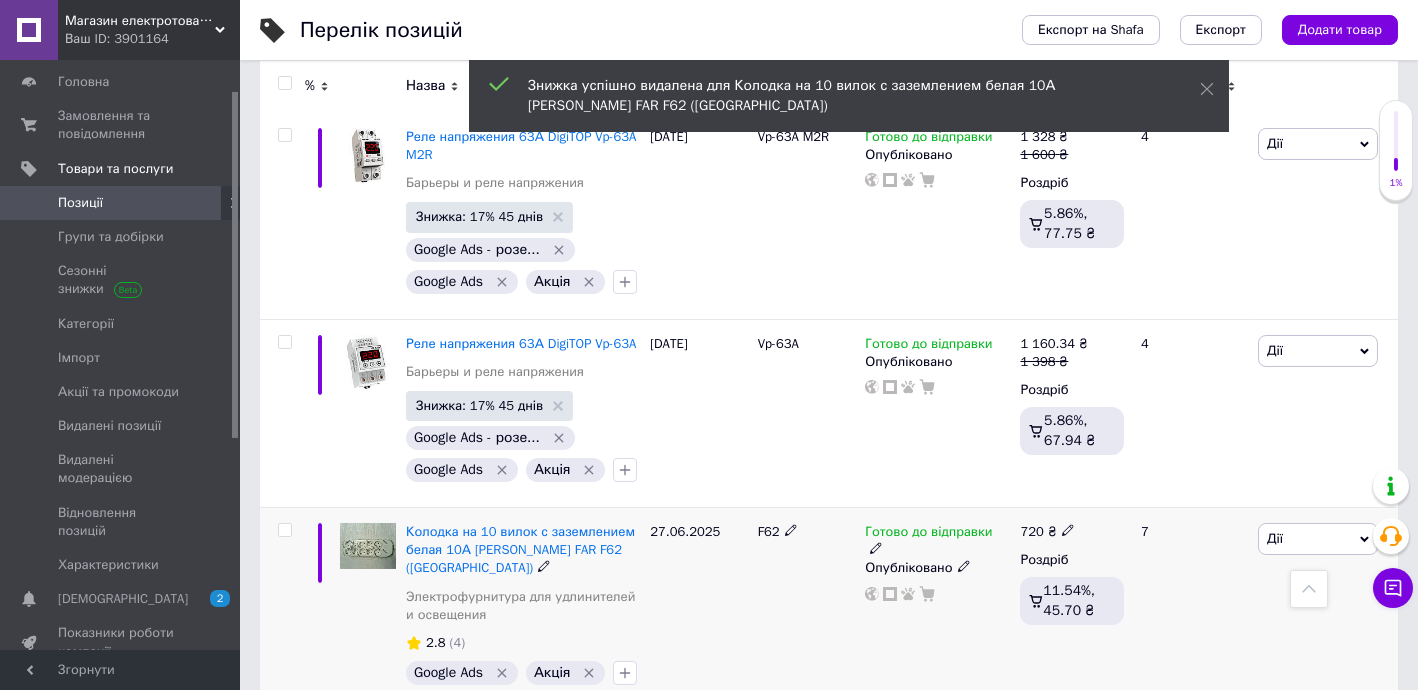 click on "Дії" at bounding box center [1318, 539] 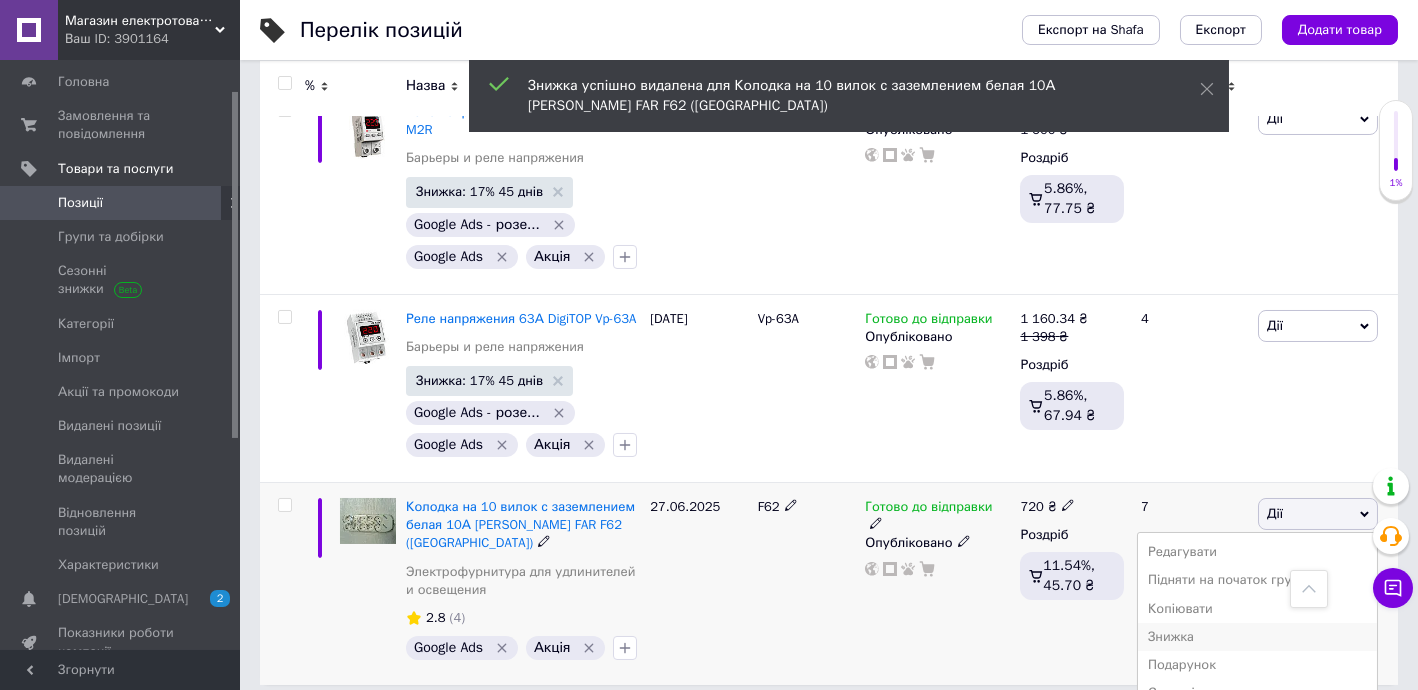 click on "Знижка" at bounding box center (1257, 637) 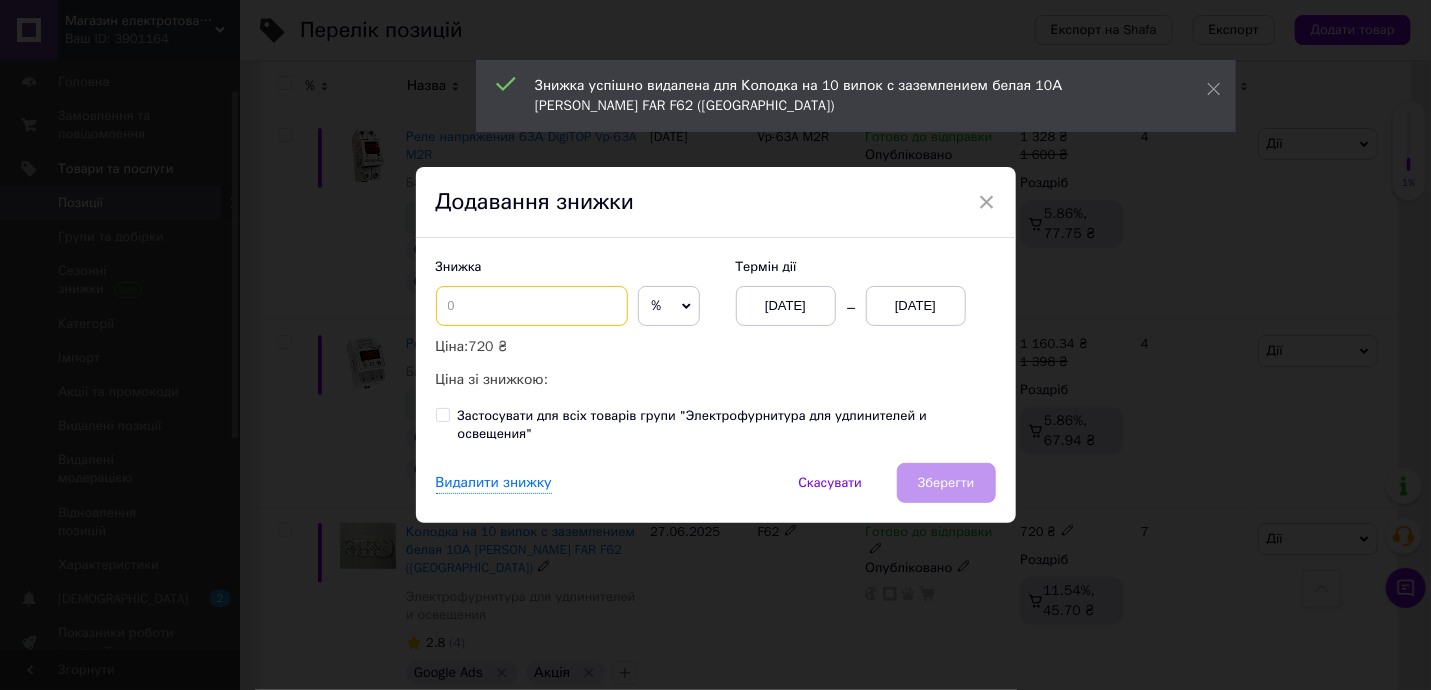 click at bounding box center [532, 306] 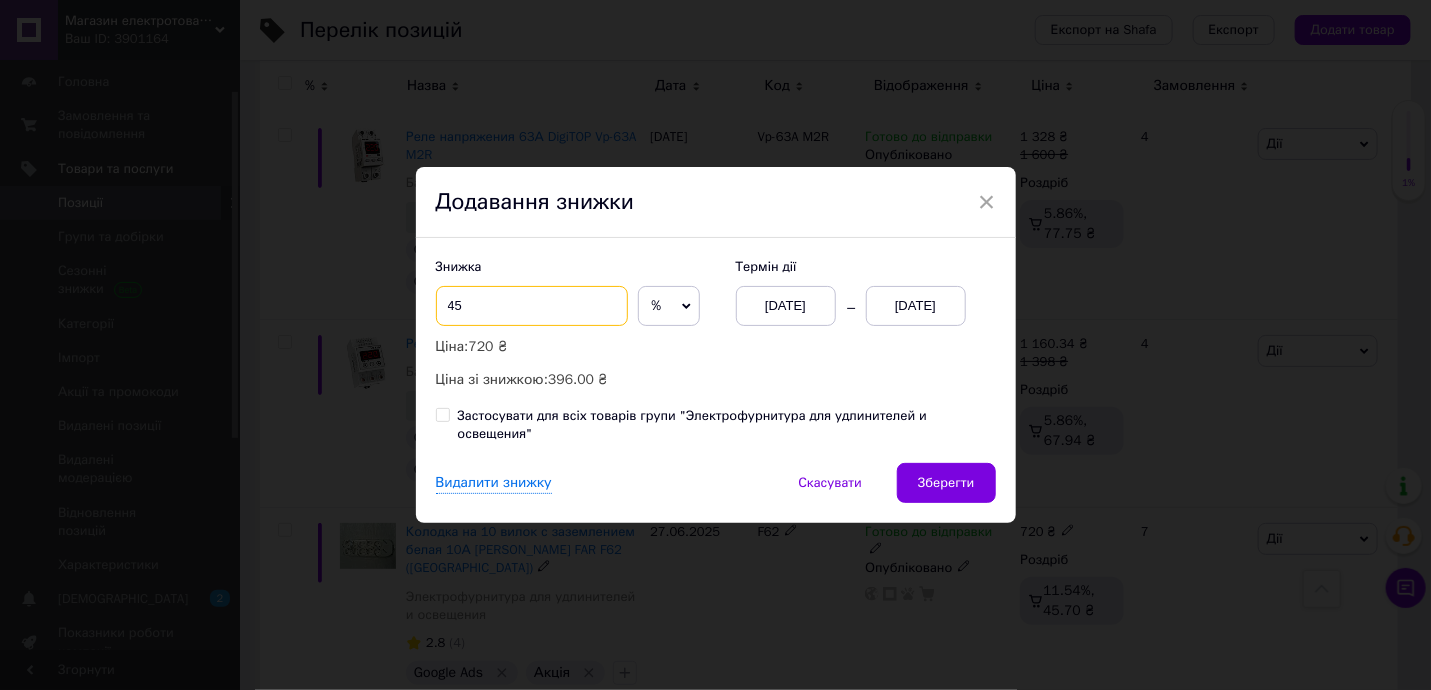 type on "45" 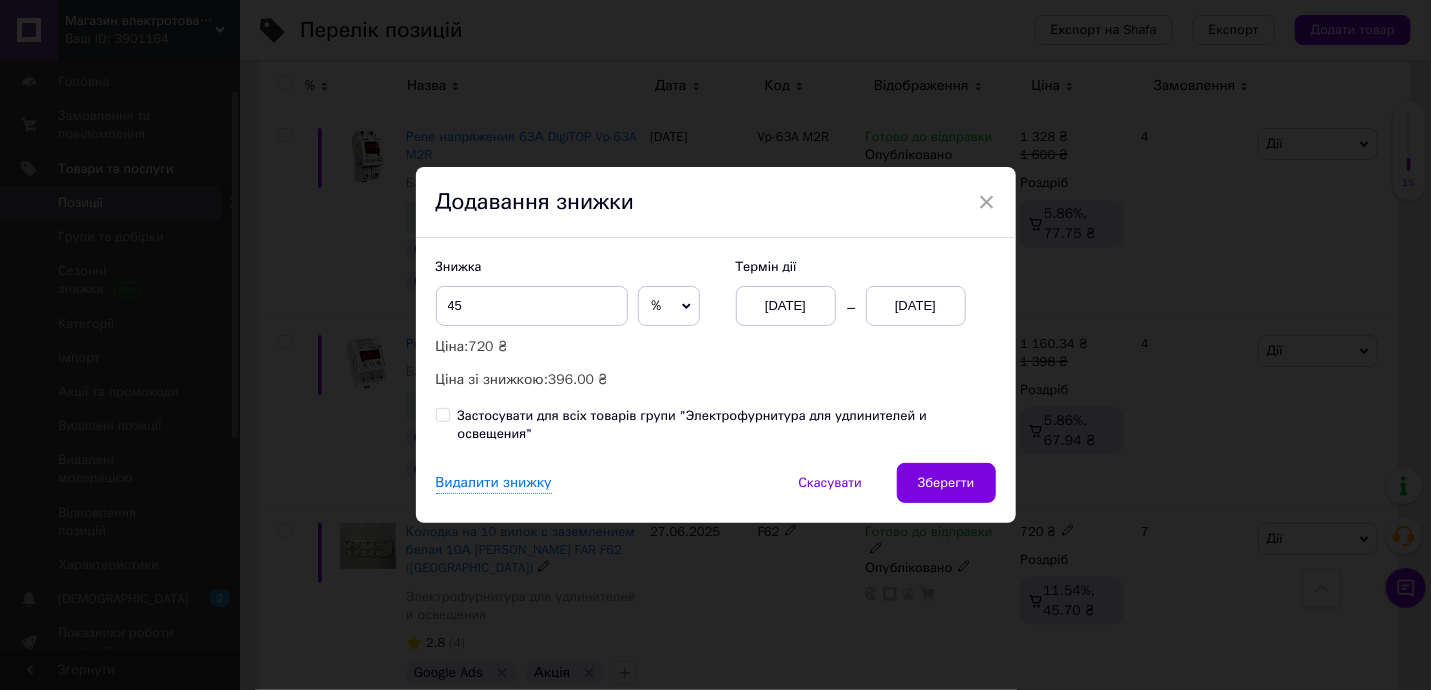 click on "[DATE]" at bounding box center [916, 306] 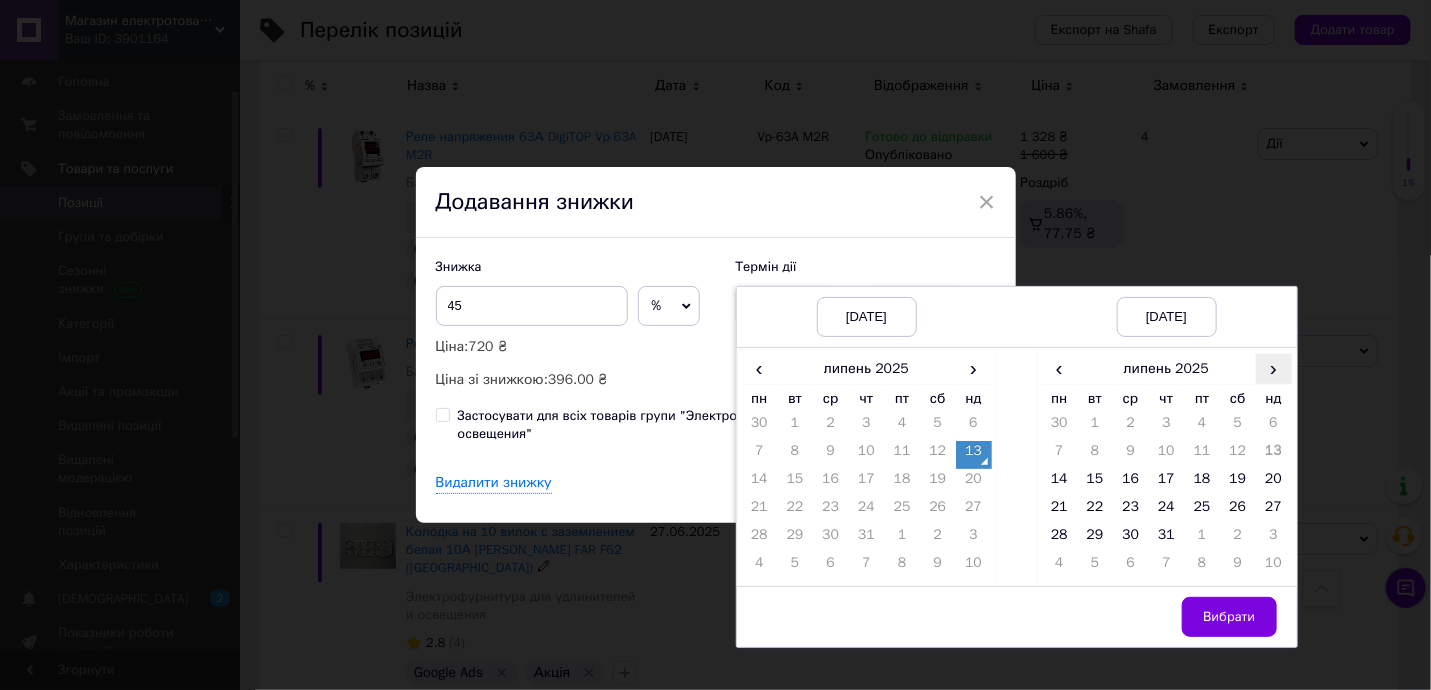 click on "›" at bounding box center (1274, 368) 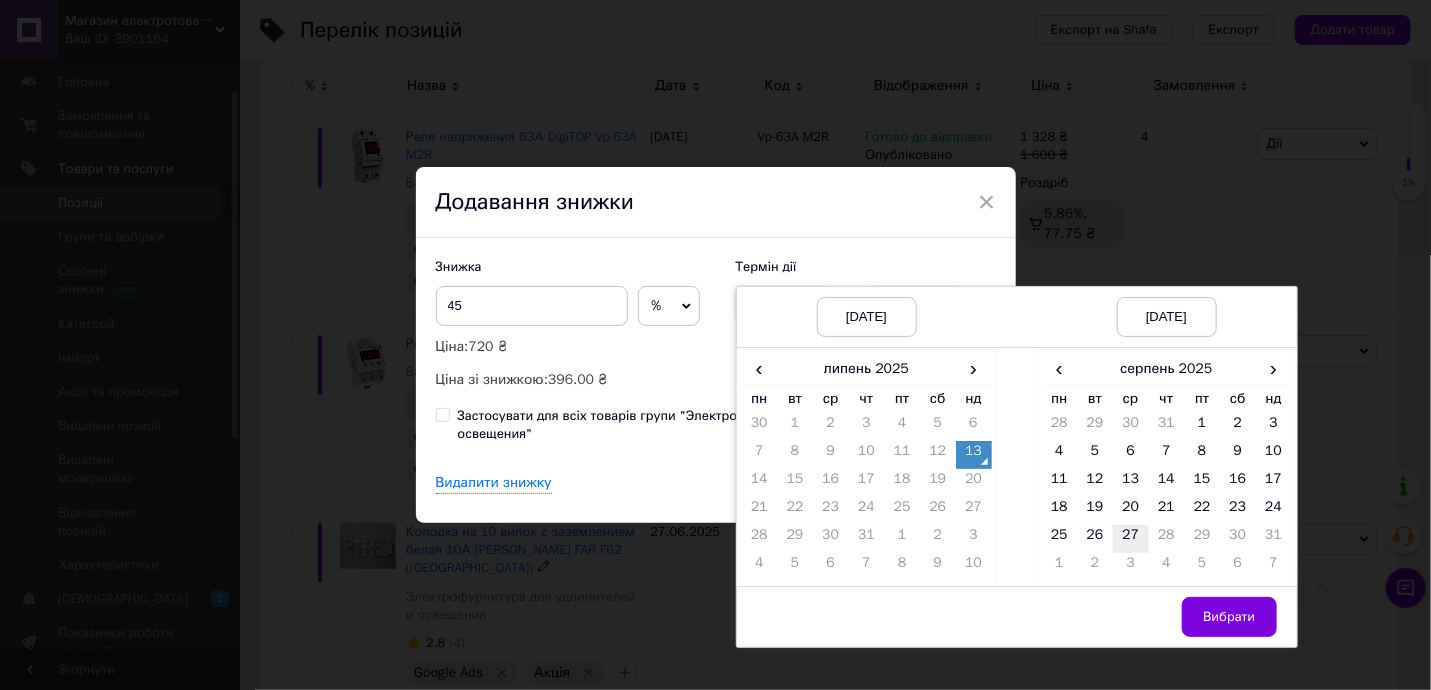 click on "27" at bounding box center [1131, 539] 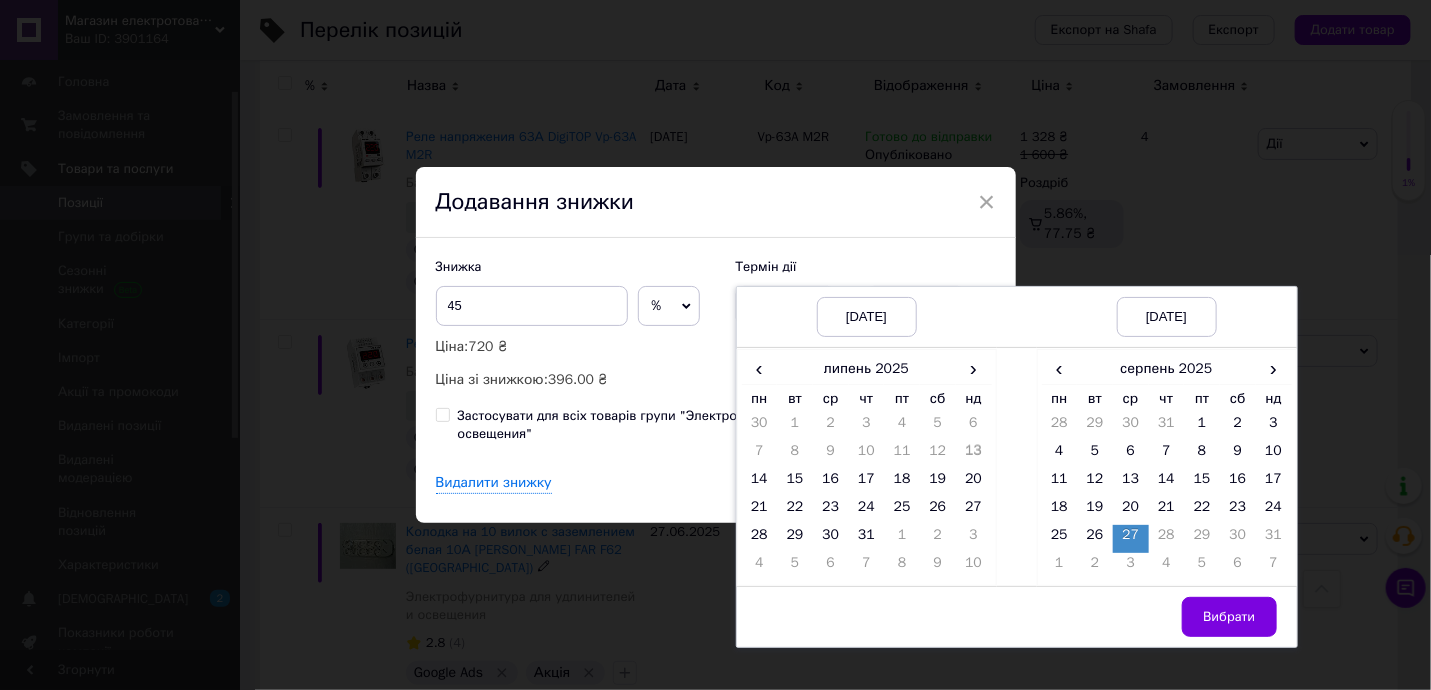 click on "Вибрати" at bounding box center [1229, 617] 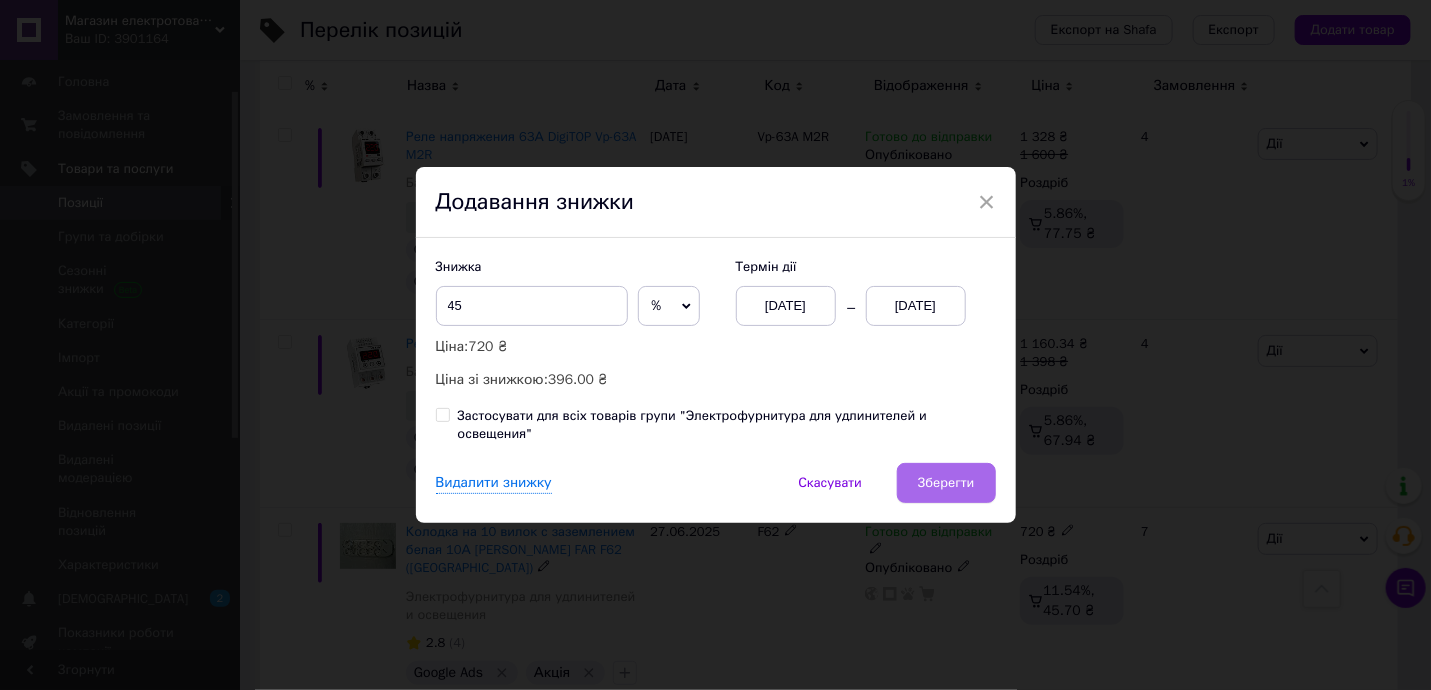 click on "Зберегти" at bounding box center (946, 483) 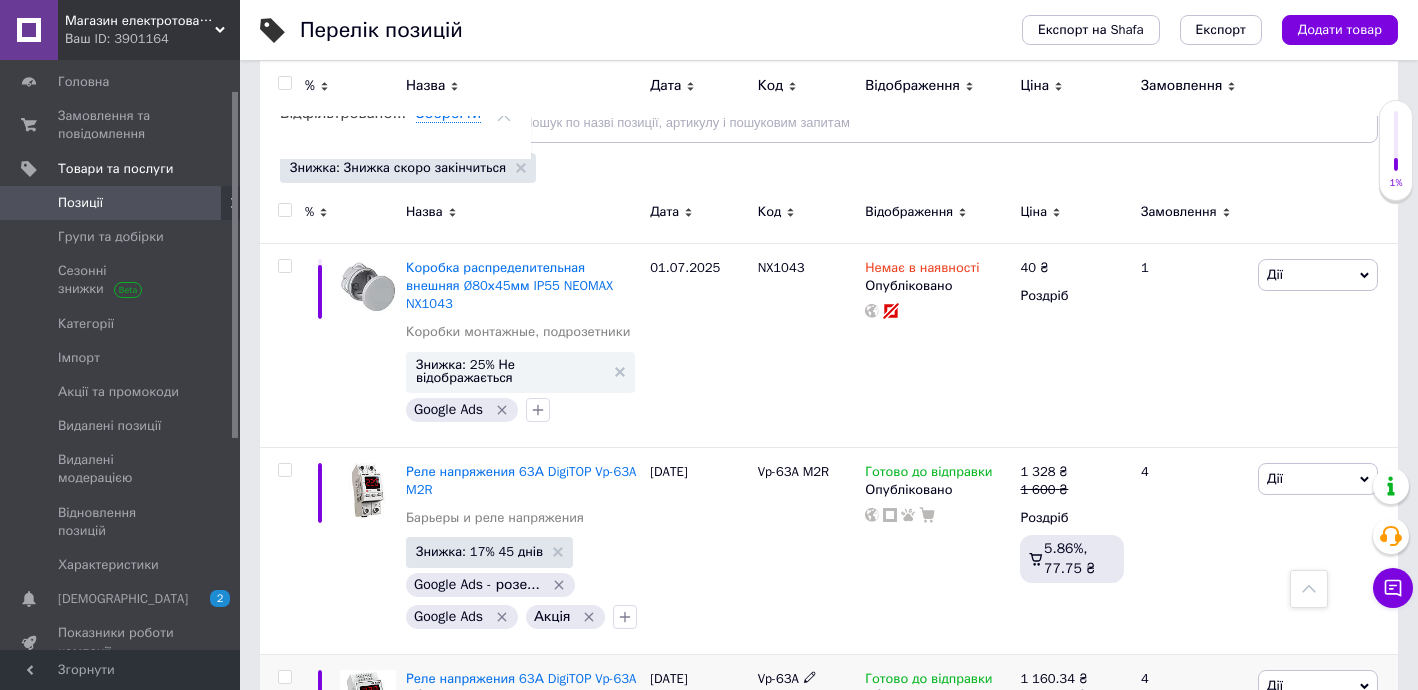 scroll, scrollTop: 127, scrollLeft: 0, axis: vertical 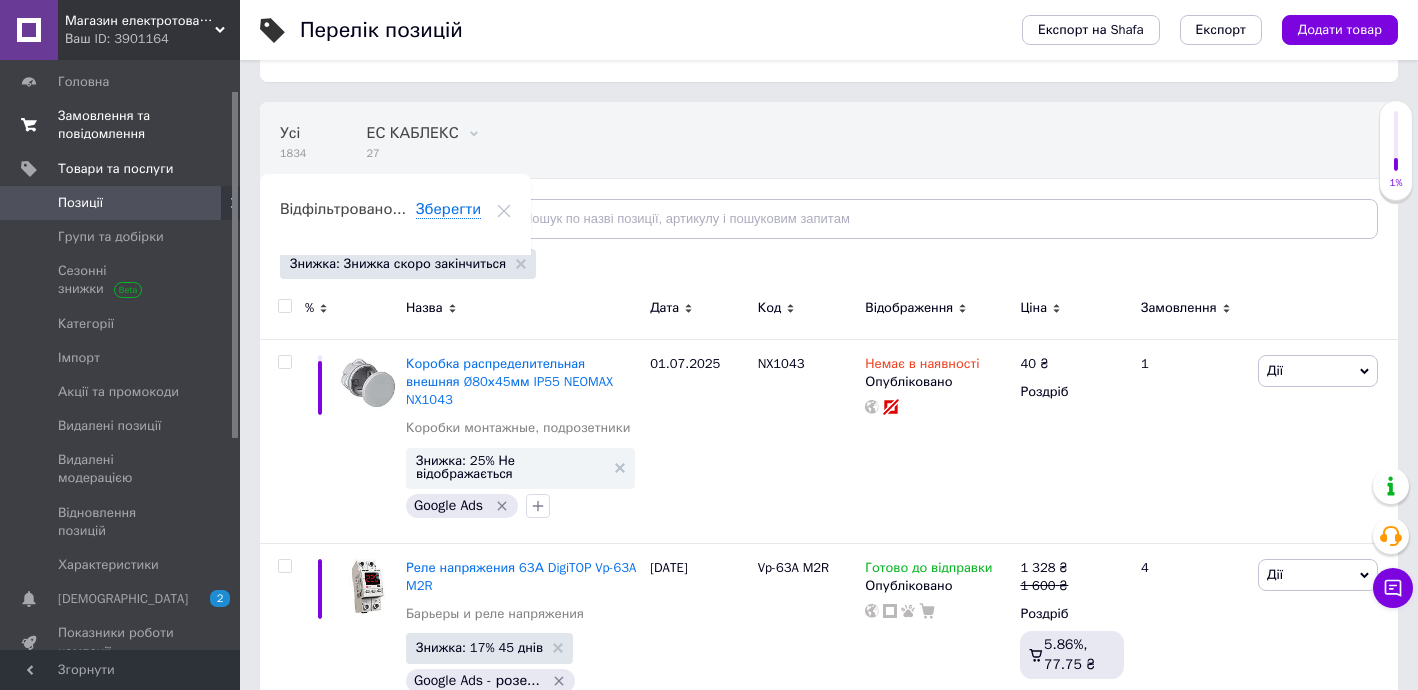 click on "Замовлення та повідомлення" at bounding box center (121, 125) 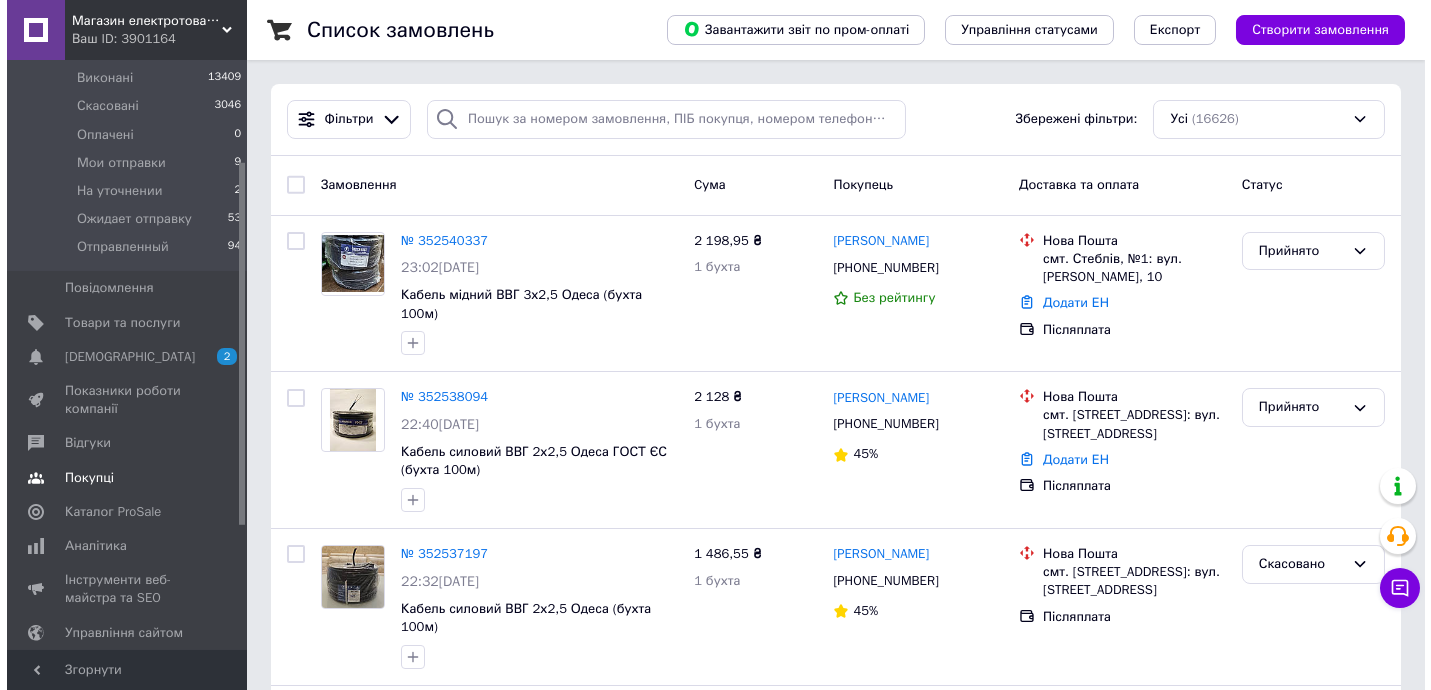 scroll, scrollTop: 365, scrollLeft: 0, axis: vertical 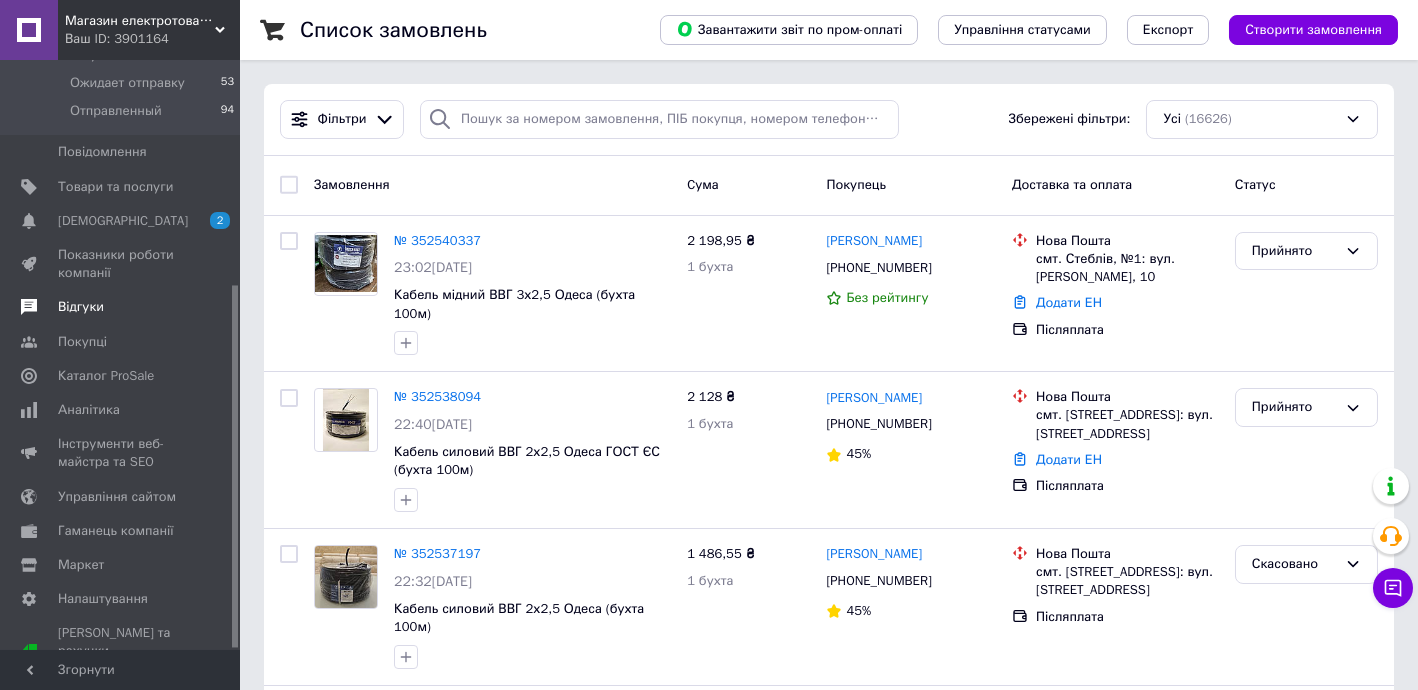 click on "Відгуки" at bounding box center [121, 307] 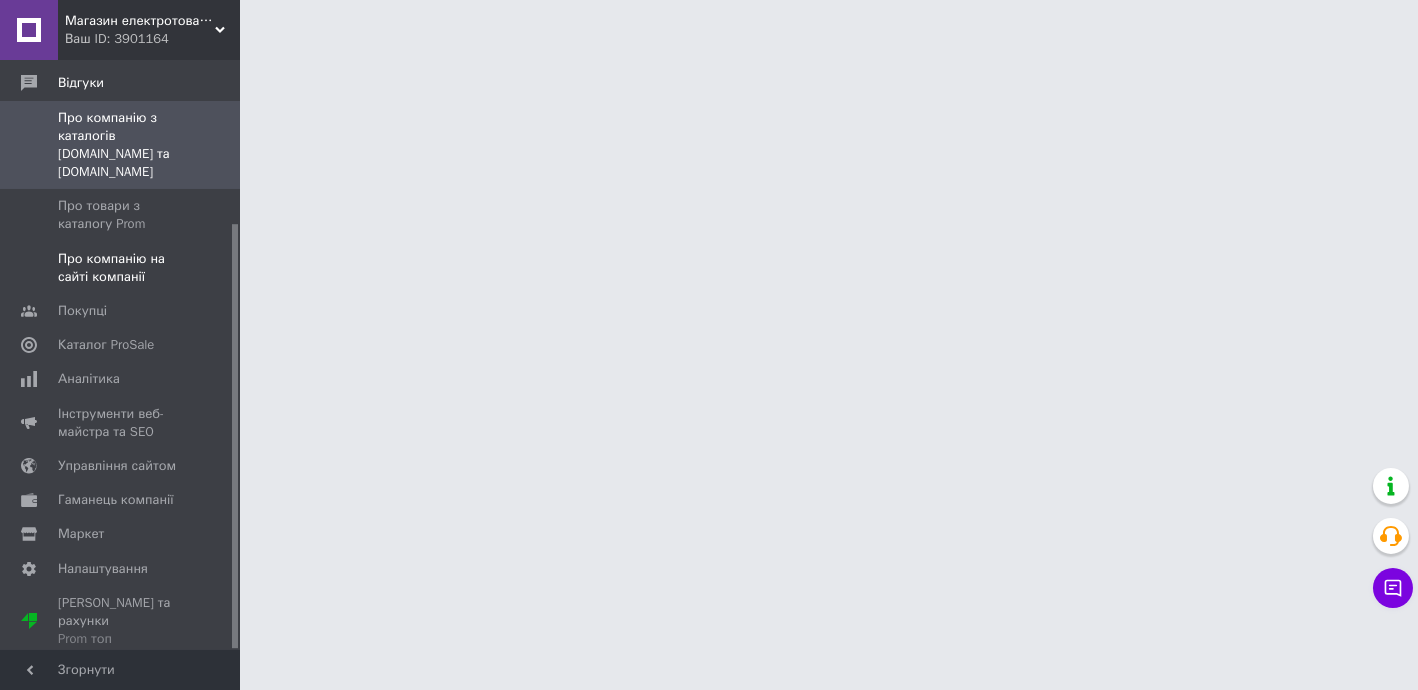 scroll, scrollTop: 227, scrollLeft: 0, axis: vertical 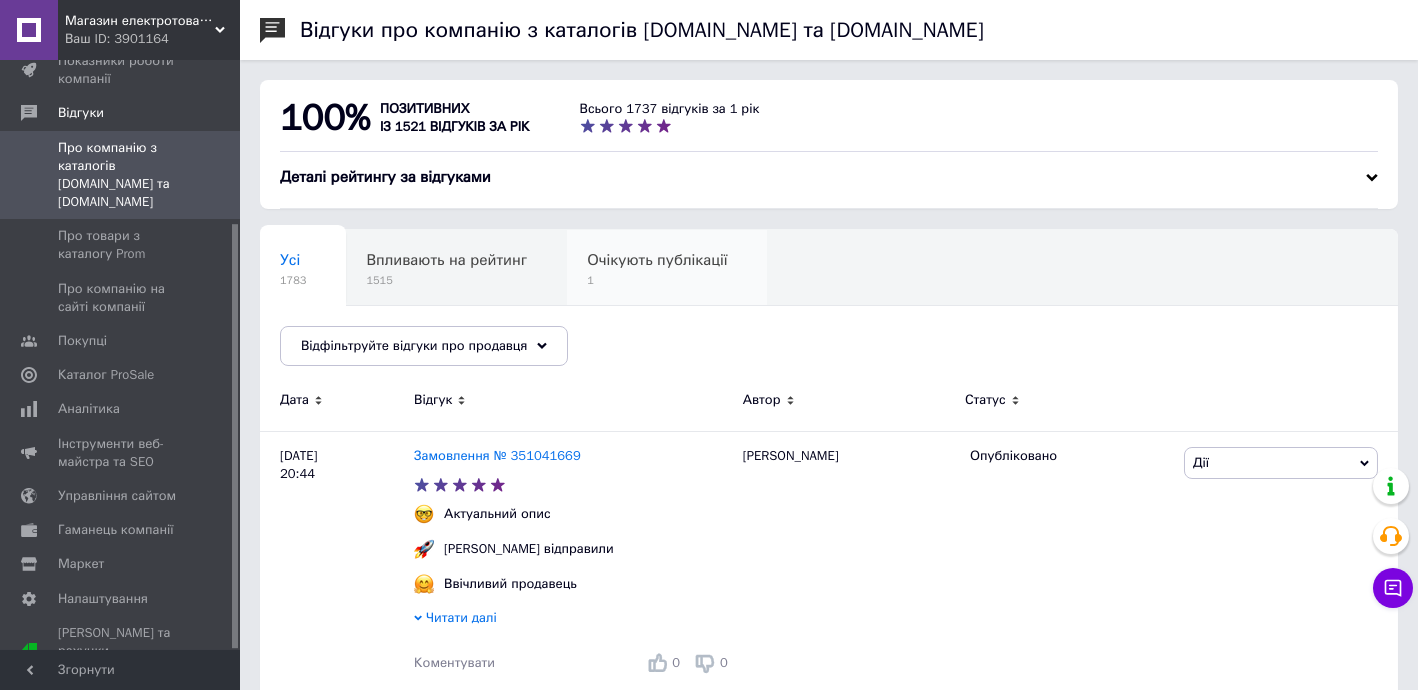click on "Очікують публікації 1" at bounding box center [667, 268] 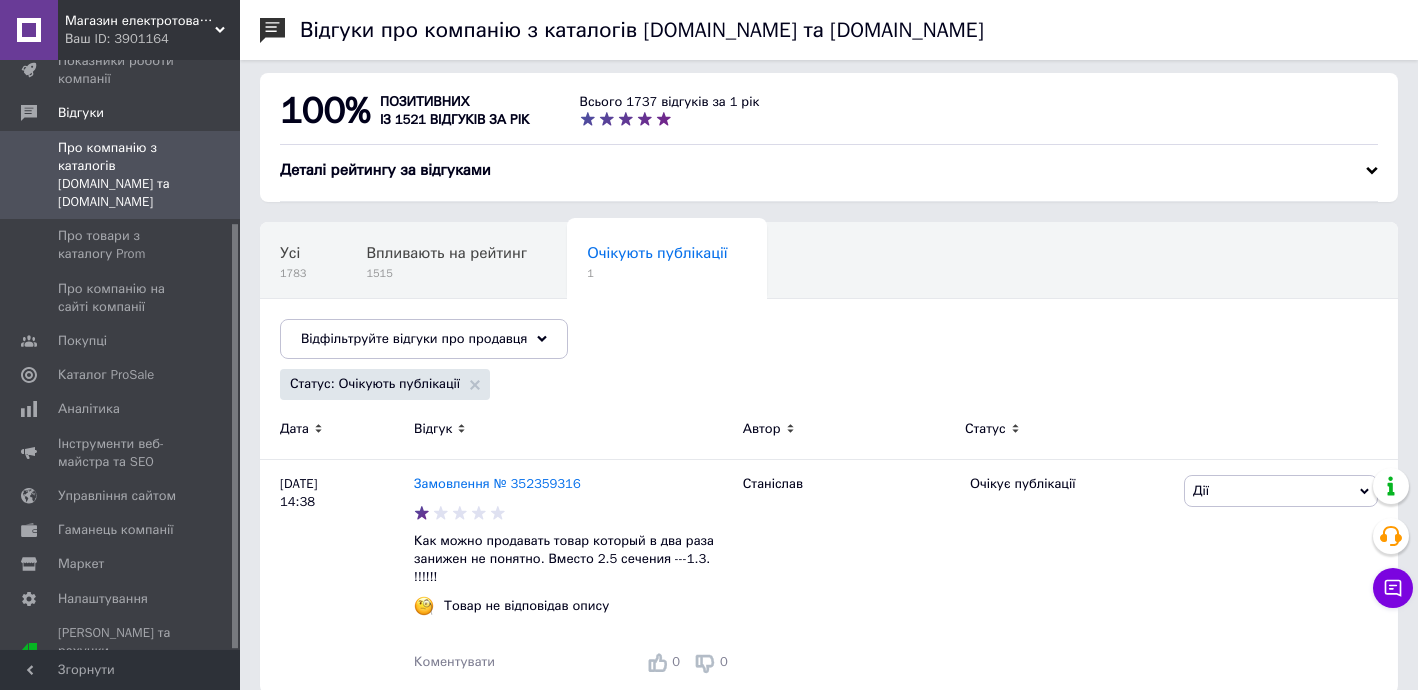 scroll, scrollTop: 12, scrollLeft: 0, axis: vertical 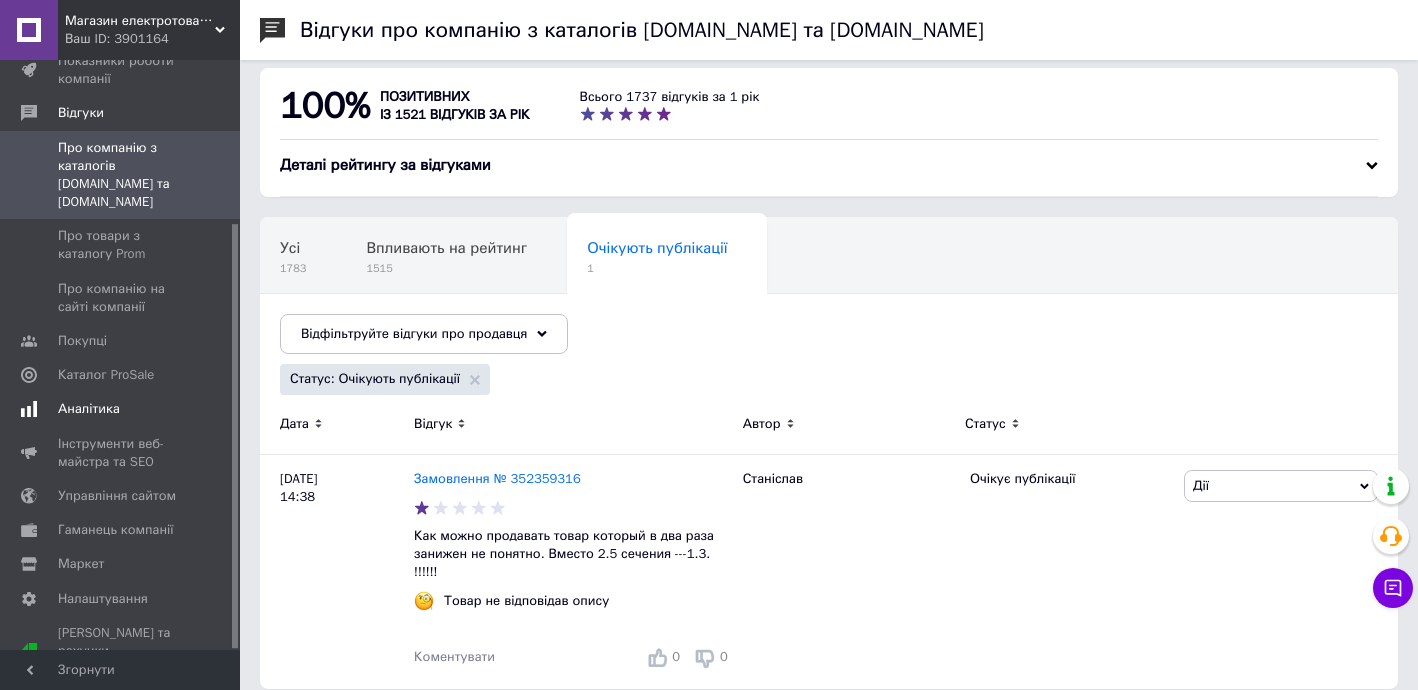 click on "Аналітика" at bounding box center [123, 409] 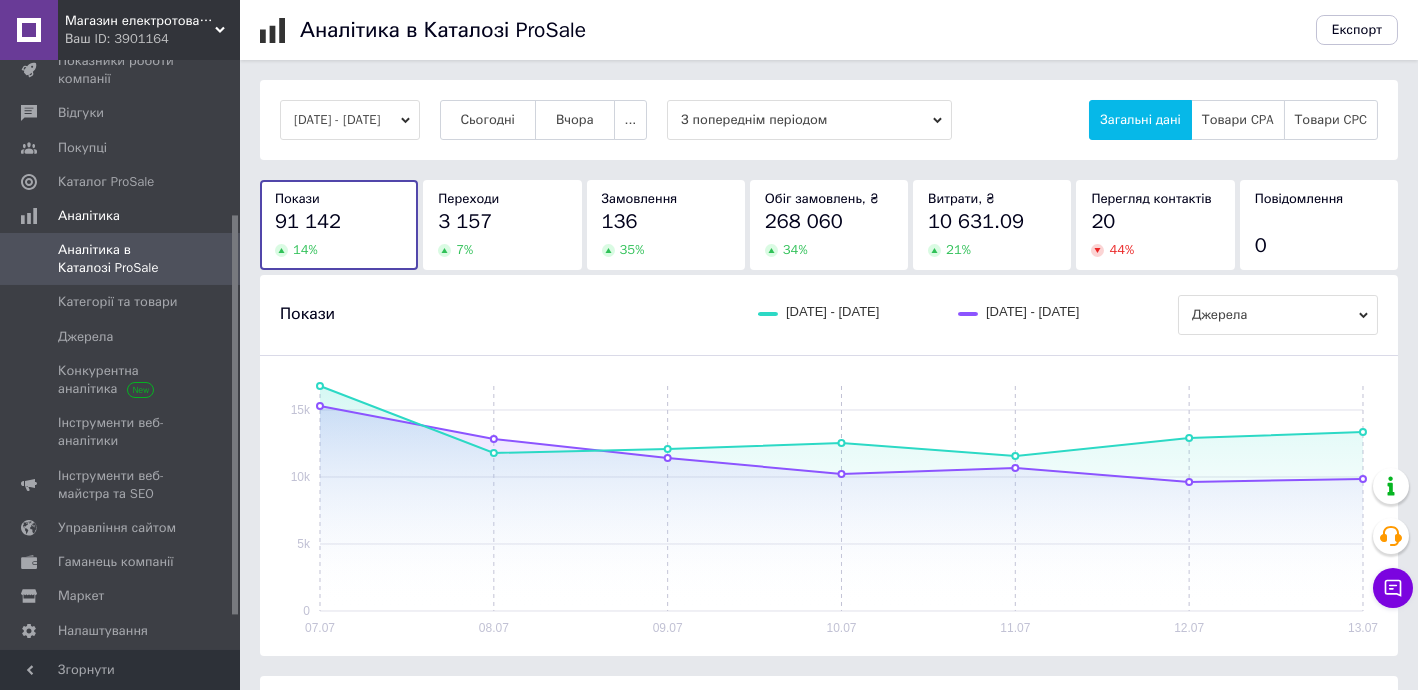 click on "3 157" at bounding box center [502, 222] 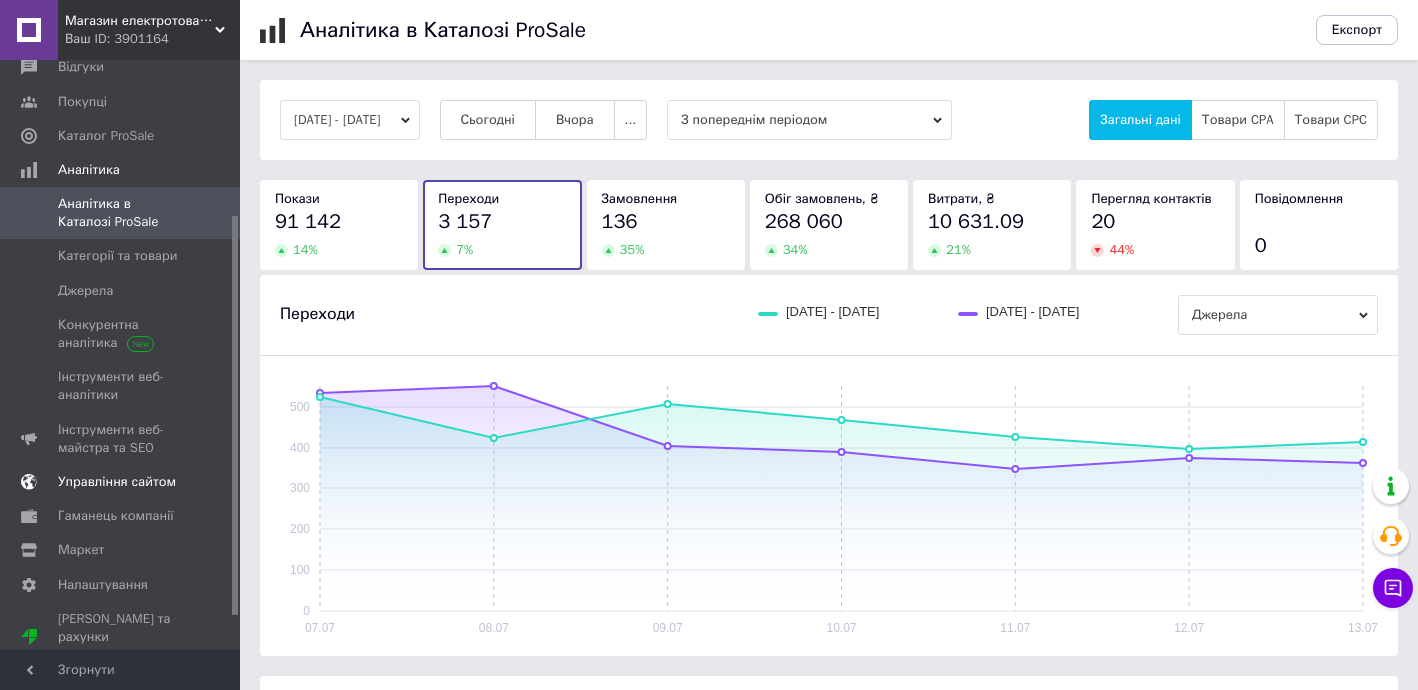 scroll, scrollTop: 277, scrollLeft: 0, axis: vertical 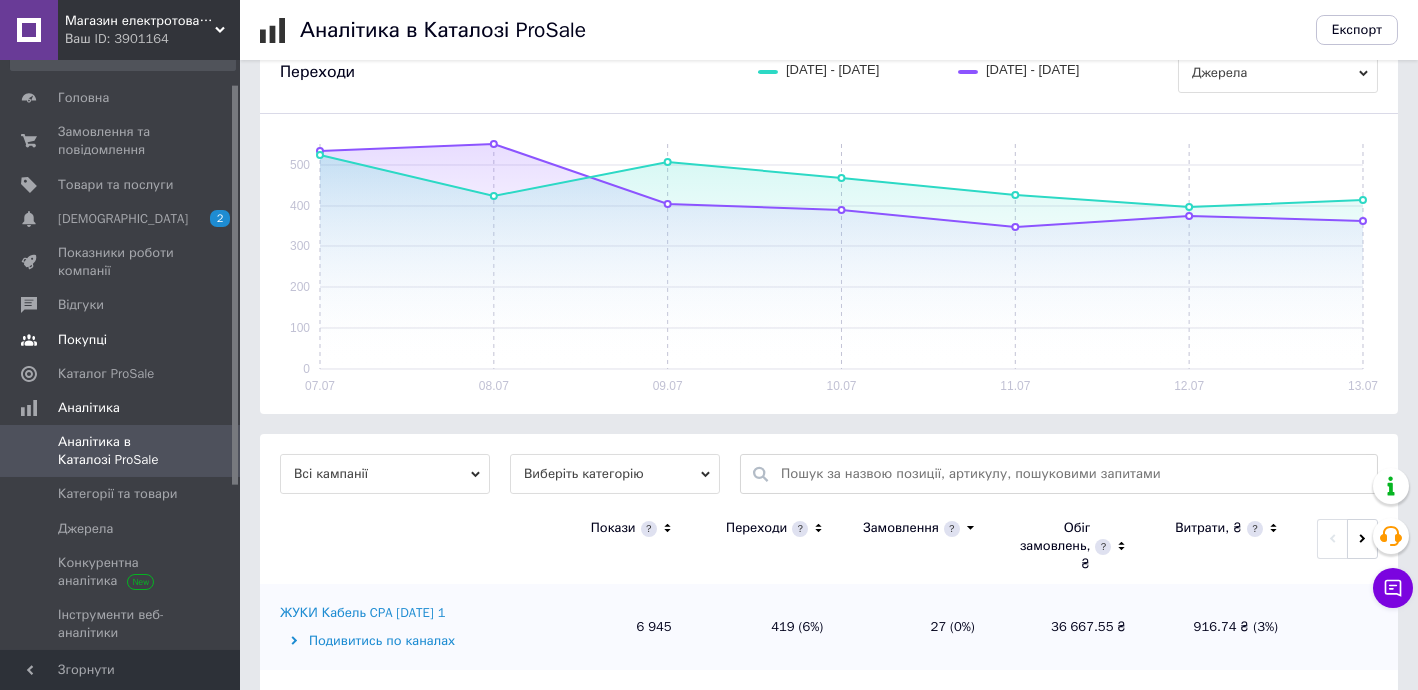 click on "Покупці" at bounding box center (121, 340) 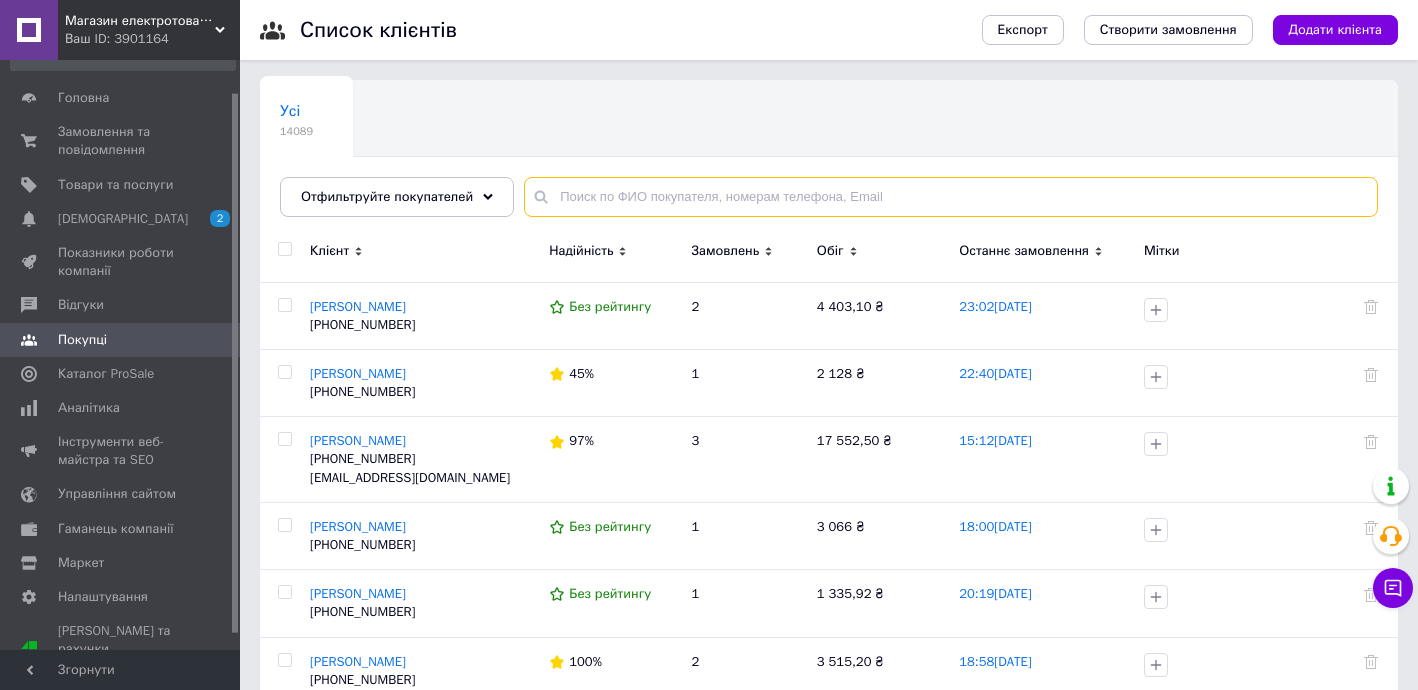 drag, startPoint x: 607, startPoint y: 183, endPoint x: 625, endPoint y: 206, distance: 29.206163 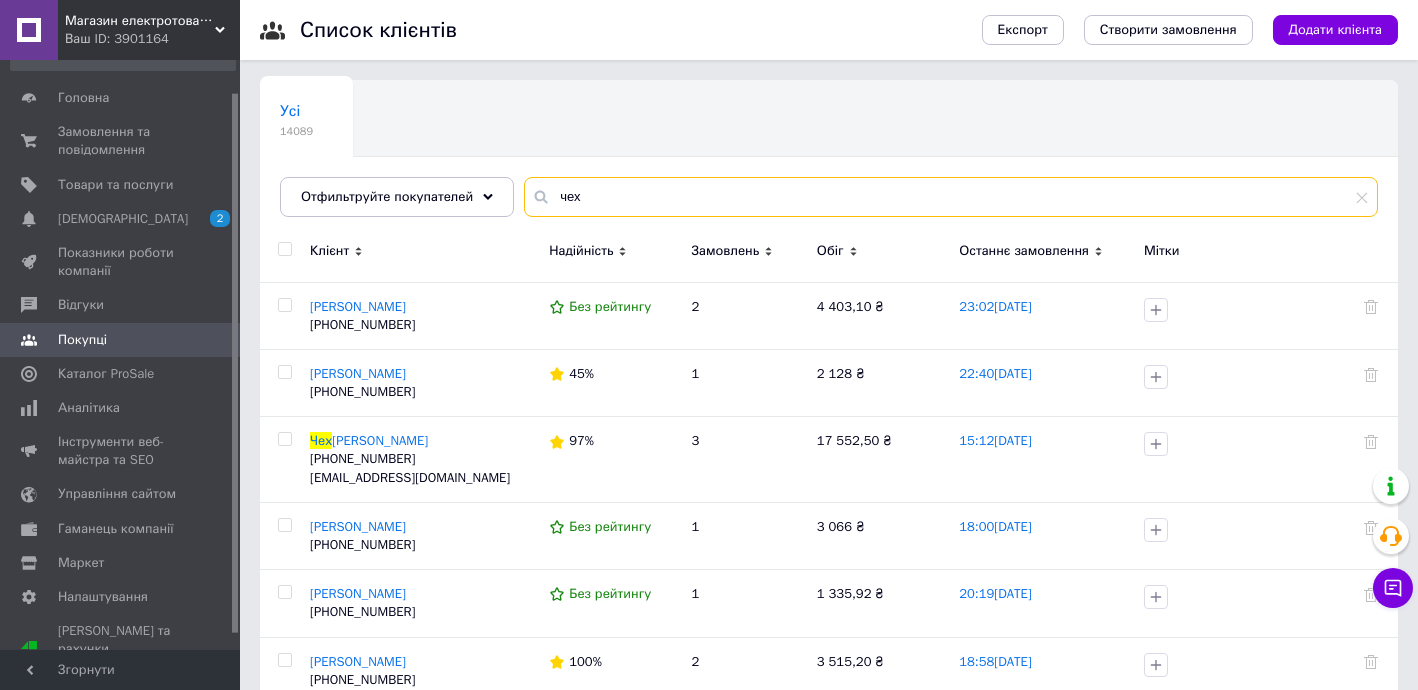 type on "чех" 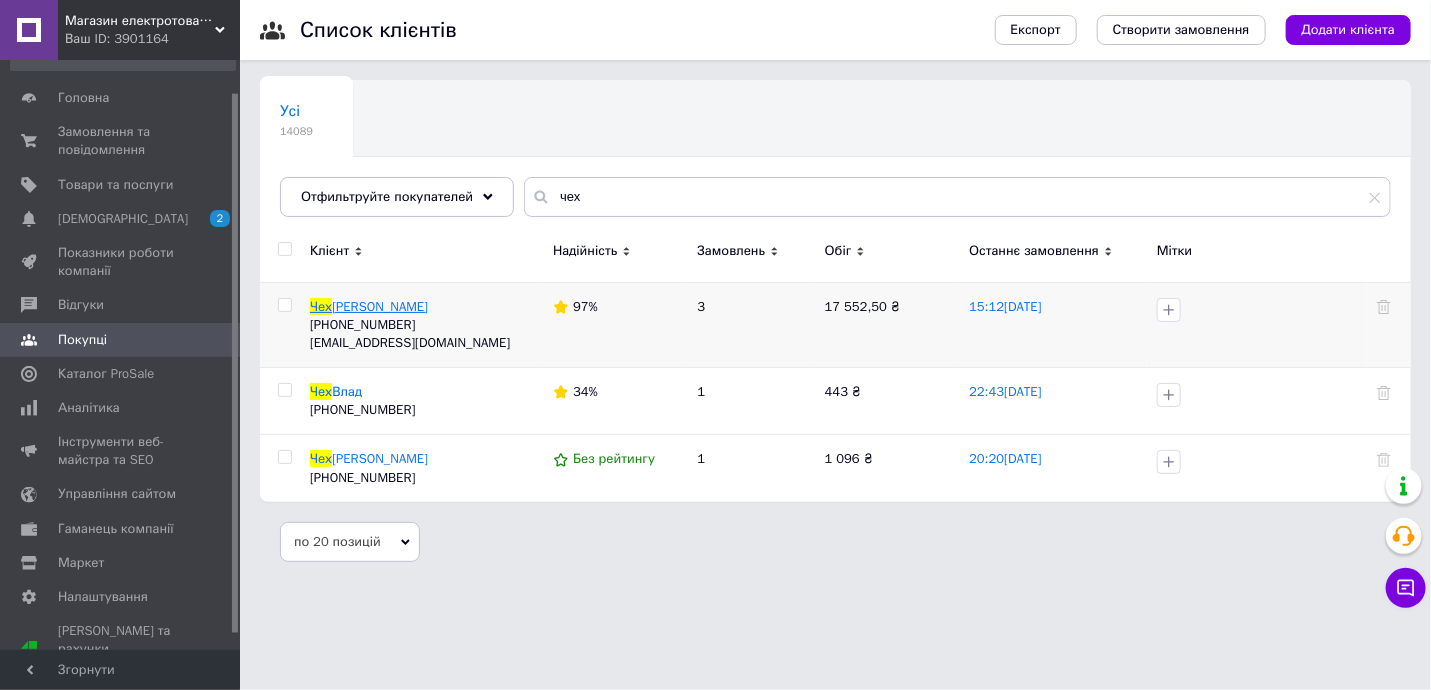 click on "[PERSON_NAME]" at bounding box center (380, 306) 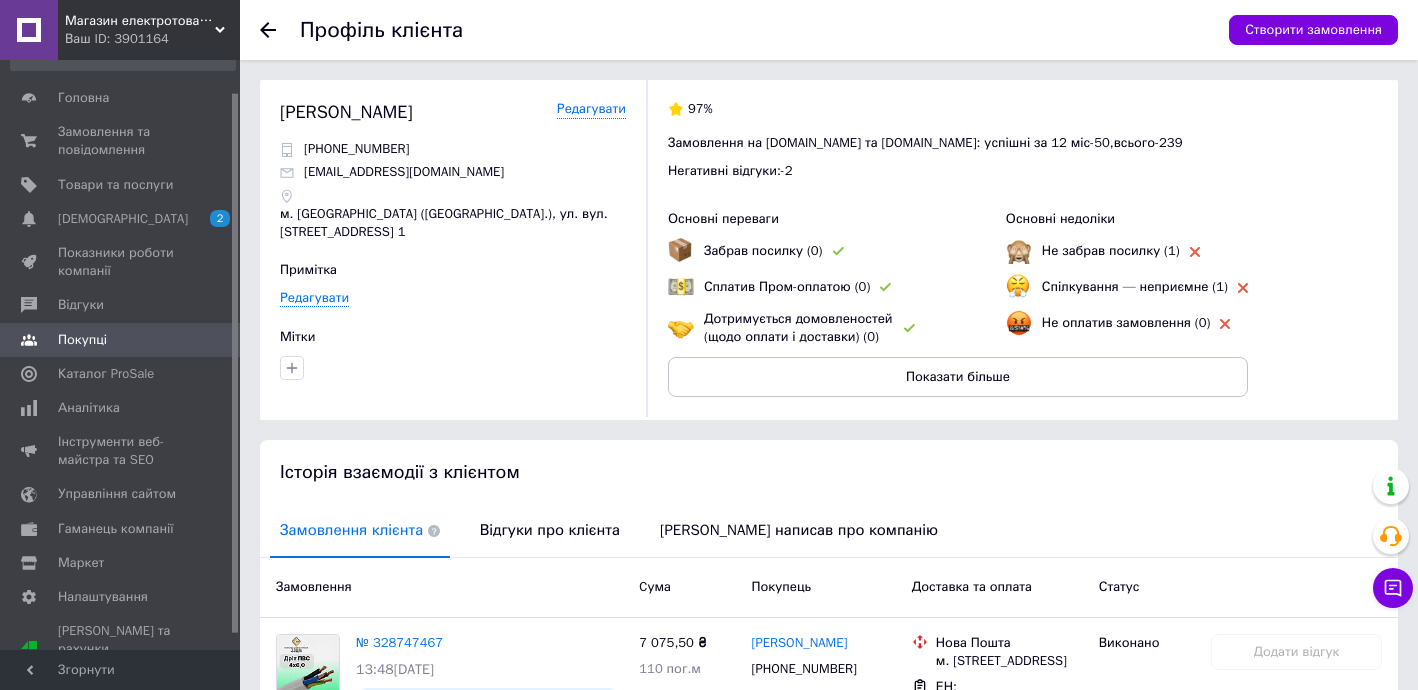 scroll, scrollTop: 698, scrollLeft: 0, axis: vertical 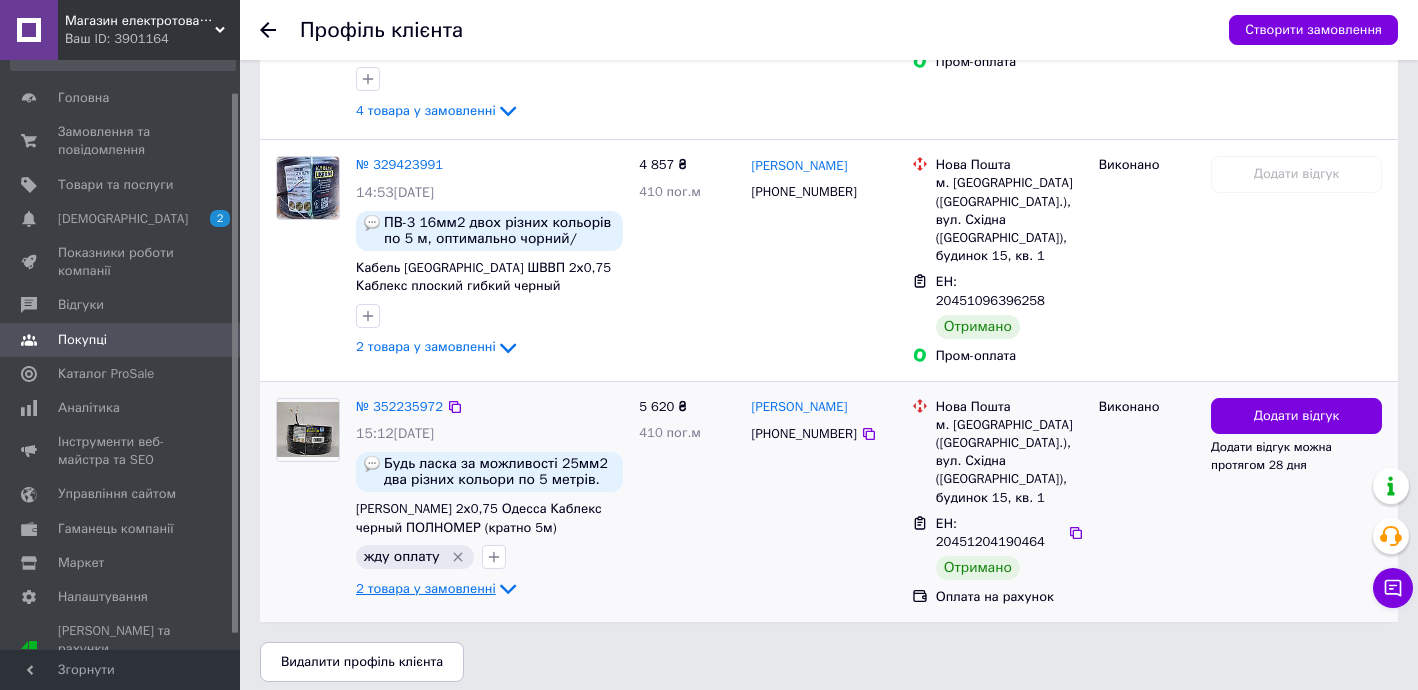 click on "2 товара у замовленні" at bounding box center (426, 588) 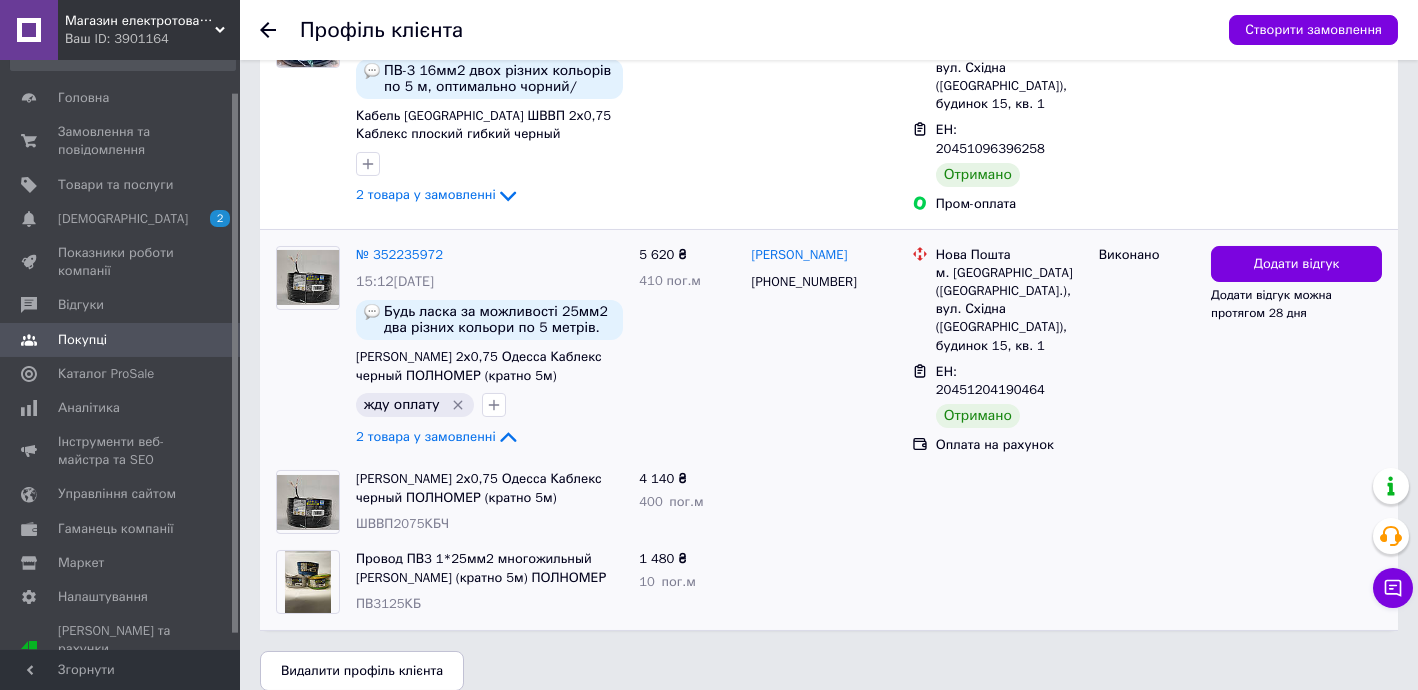 scroll, scrollTop: 859, scrollLeft: 0, axis: vertical 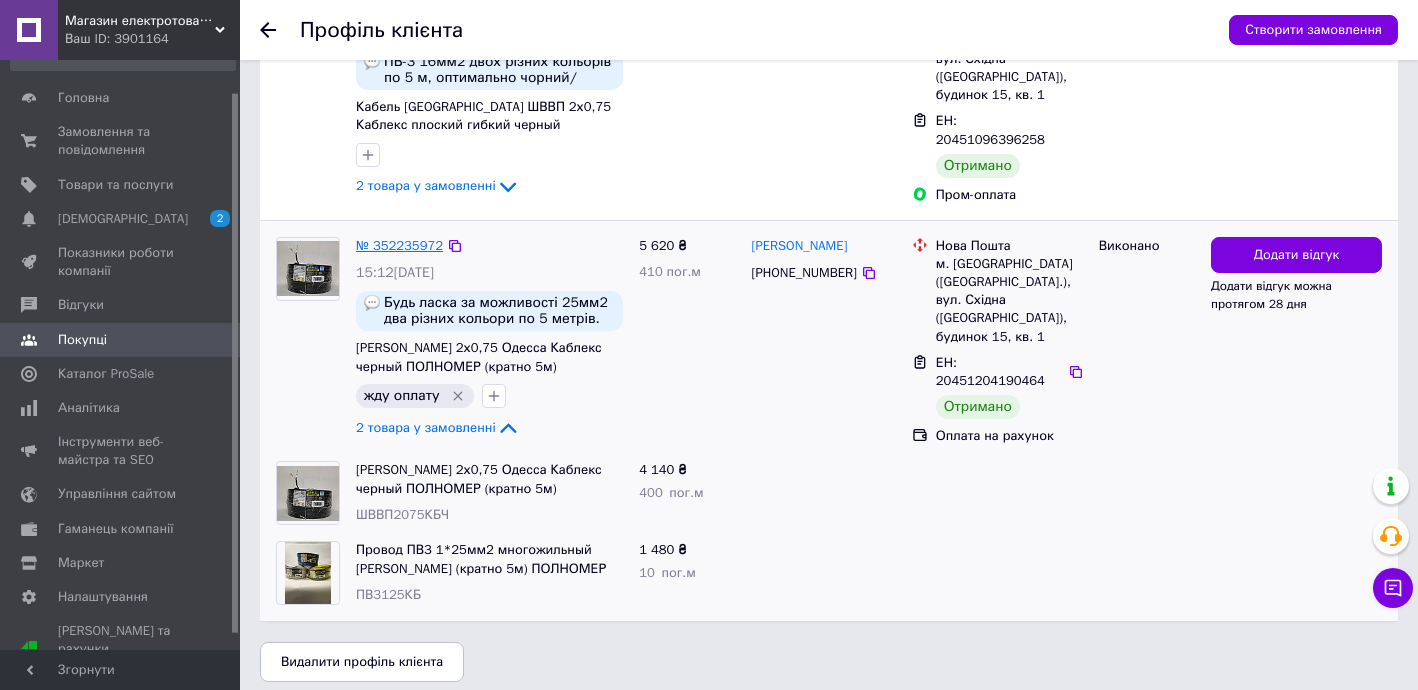 click on "№ 352235972" at bounding box center (399, 245) 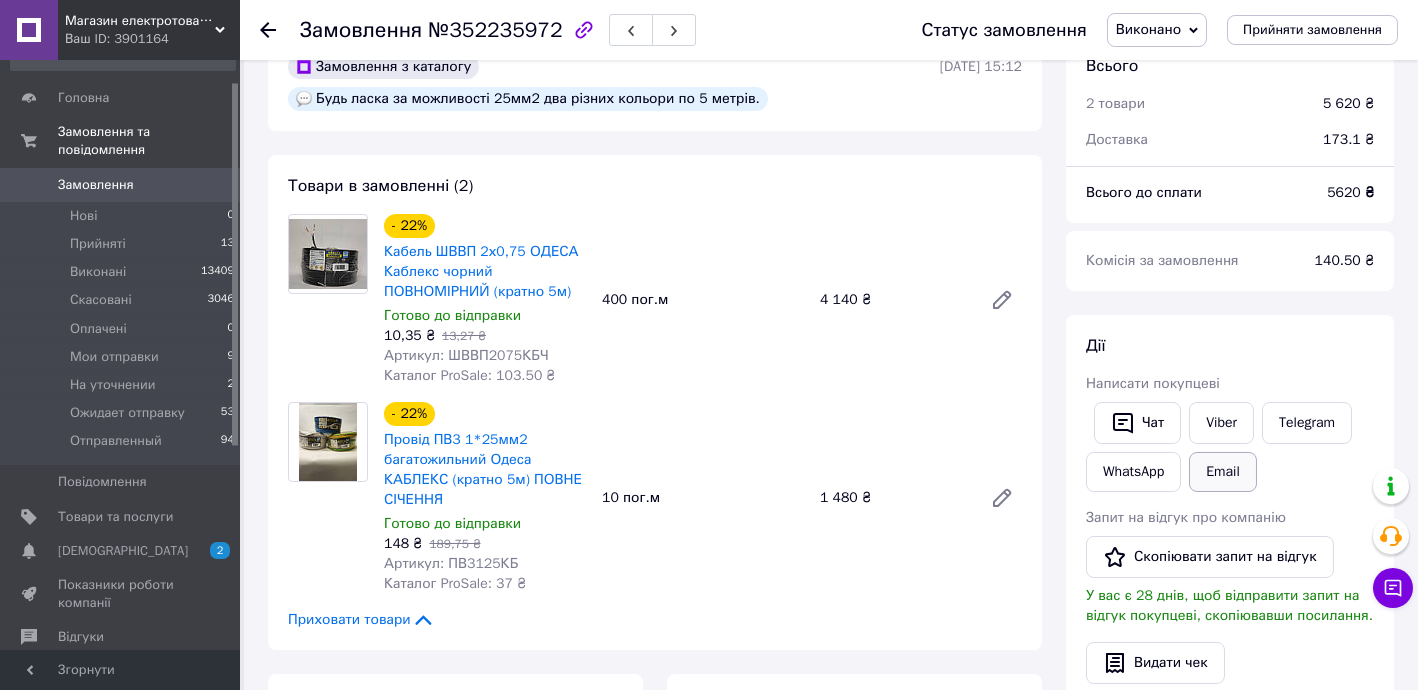 scroll, scrollTop: 242, scrollLeft: 0, axis: vertical 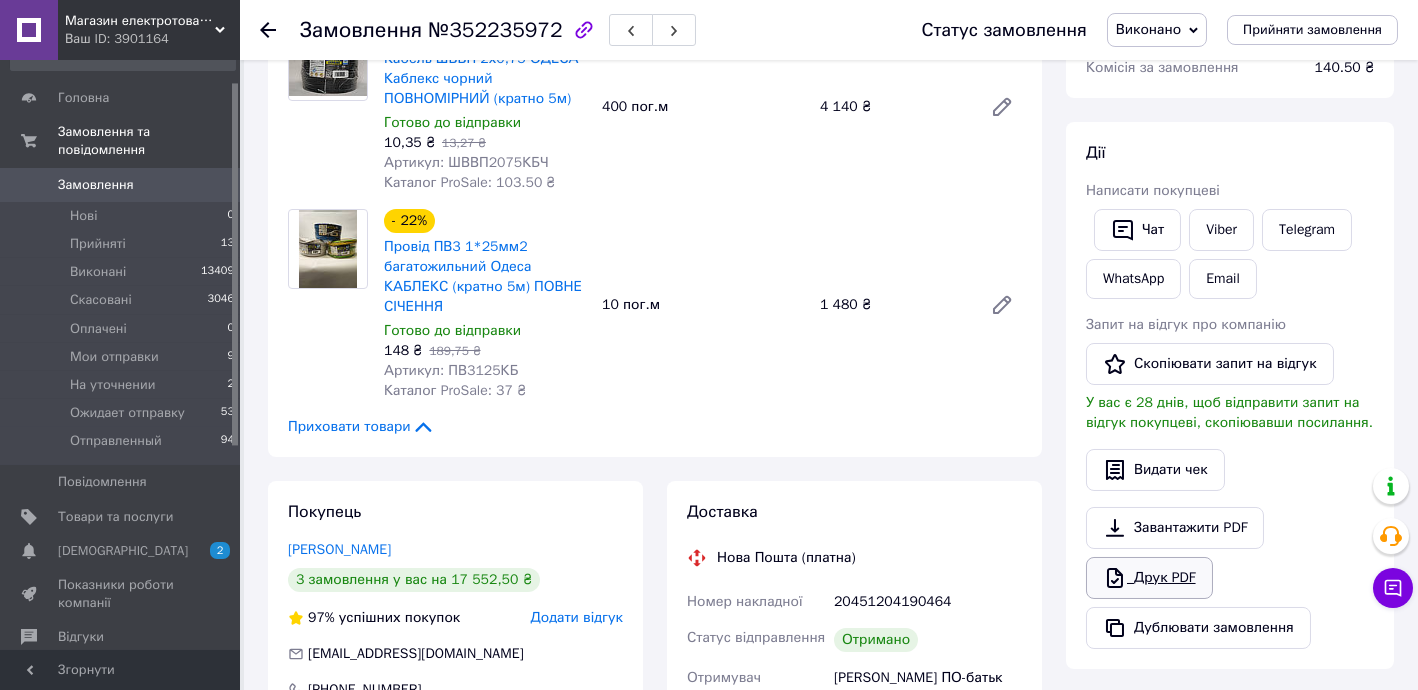 click on "Друк PDF" at bounding box center [1149, 578] 